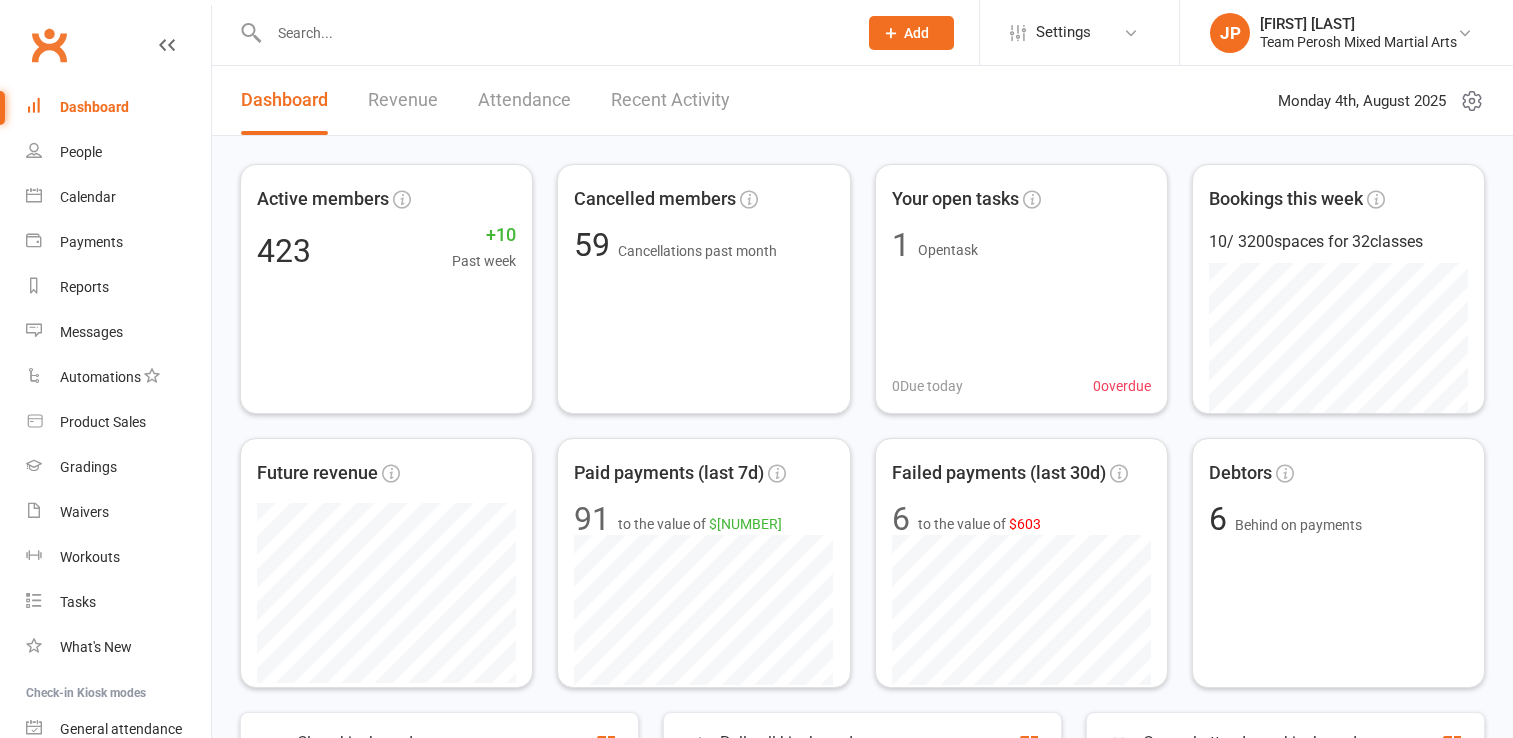 scroll, scrollTop: 0, scrollLeft: 0, axis: both 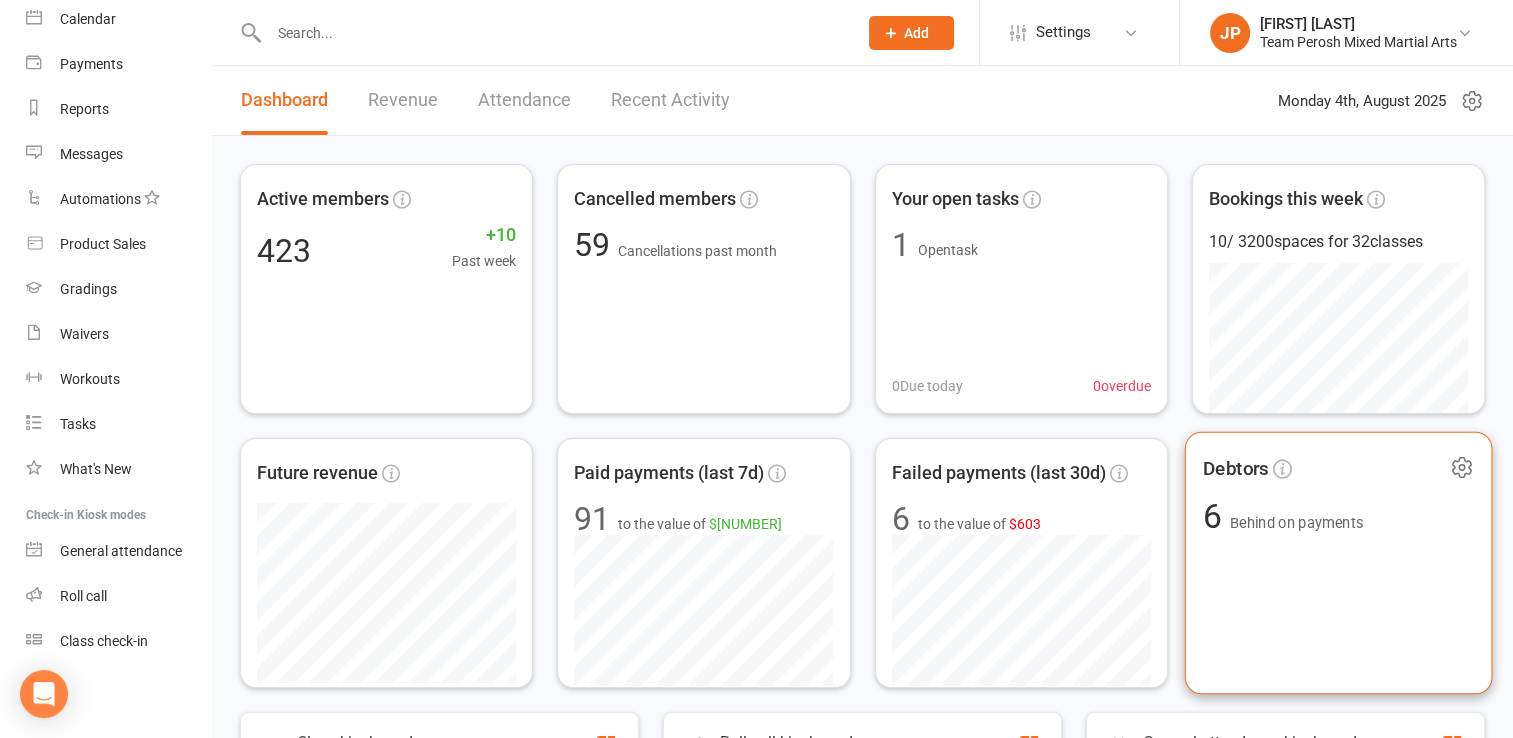 click on "Behind on payments" at bounding box center (1296, 523) 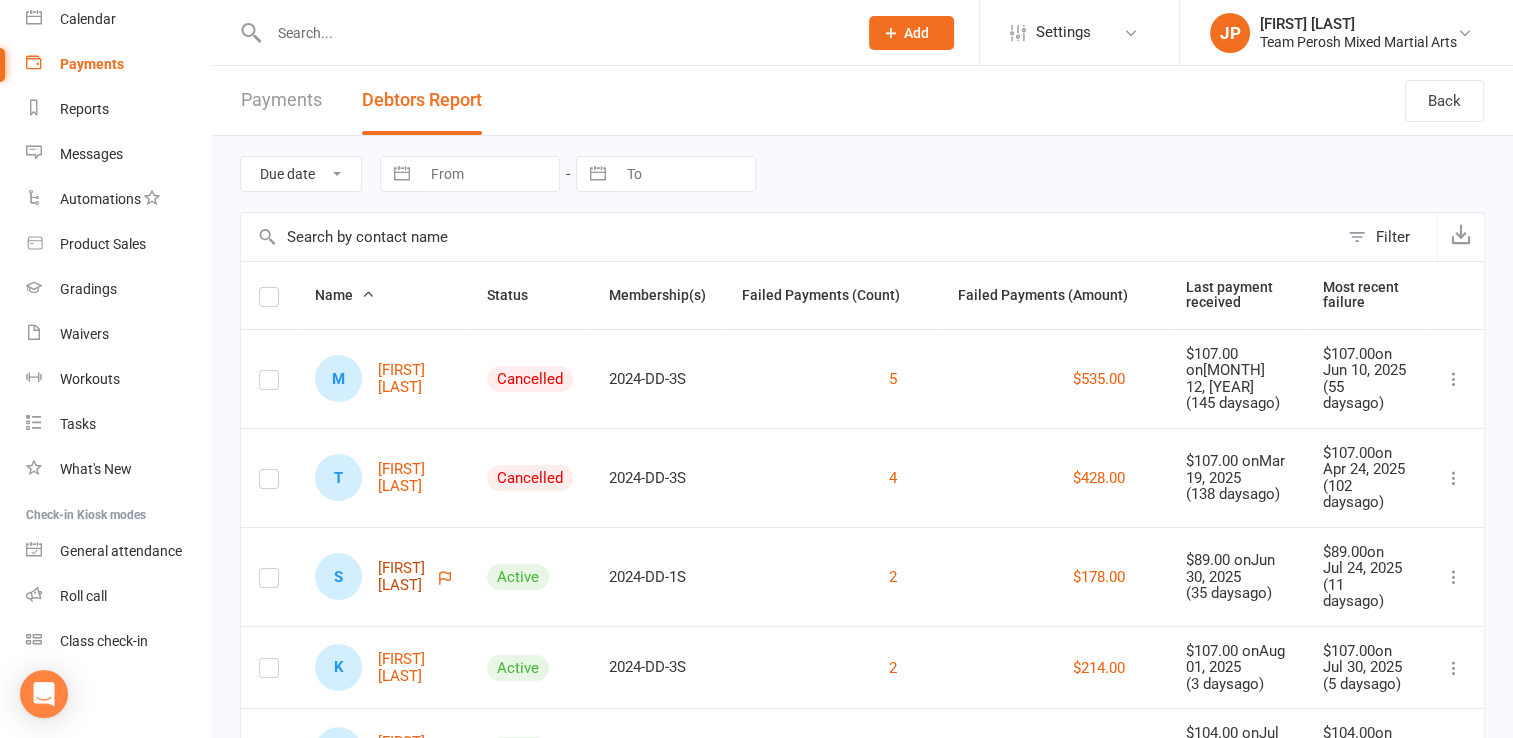 click on "S Sienna Ehsani" at bounding box center [374, 576] 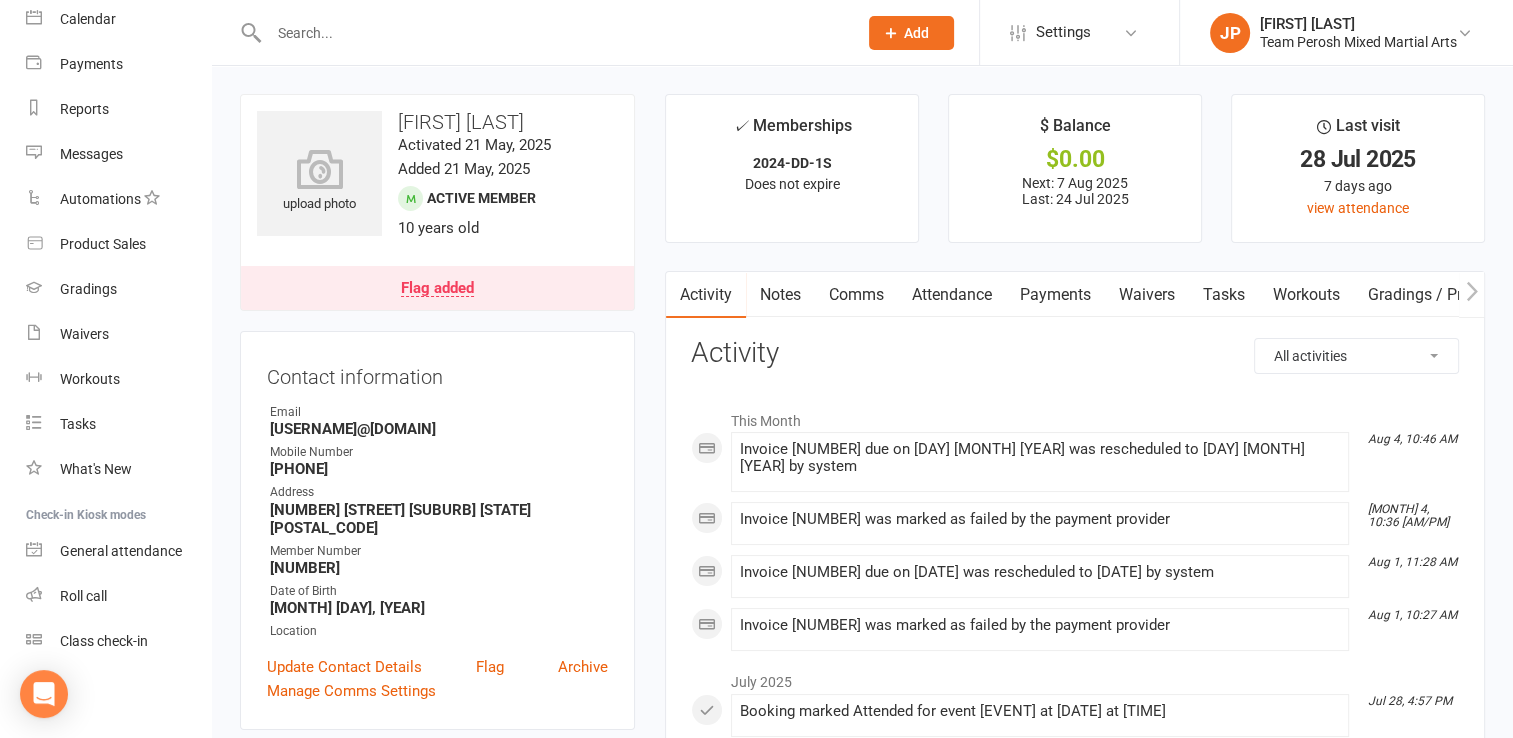 click on "Flag added" at bounding box center [437, 289] 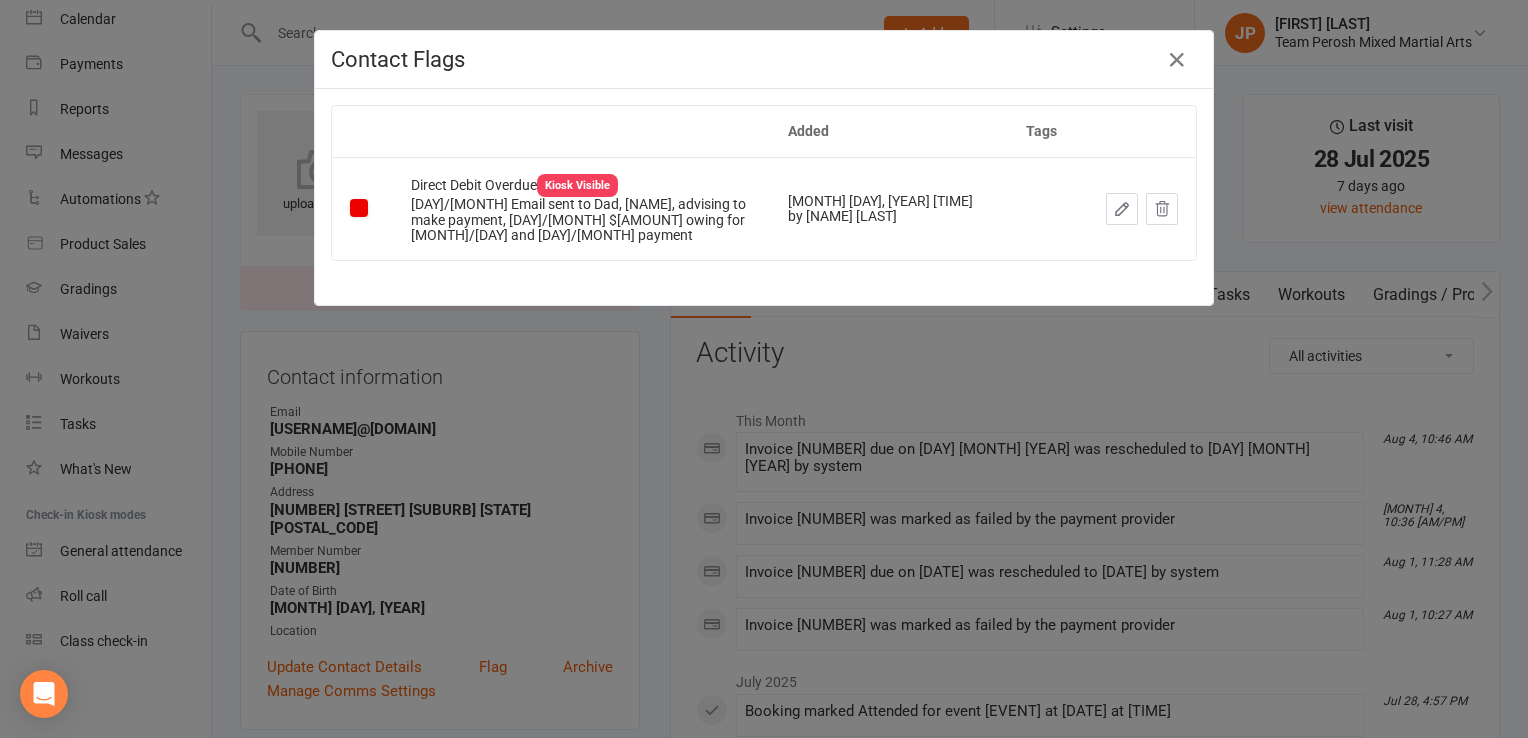 click at bounding box center [1122, 209] 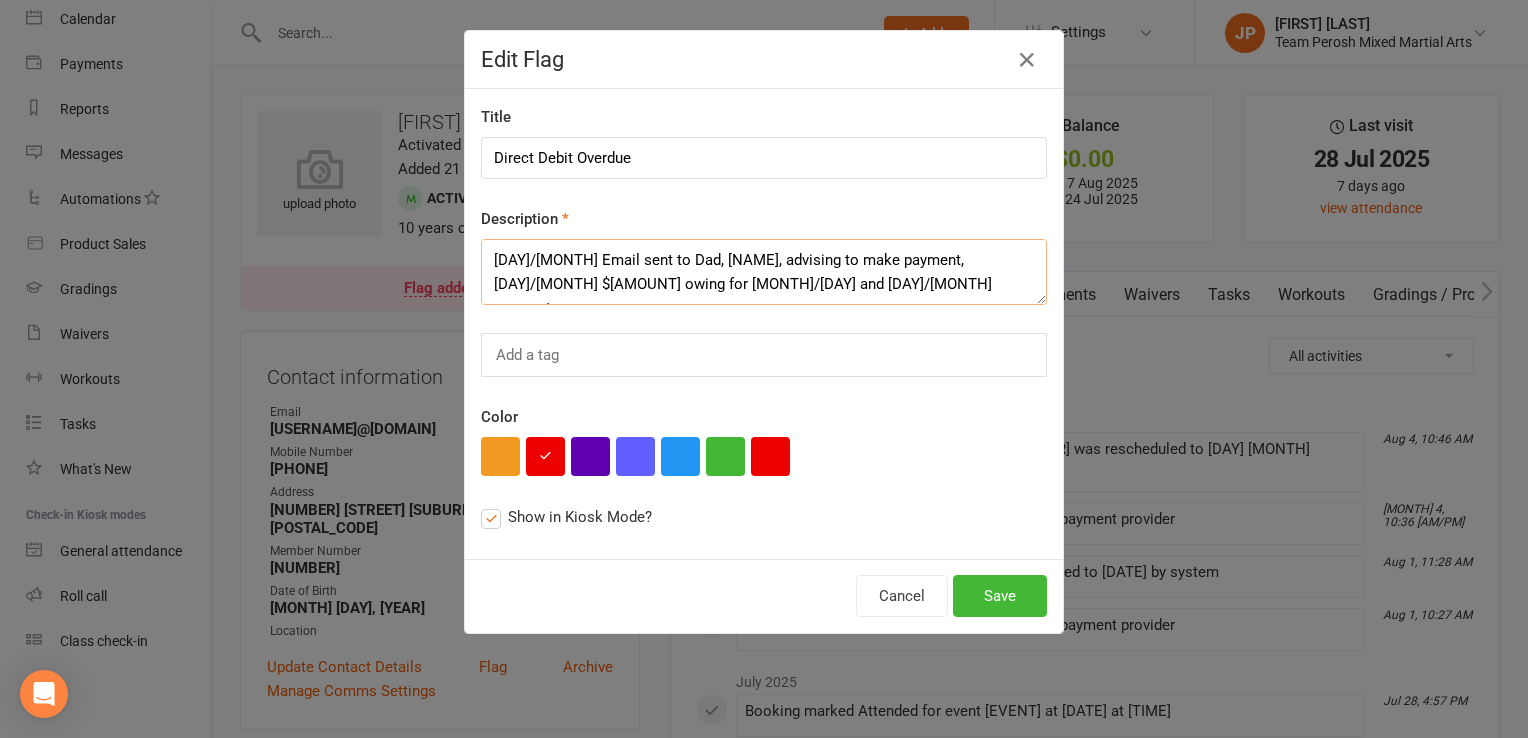 drag, startPoint x: 820, startPoint y: 278, endPoint x: 480, endPoint y: 294, distance: 340.37625 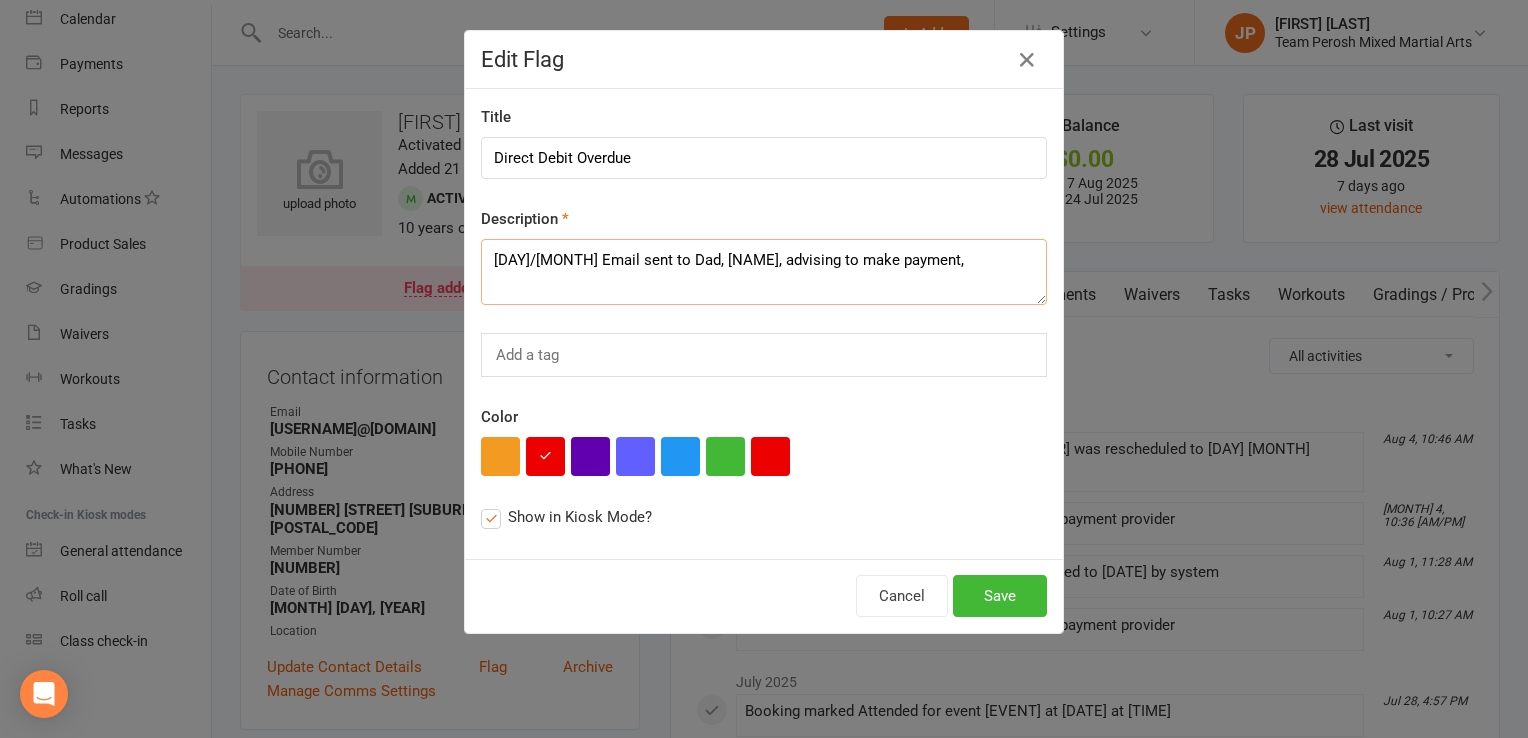 click on "28/7 Email sent to Dad, Alex, advising to make payment," at bounding box center [764, 272] 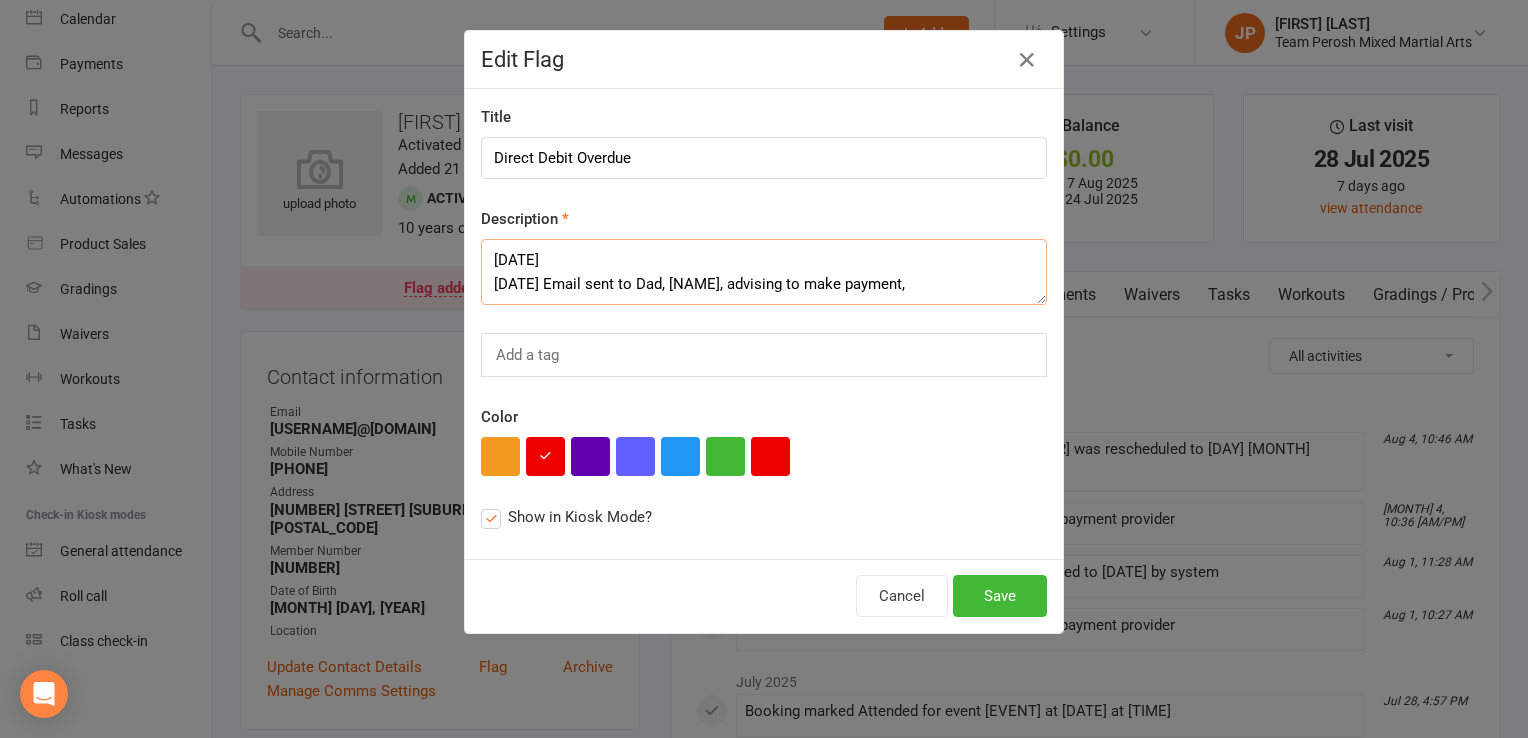 paste on "22/7 $180.58 owing for 4/7 and 18/7 payment" 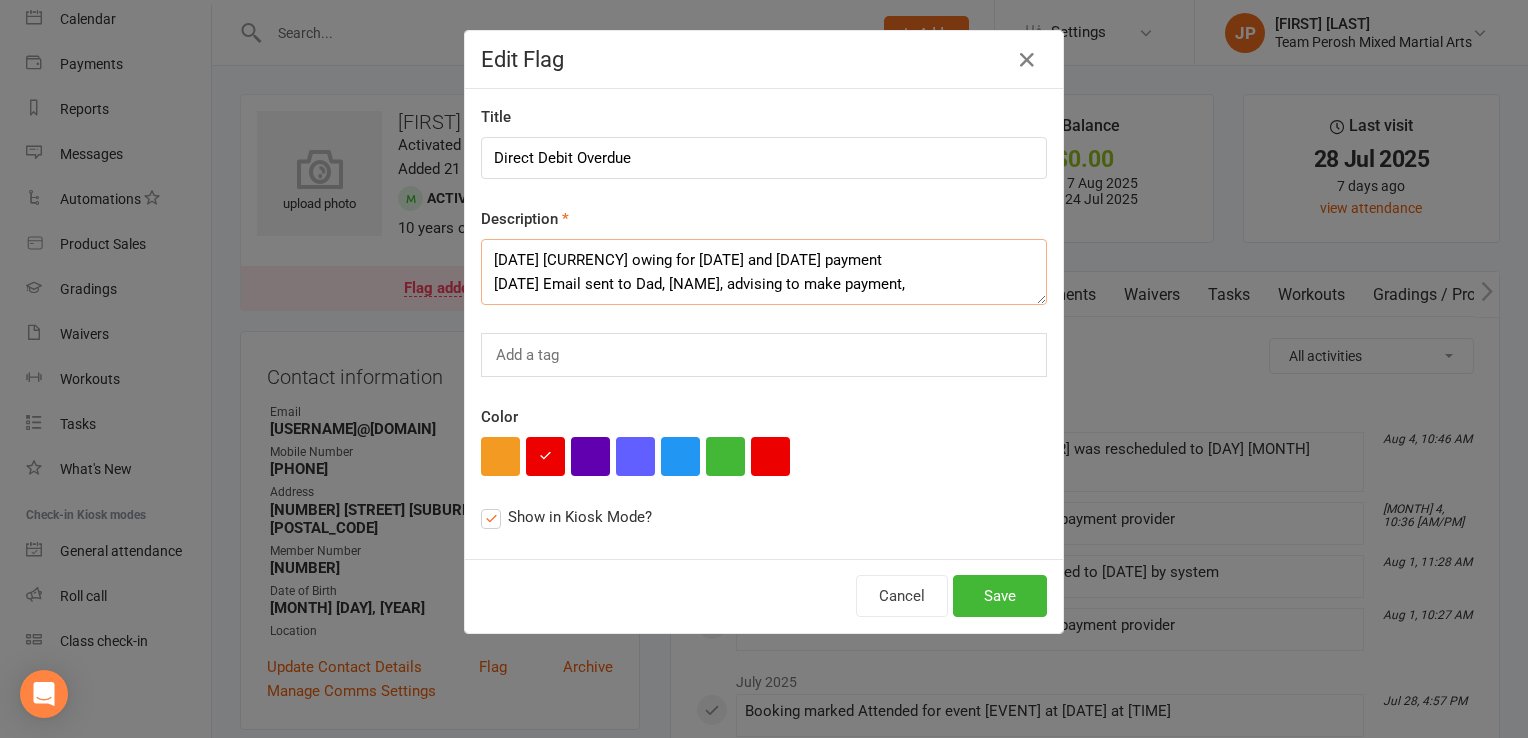 click on "4/7 22/7 $180.58 owing for 4/7 and 18/7 payment
28/7 Email sent to Dad, Alex, advising to make payment," at bounding box center [764, 272] 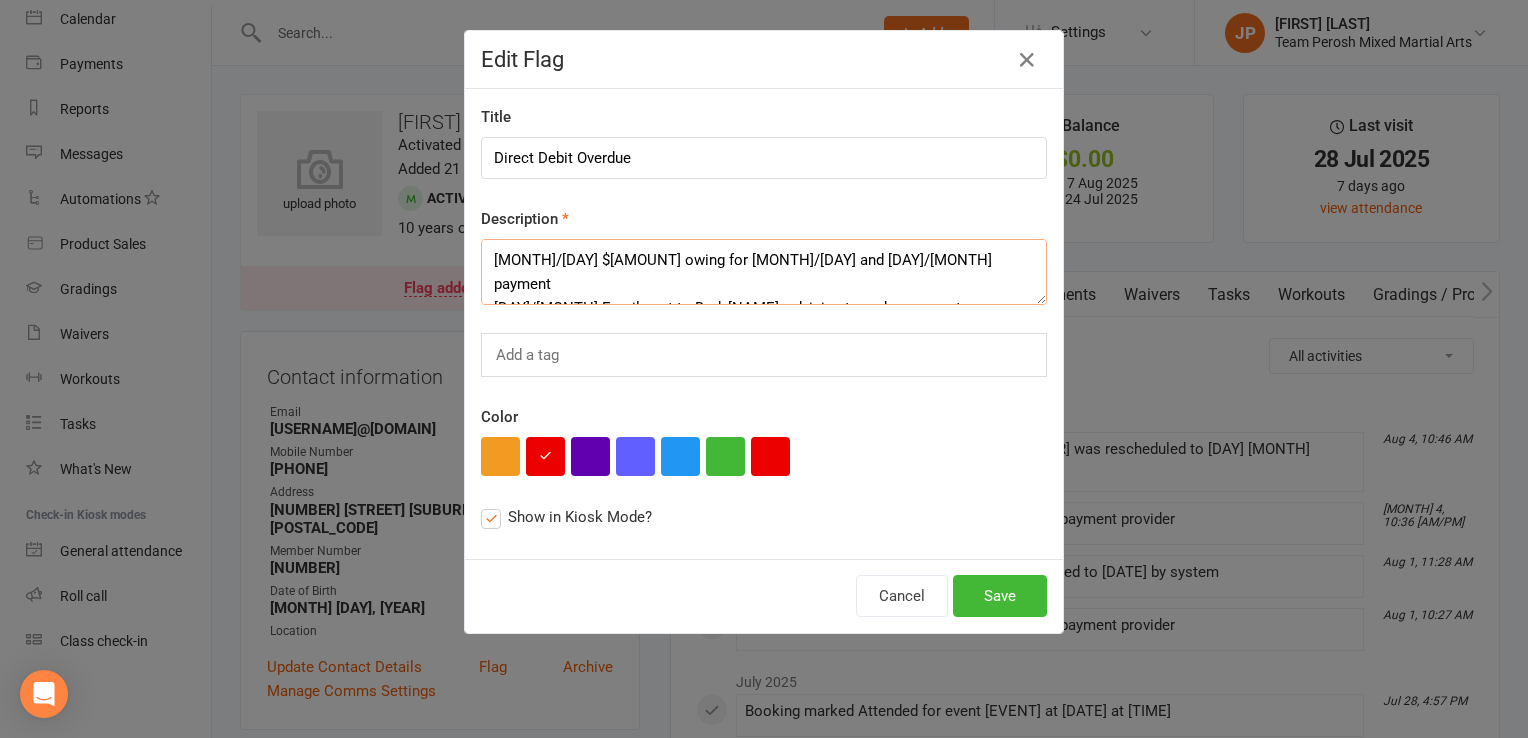 click on "4/6 $180.58 owing for 4/7 and 18/7 payment
28/7 Email sent to Dad, Alex, advising to make payment," at bounding box center (764, 272) 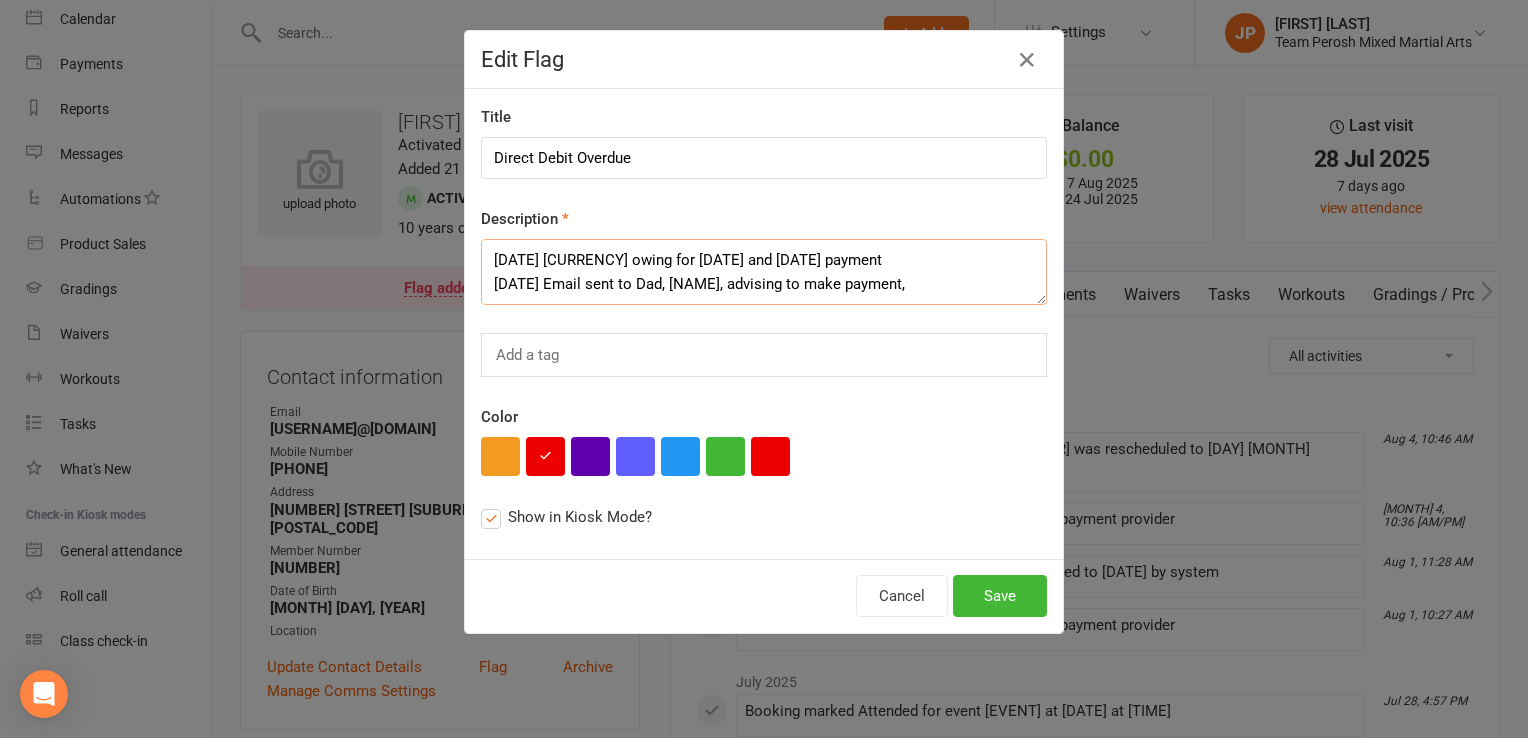 click on "4/6 $270.87 owing for 4/7 and 18/7 payment
28/7 Email sent to Dad, Alex, advising to make payment," at bounding box center [764, 272] 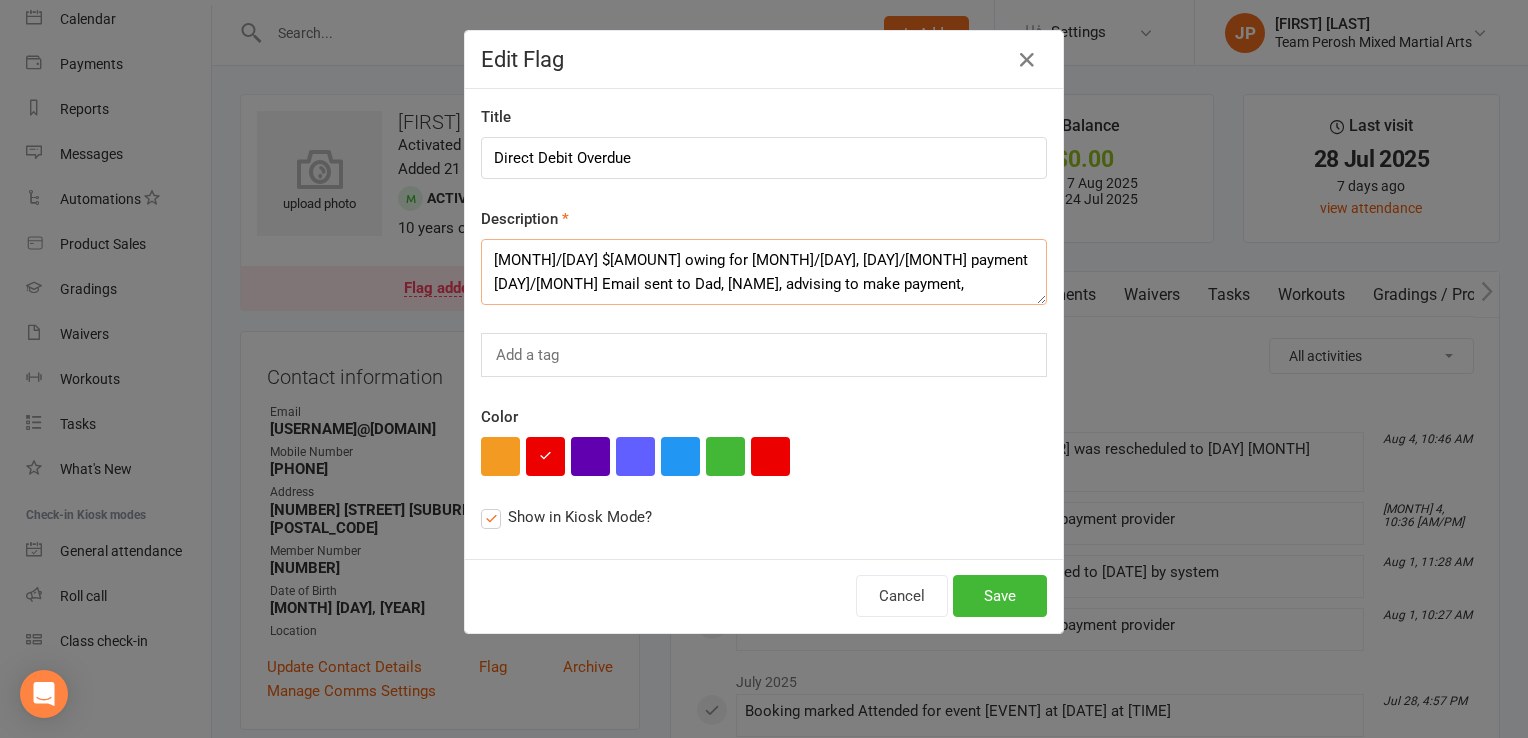 click on "4/6 $270.87 owing for 4/7, 18/7 payment
28/7 Email sent to Dad, Alex, advising to make payment," at bounding box center [764, 272] 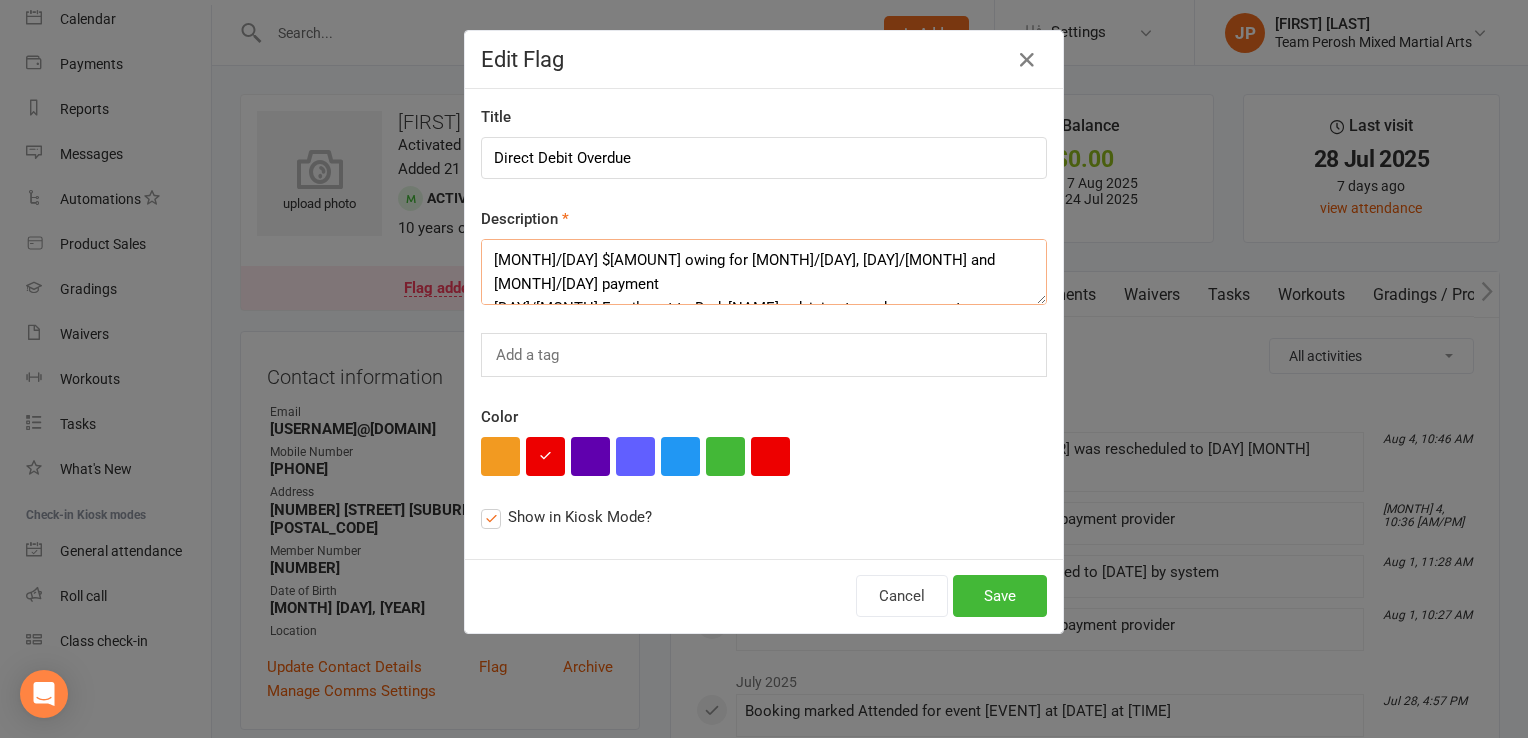 click on "4/6 $270.87 owing for 4/7, 18/7 and 1/8 payment
28/7 Email sent to Dad, Alex, advising to make payment," at bounding box center [764, 272] 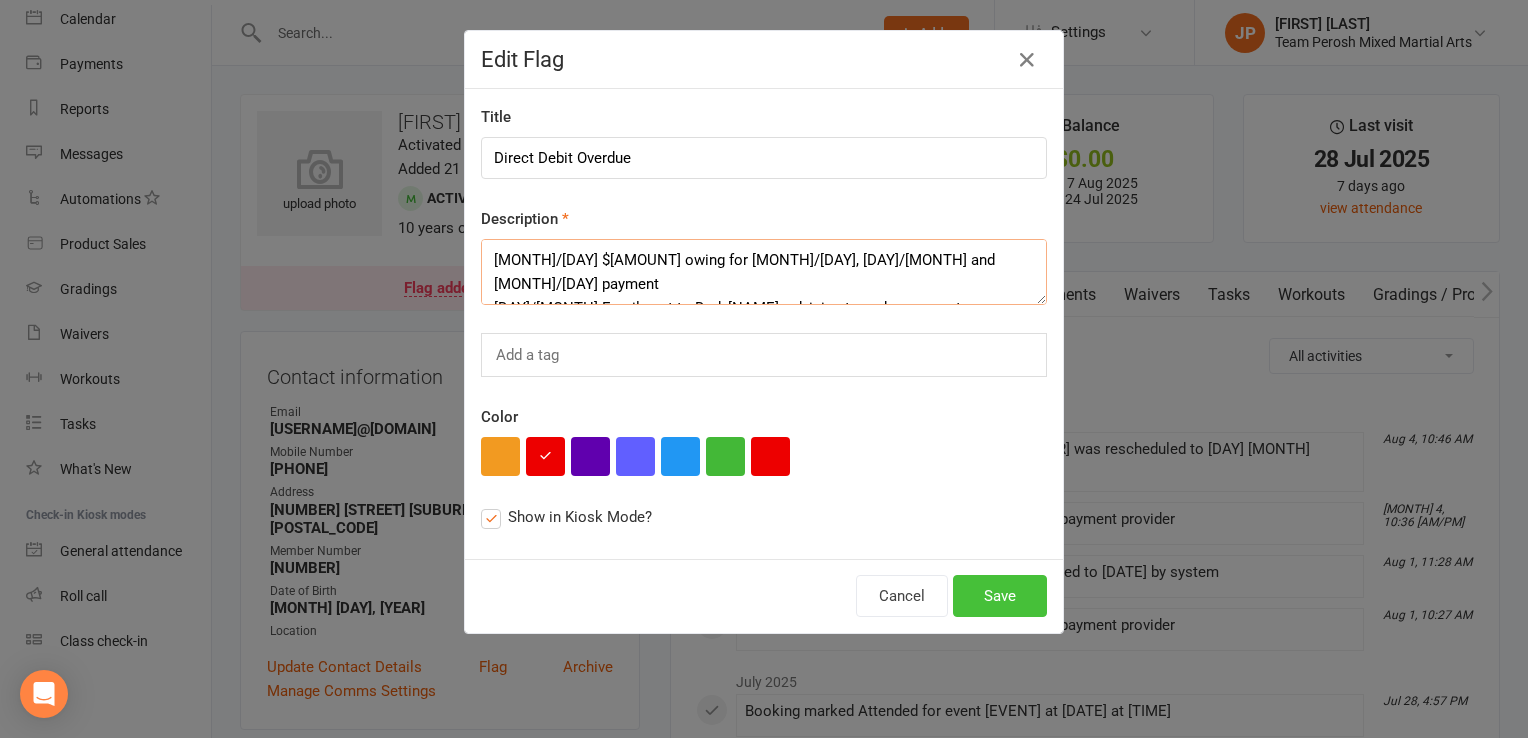 type on "4/6 $270.87 owing for 4/7, 18/7 and 1/8 payment
28/7 Email sent to Dad, Alex, advising to make payment," 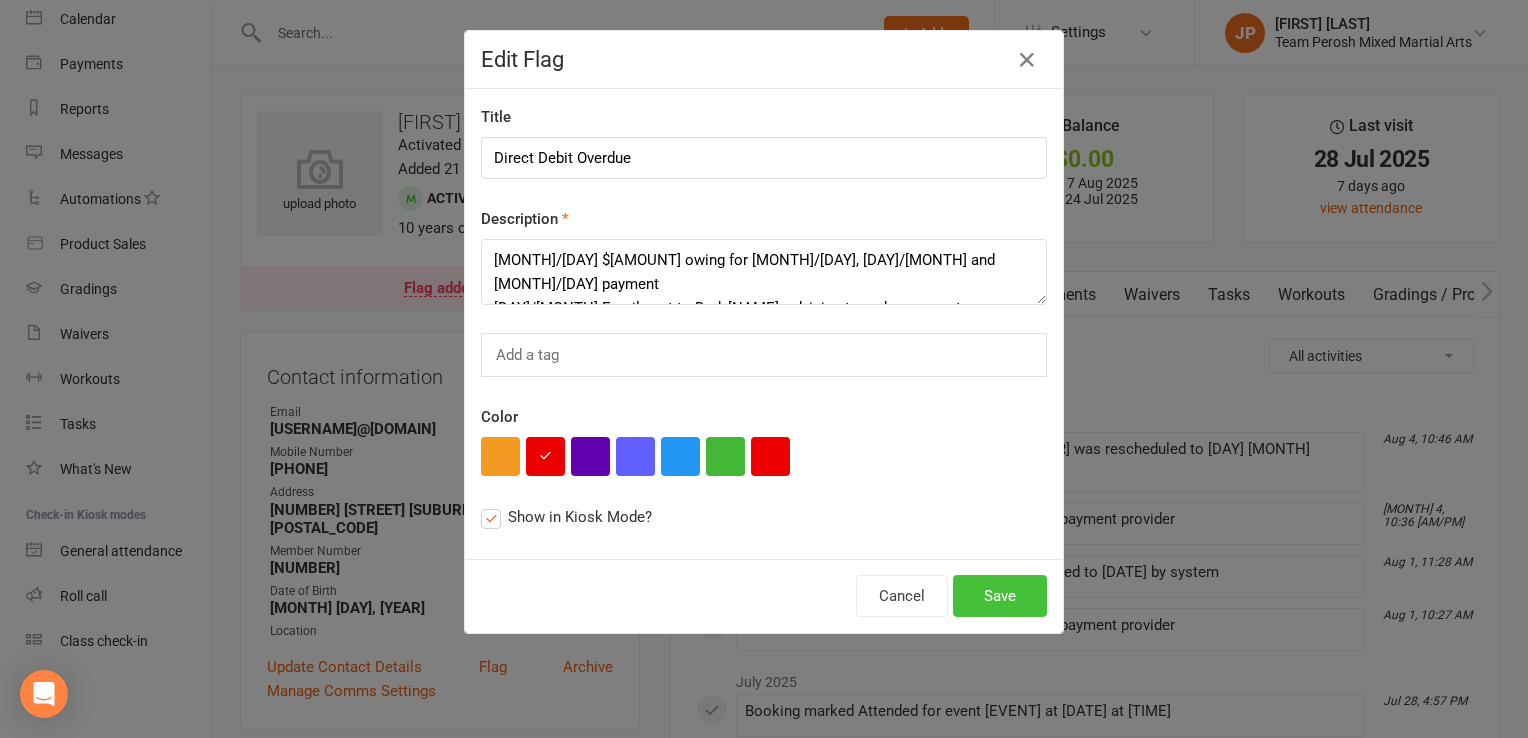 click on "Save" at bounding box center (1000, 596) 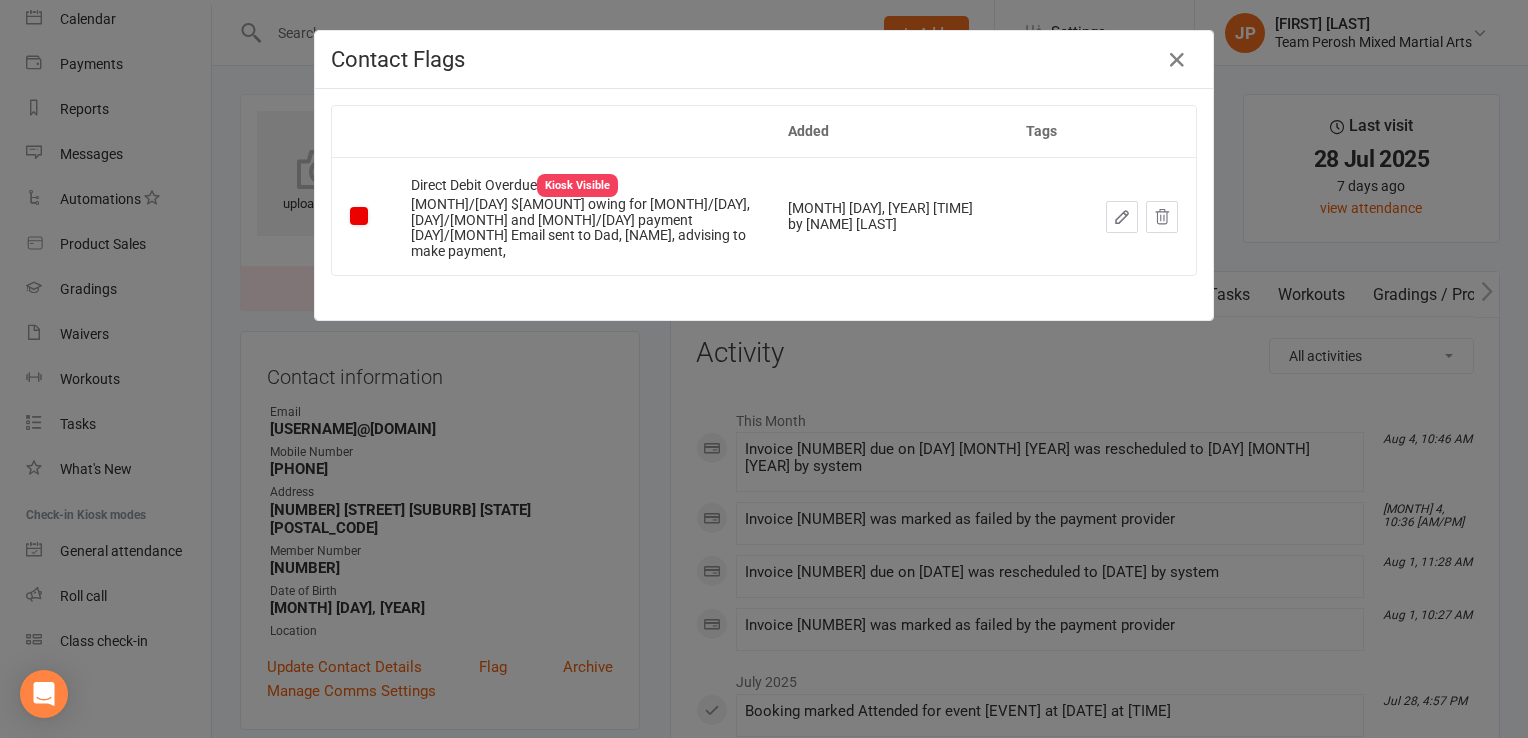 click 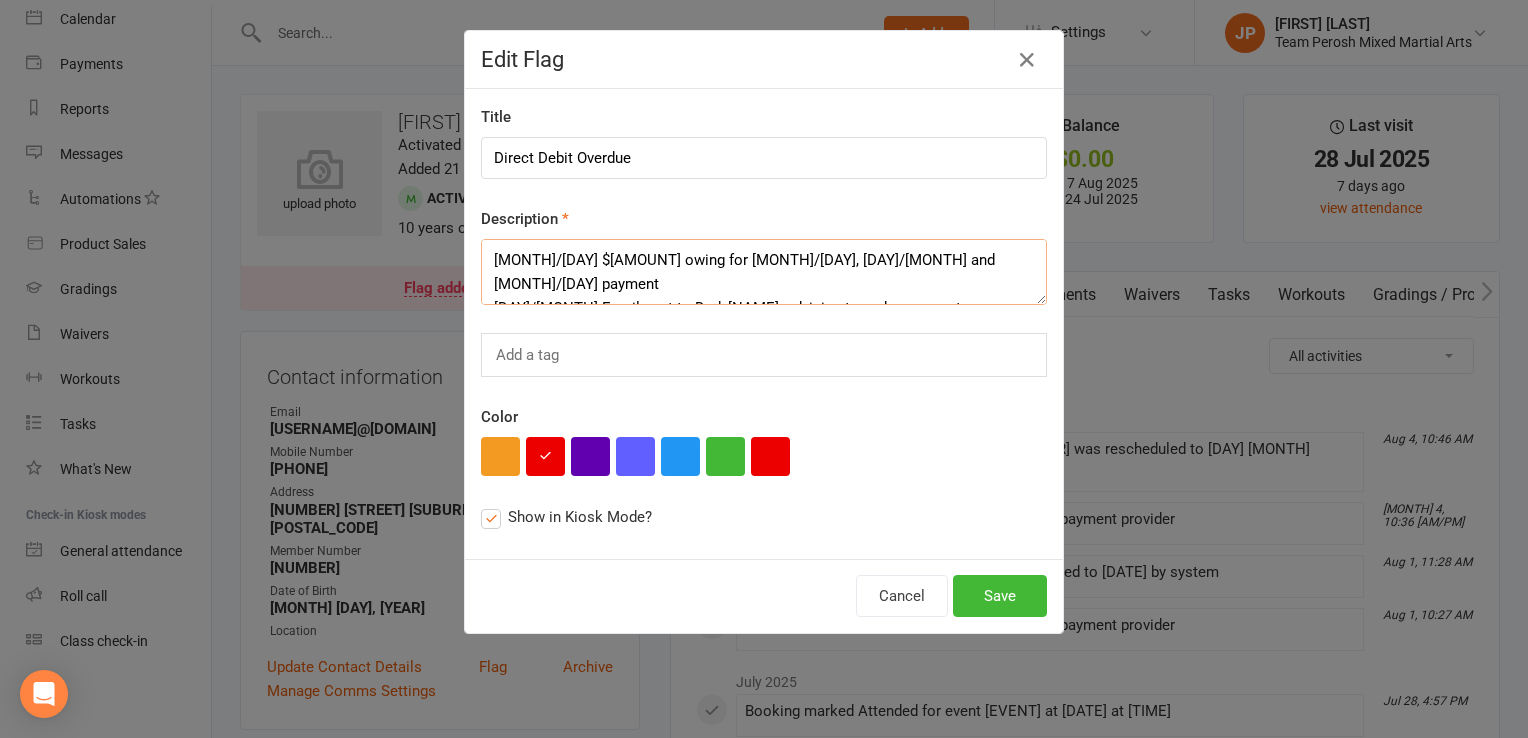 click on "4/6 $270.87 owing for 4/7, 18/7 and 1/8 payment
28/7 Email sent to Dad, Alex, advising to make payment," at bounding box center (764, 272) 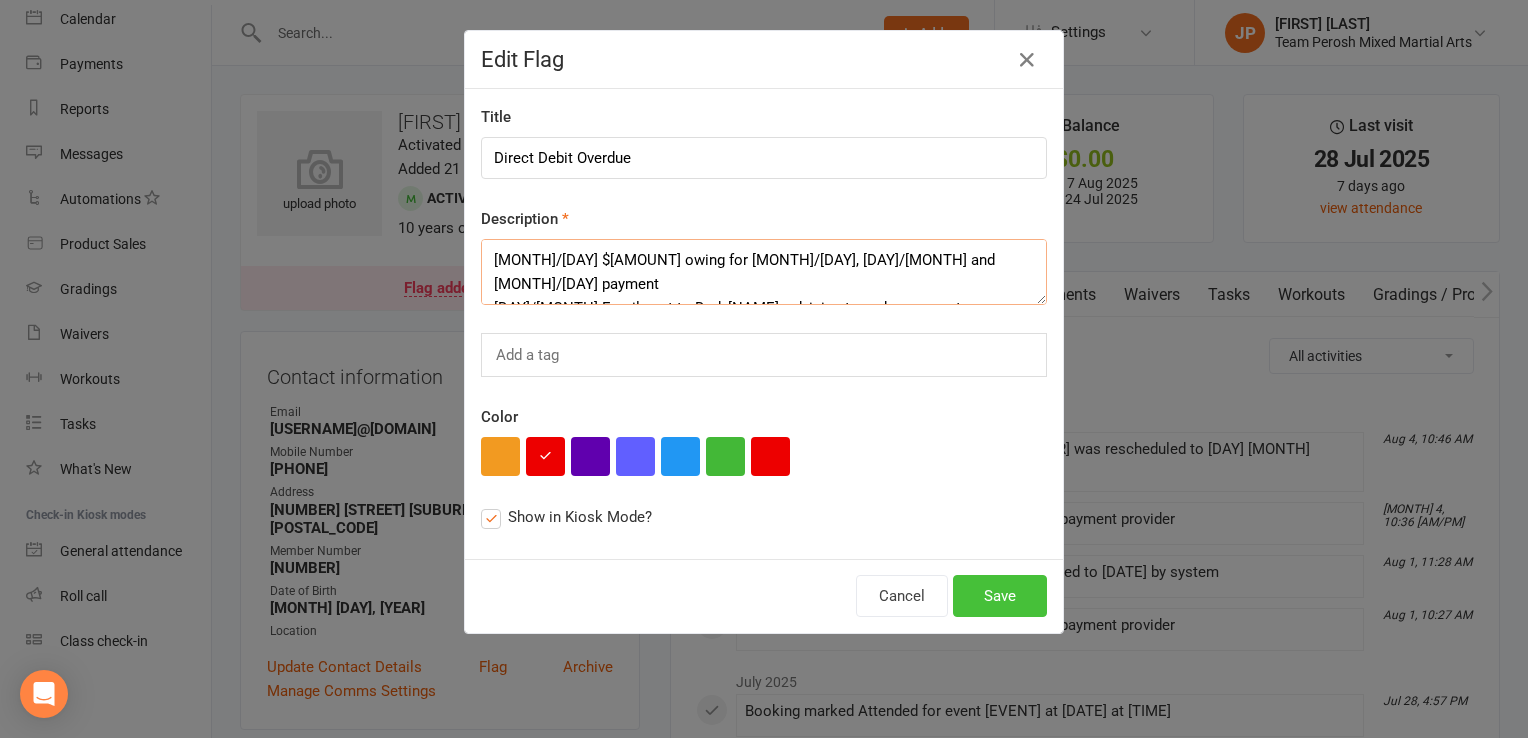 type on "4/8 $270.87 owing for 4/7, 18/7 and 1/8 payment
28/7 Email sent to Dad, Alex, advising to make payment," 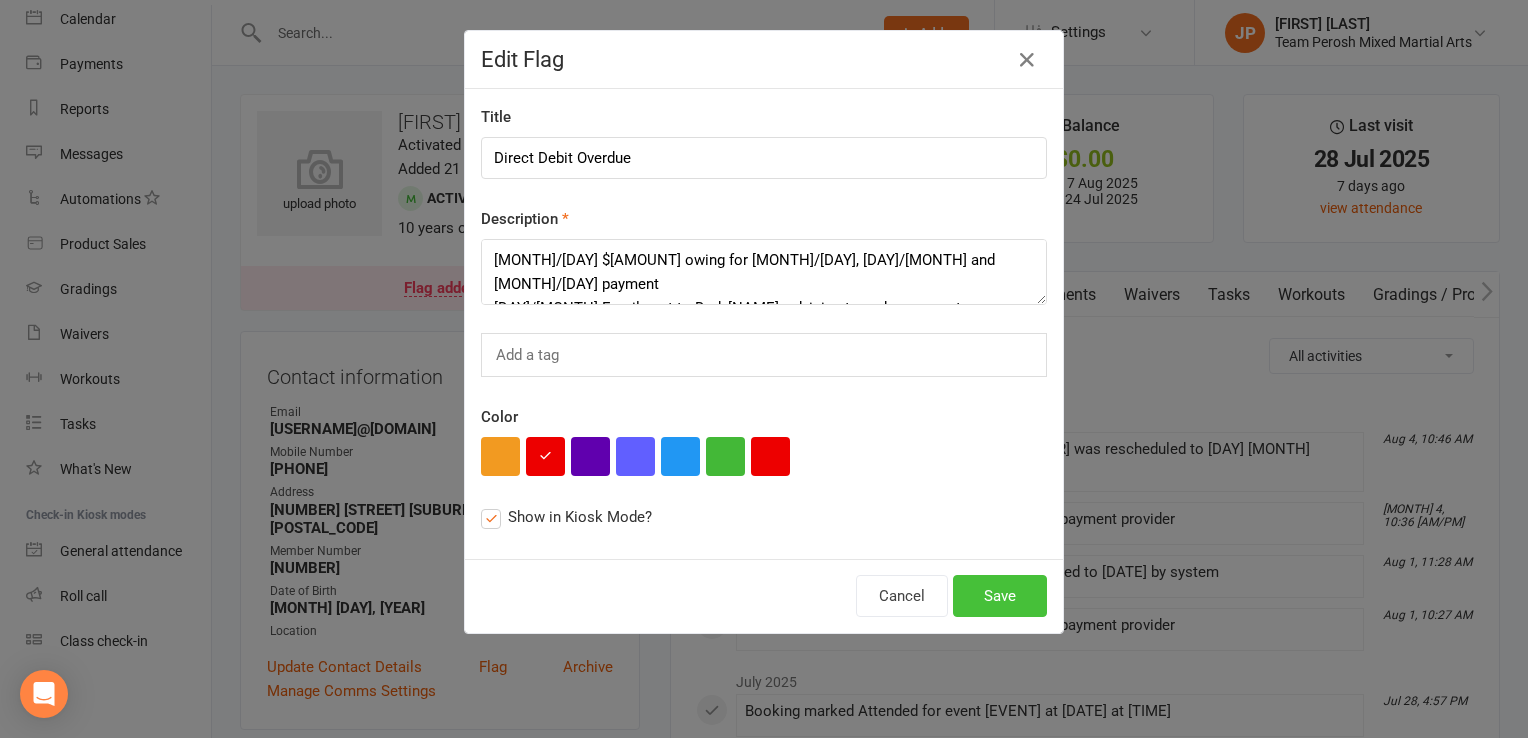 click on "Save" at bounding box center [1000, 596] 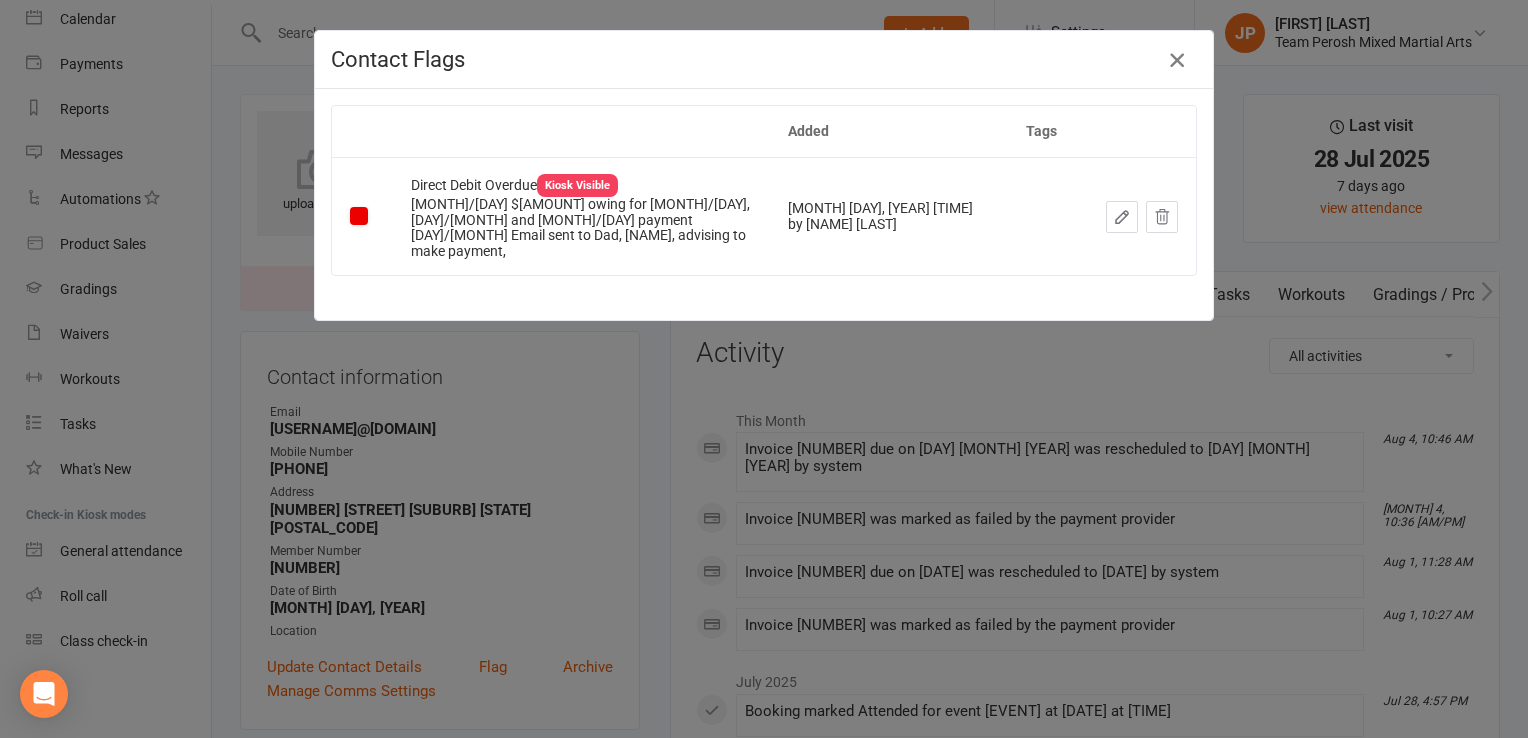 click at bounding box center (1177, 60) 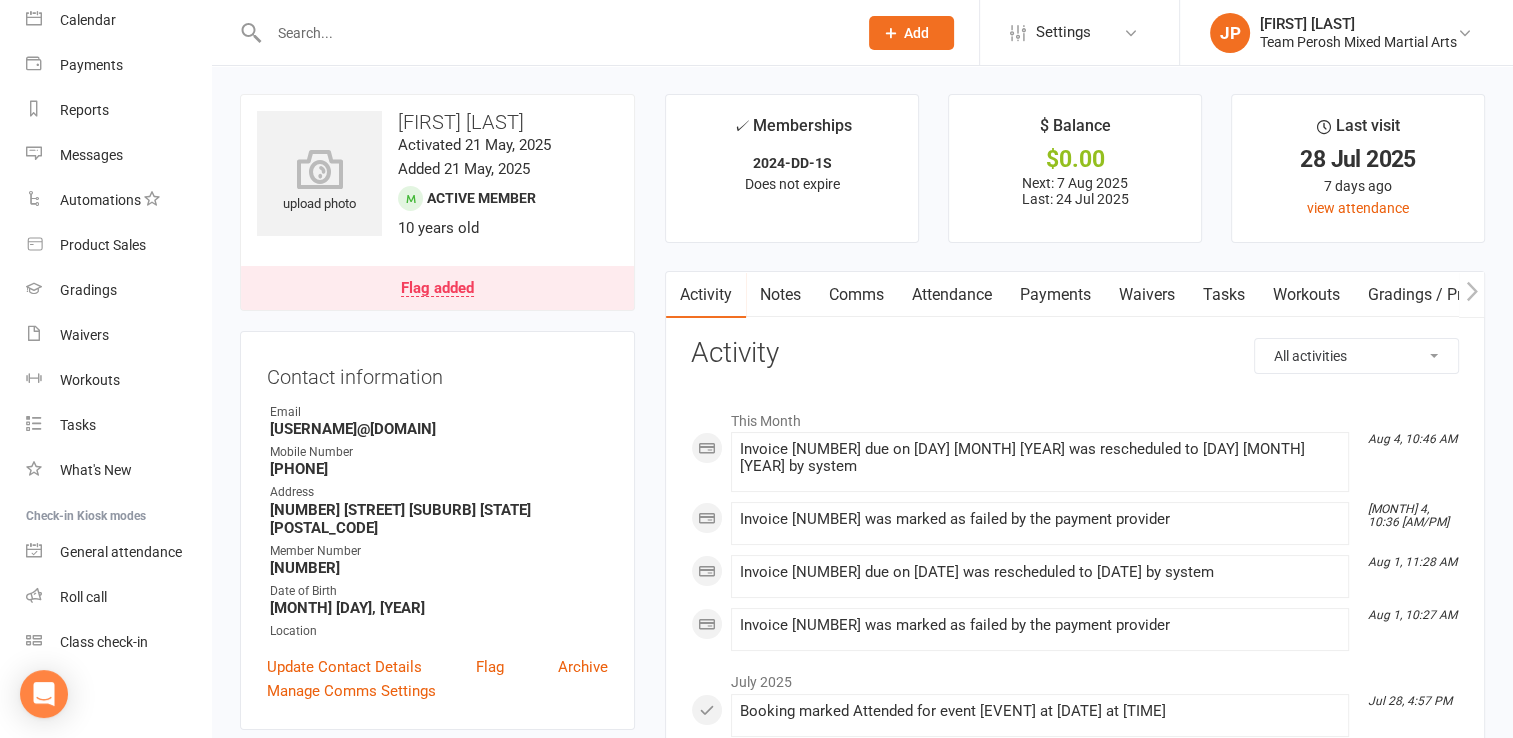 scroll, scrollTop: 20, scrollLeft: 0, axis: vertical 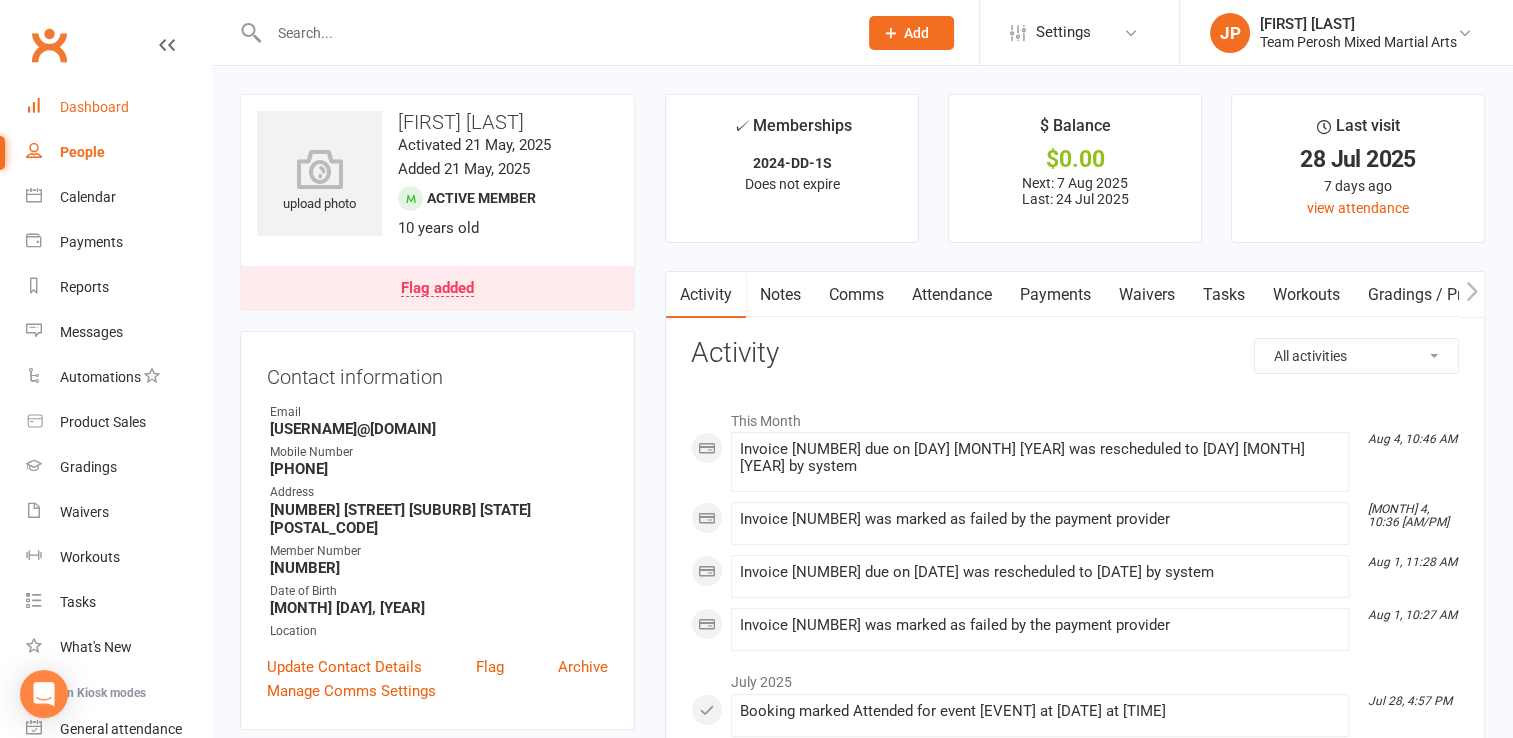 click on "Dashboard" at bounding box center (94, 107) 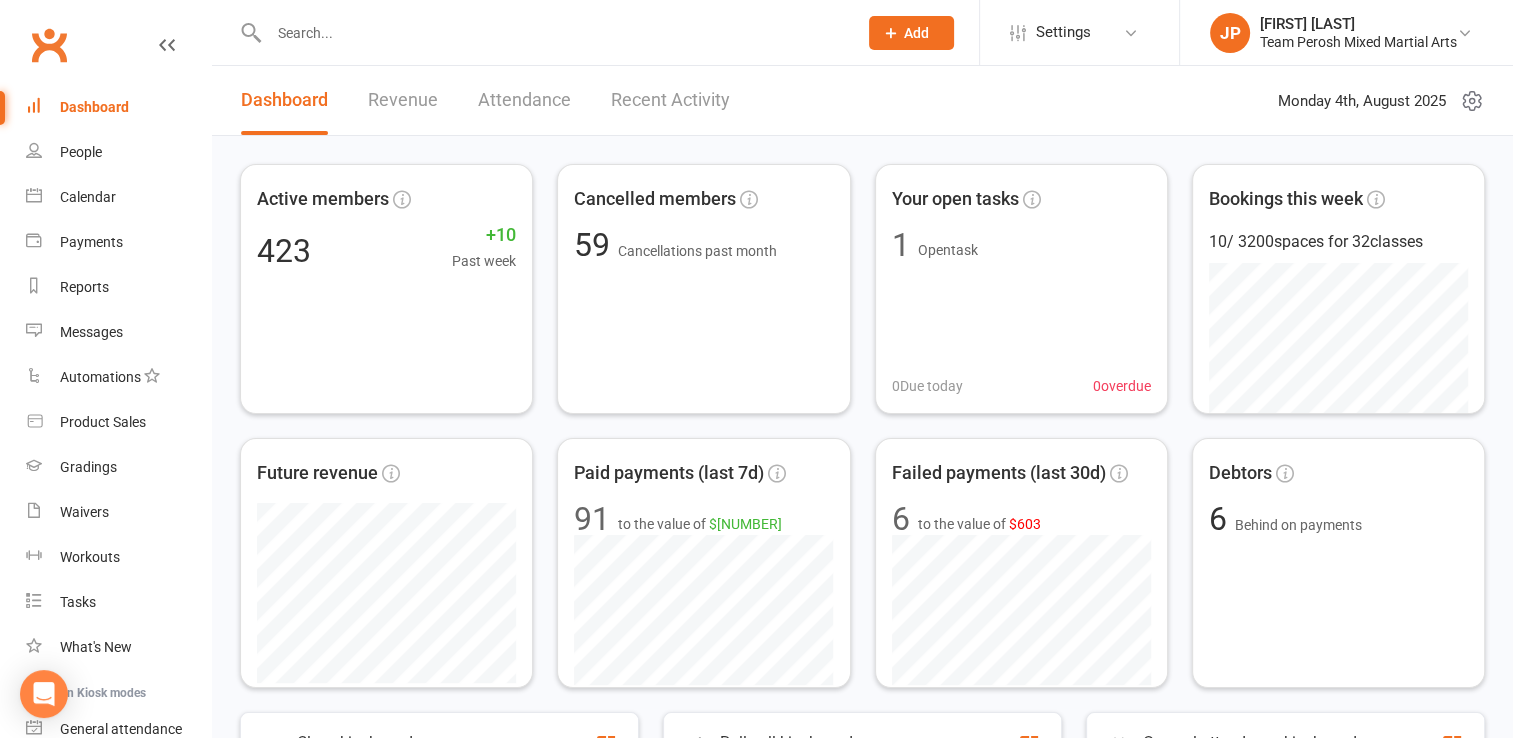 click on "Recent Activity" at bounding box center (670, 100) 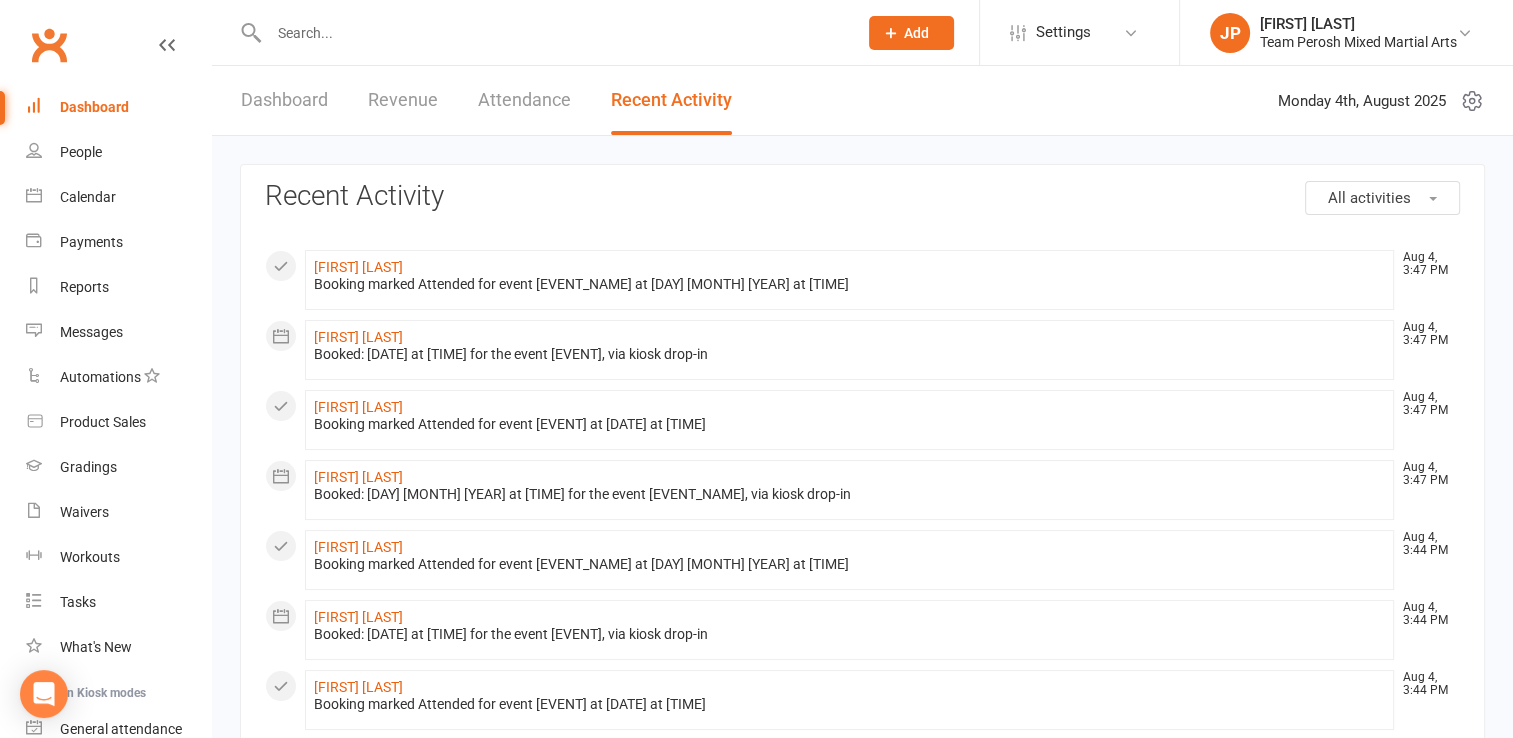 click on "Dashboard" at bounding box center [118, 107] 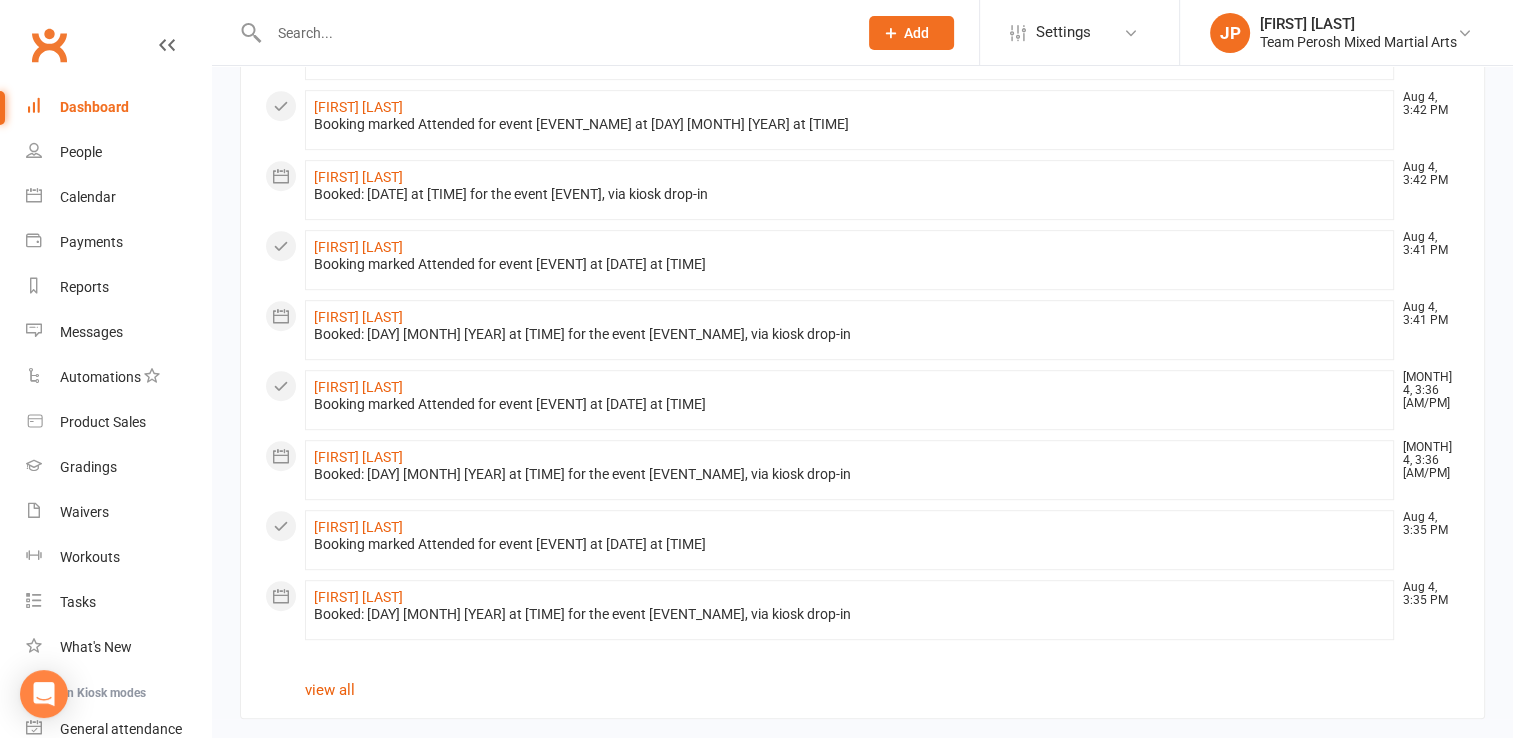 scroll, scrollTop: 1000, scrollLeft: 0, axis: vertical 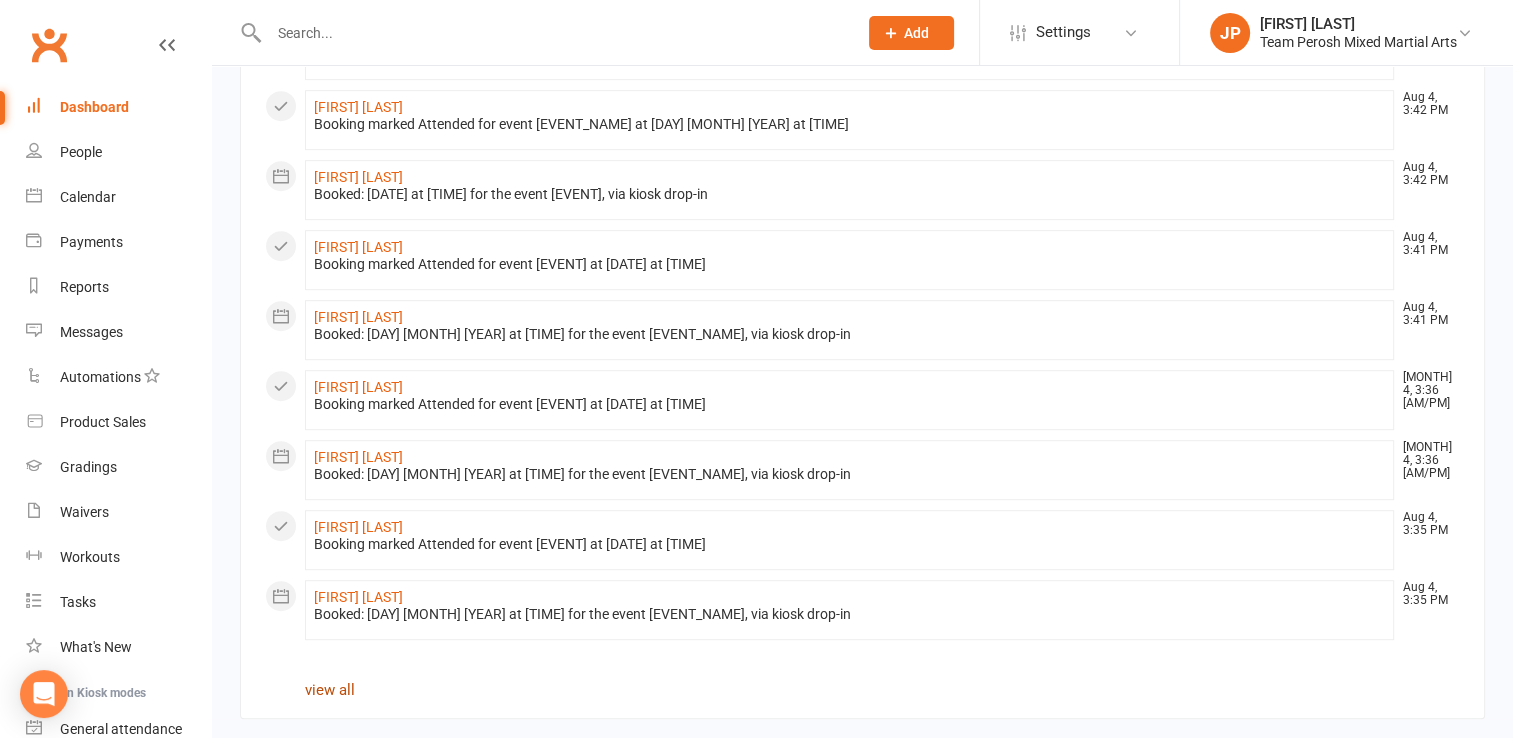 click on "view all" at bounding box center (330, 690) 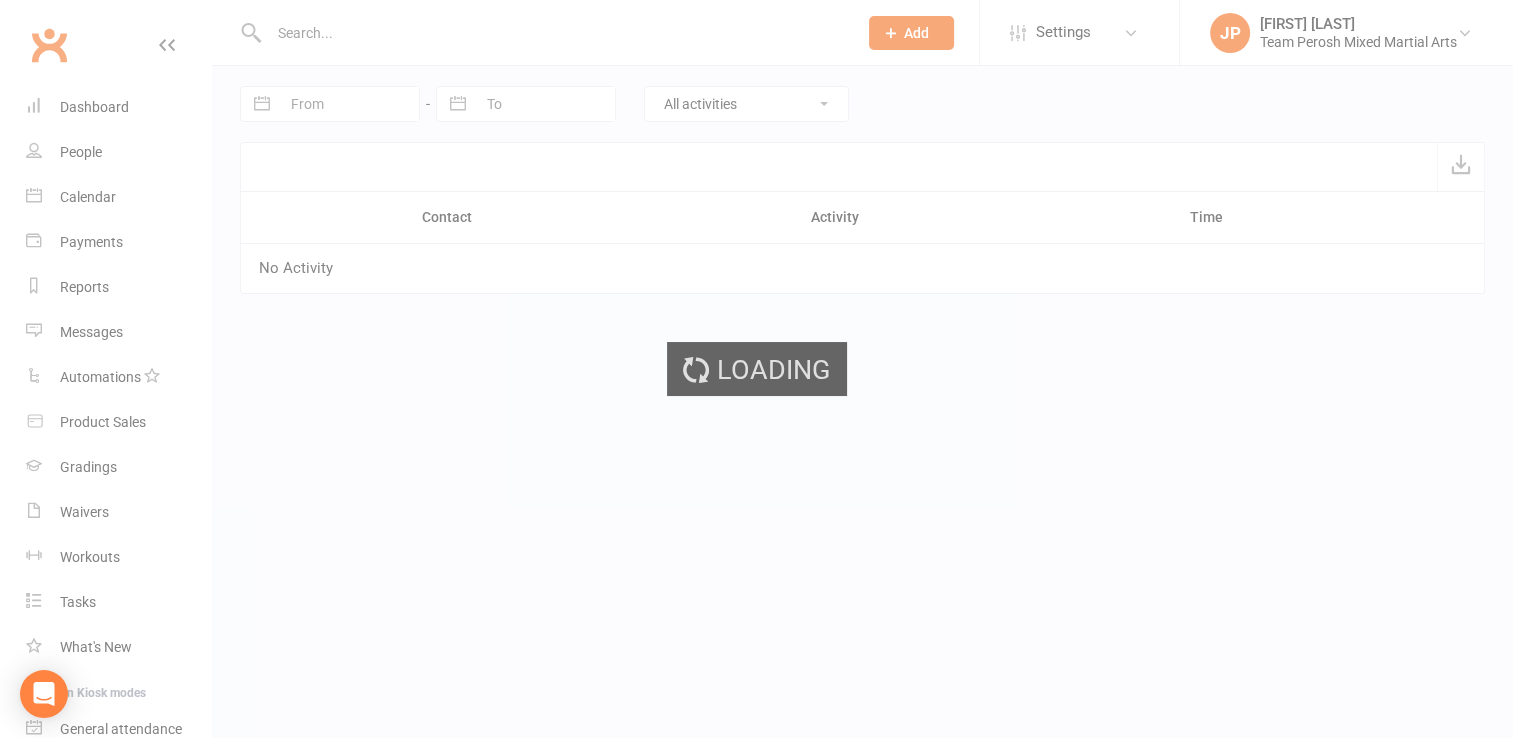 scroll, scrollTop: 0, scrollLeft: 0, axis: both 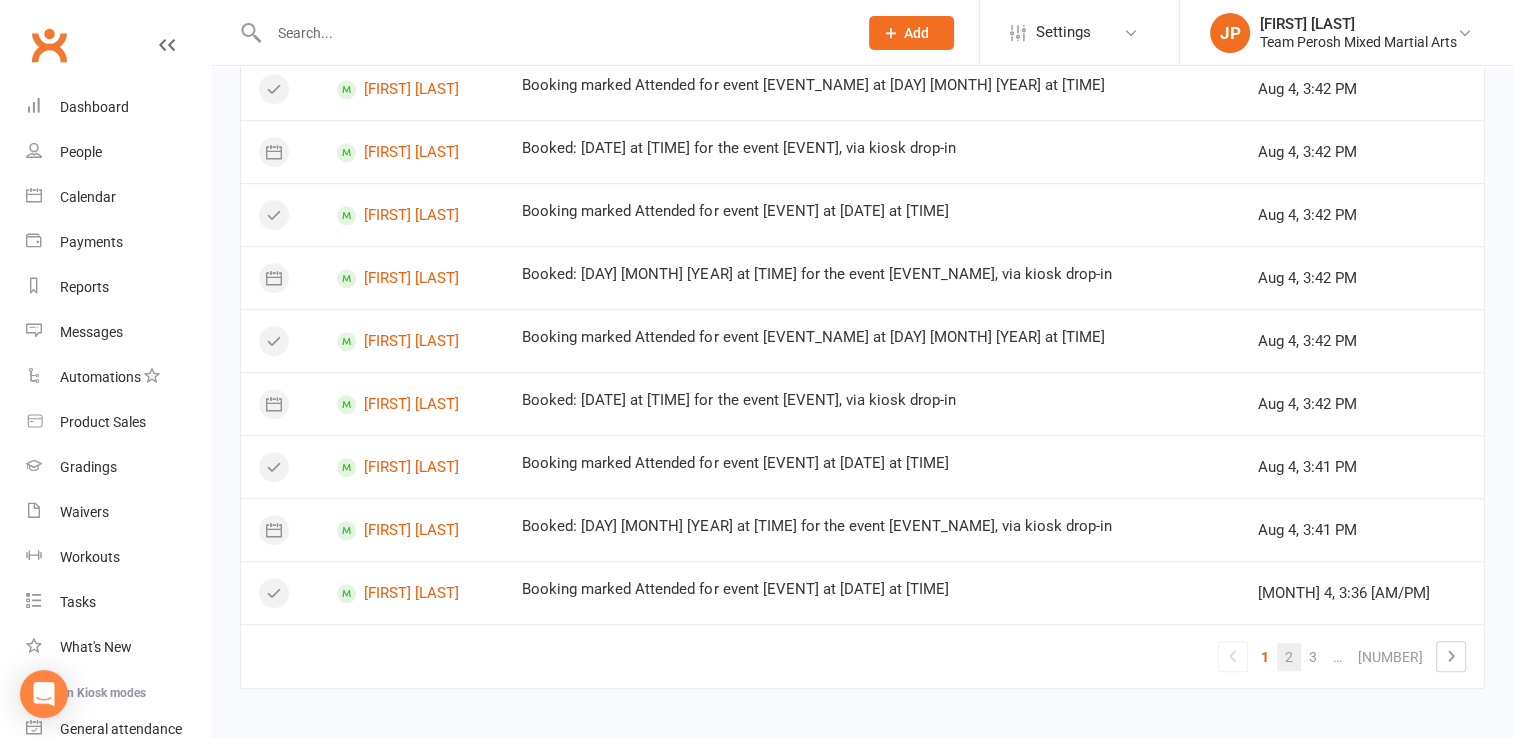 click on "2" at bounding box center (1289, 657) 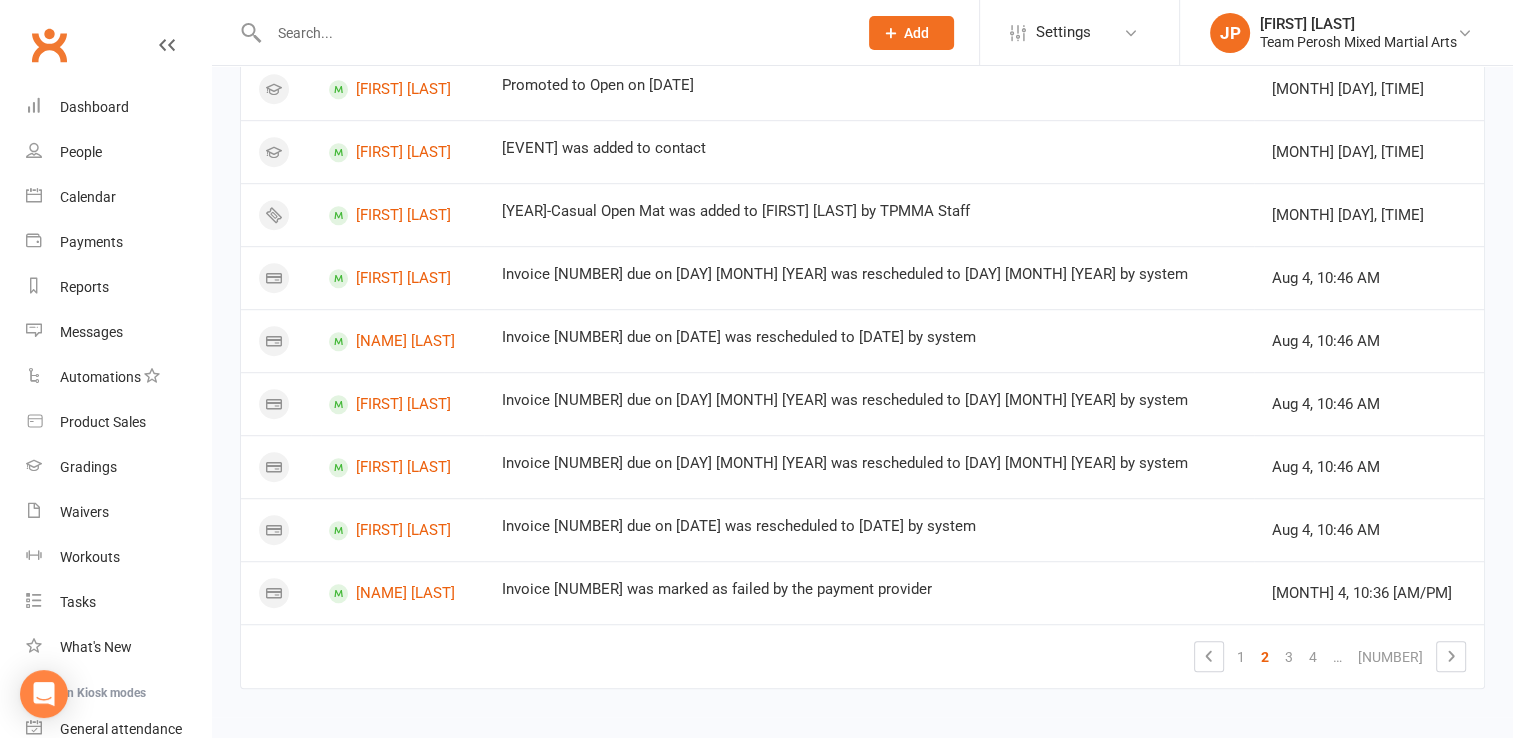 click at bounding box center (553, 33) 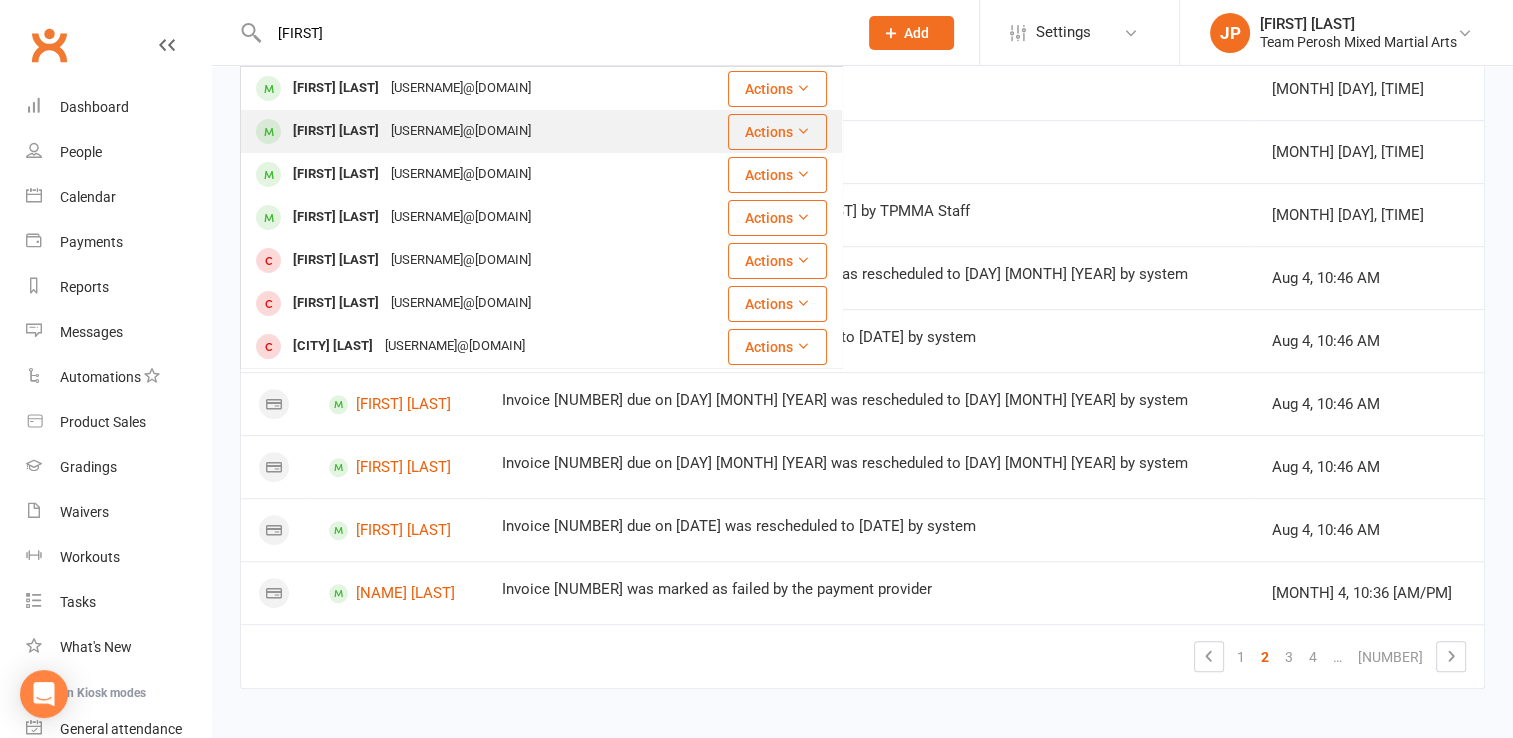 type on "callum" 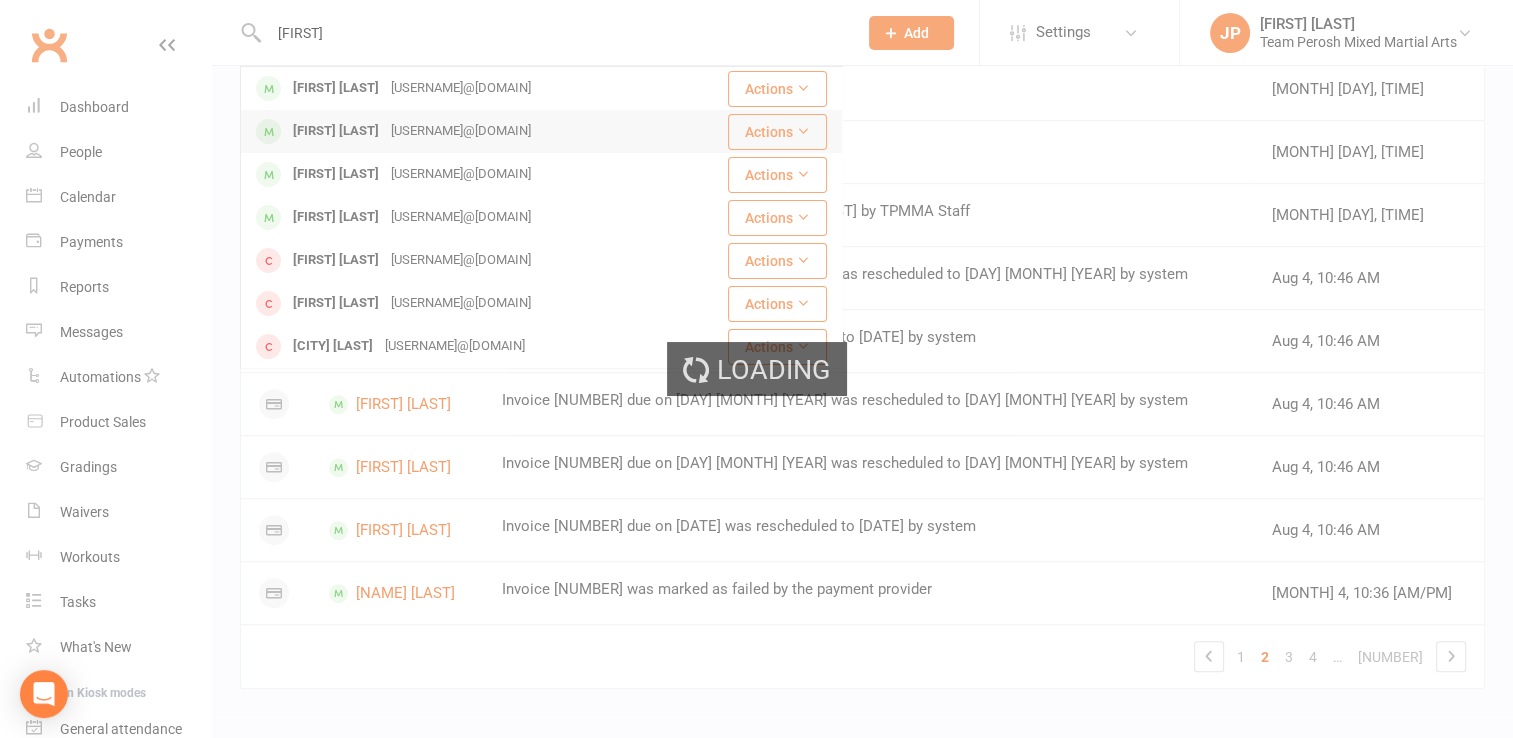 type 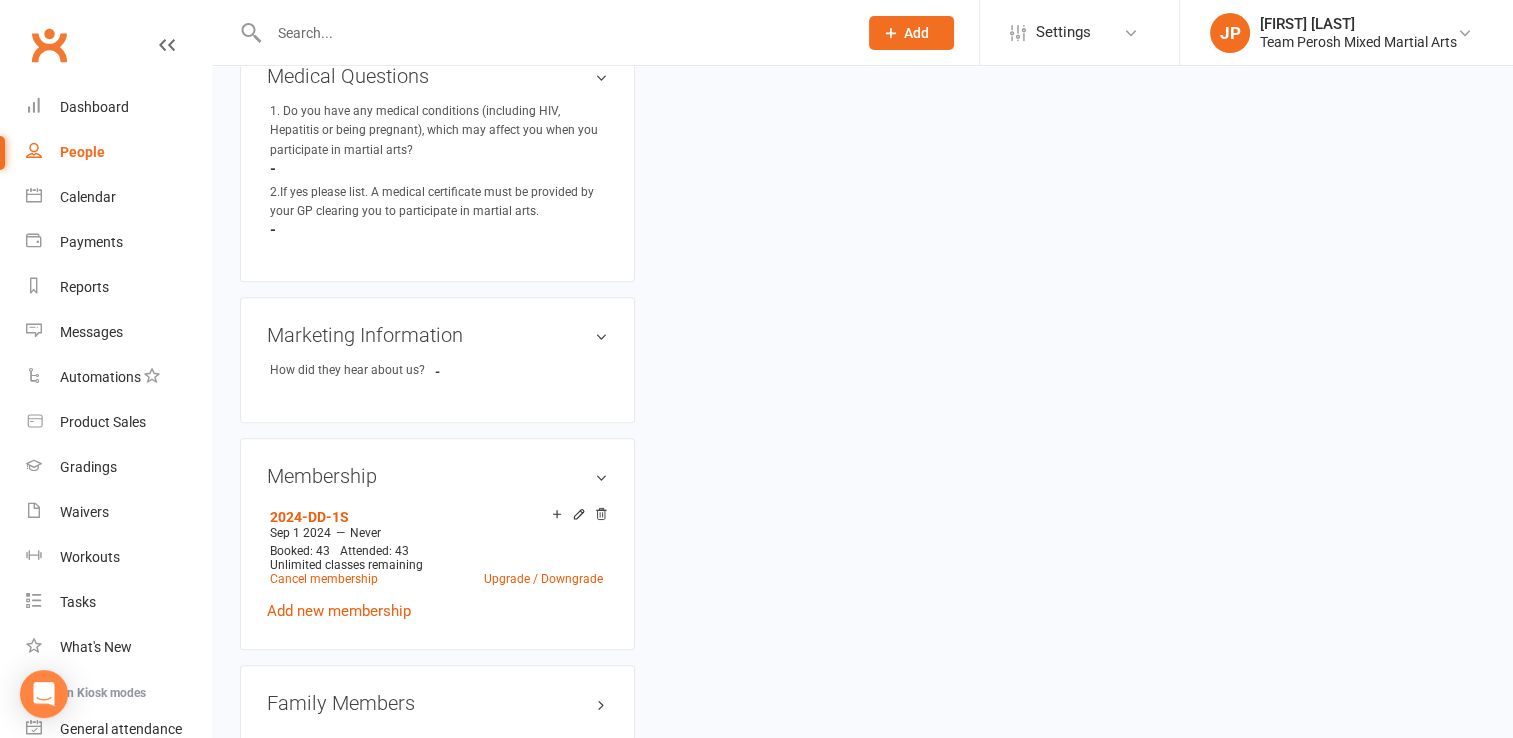 scroll, scrollTop: 0, scrollLeft: 0, axis: both 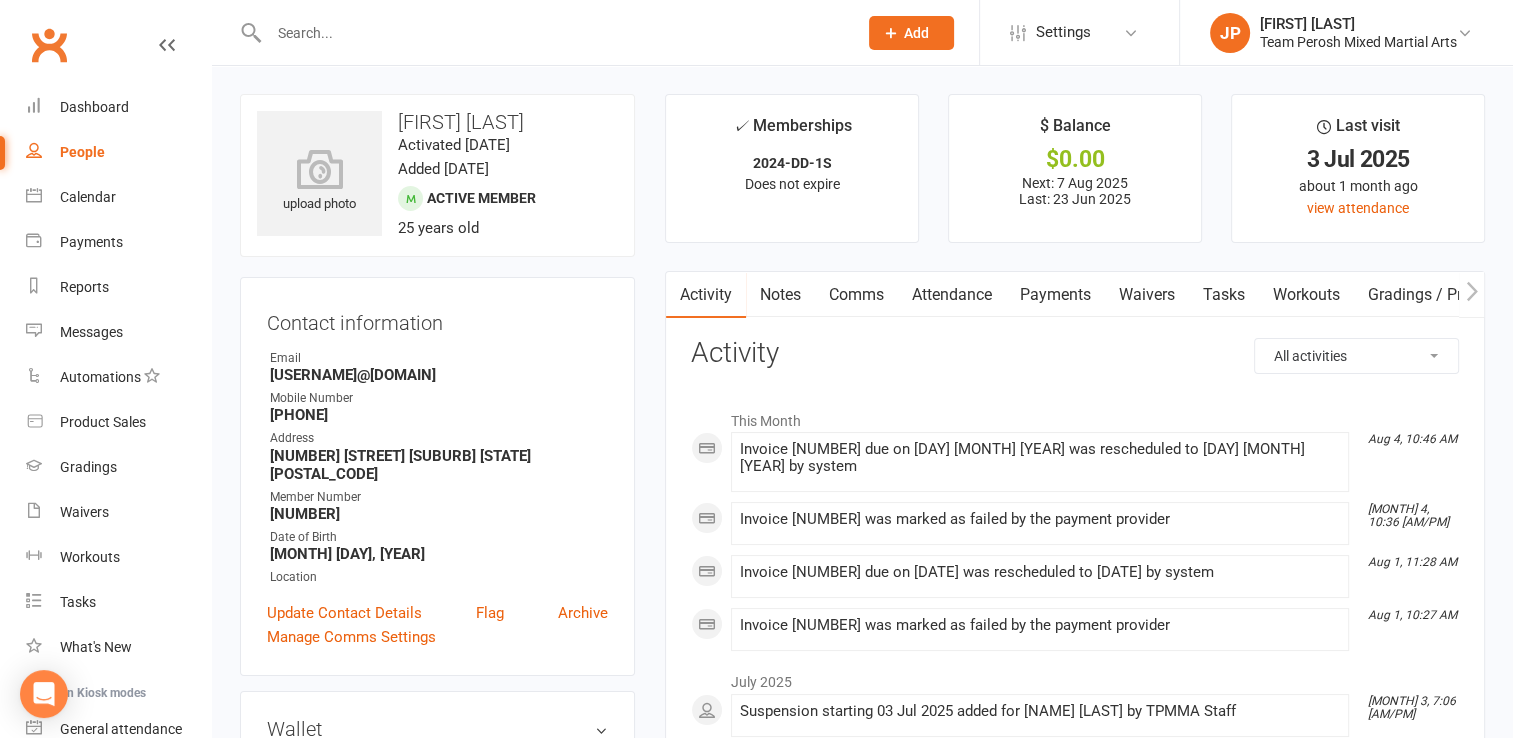 click on "Payments" at bounding box center (1055, 295) 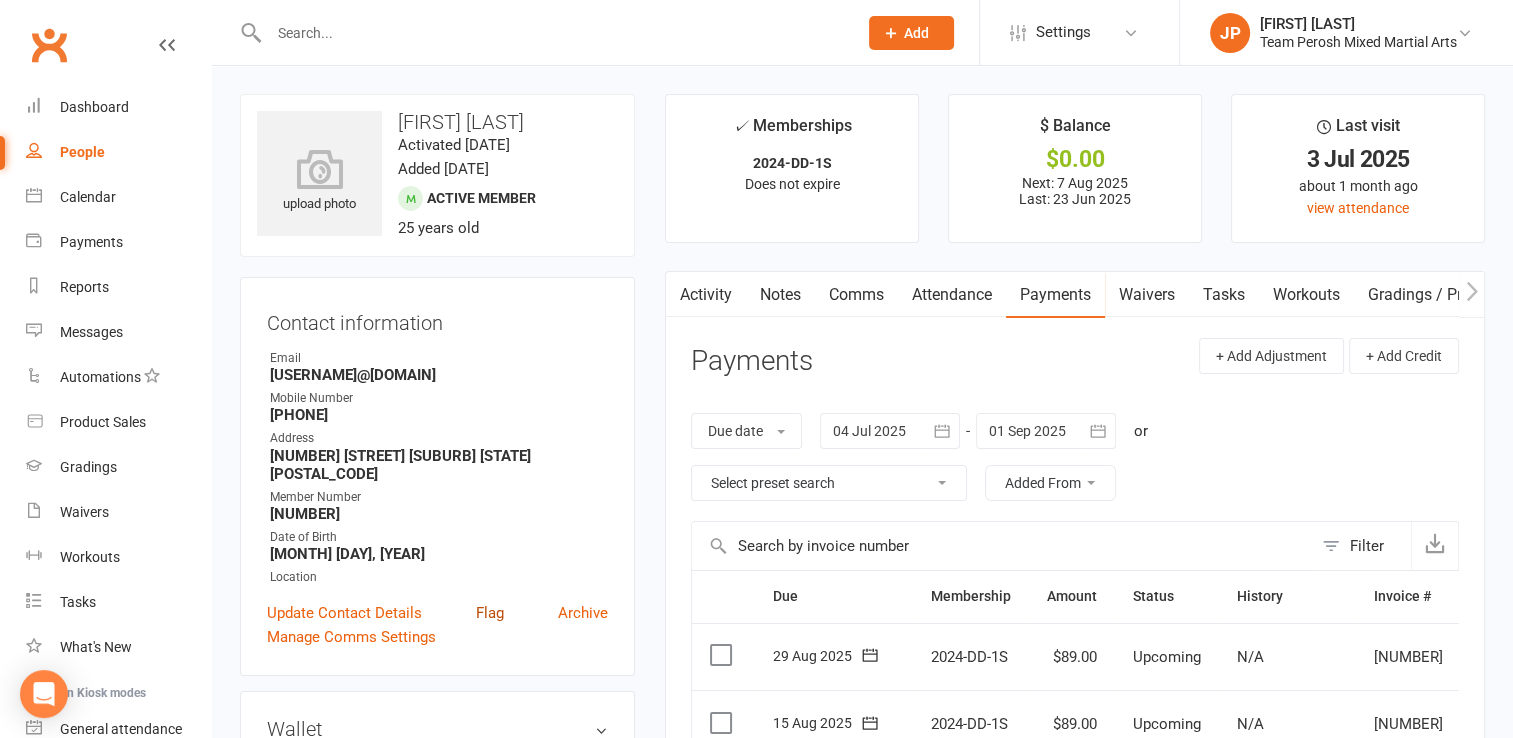 click on "Flag" at bounding box center [490, 613] 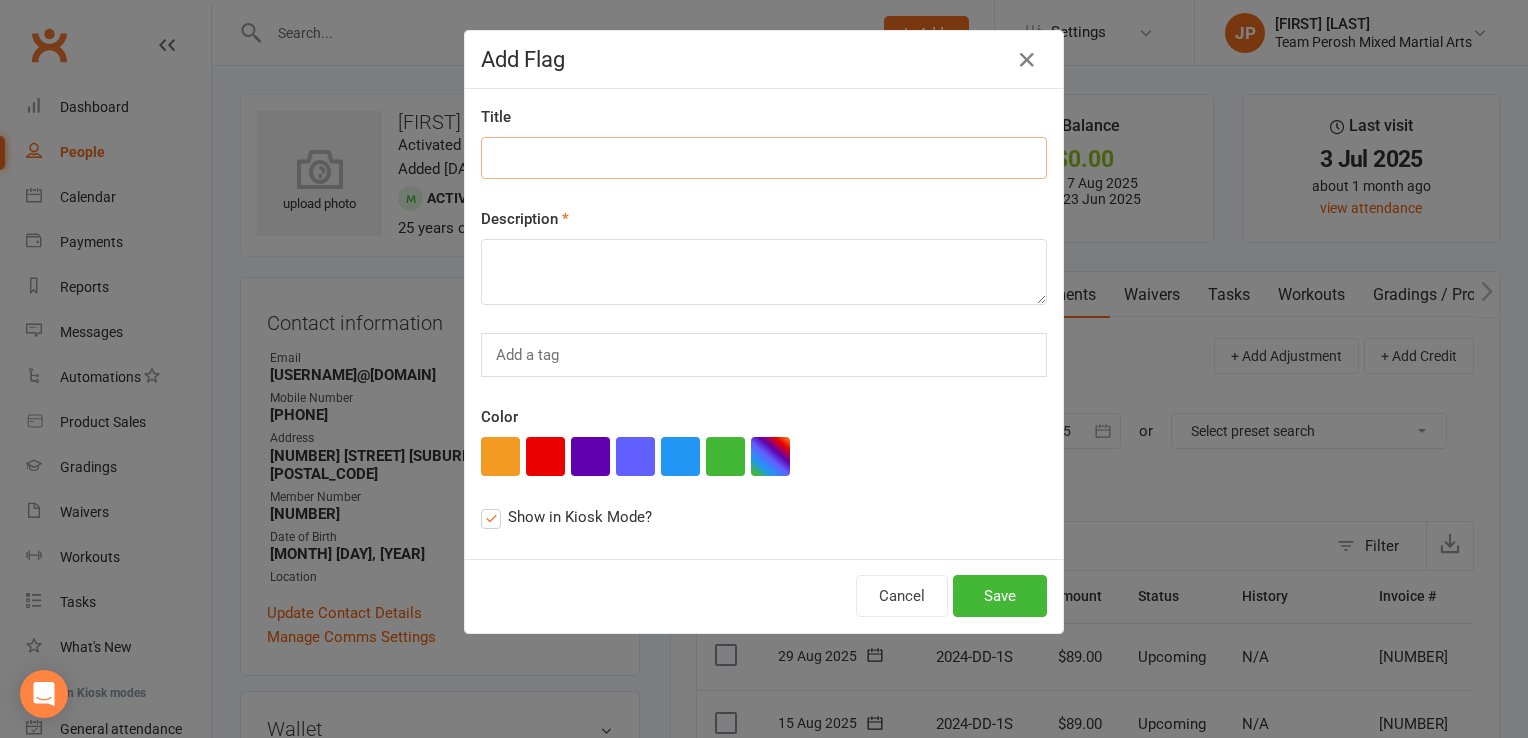 click at bounding box center [764, 158] 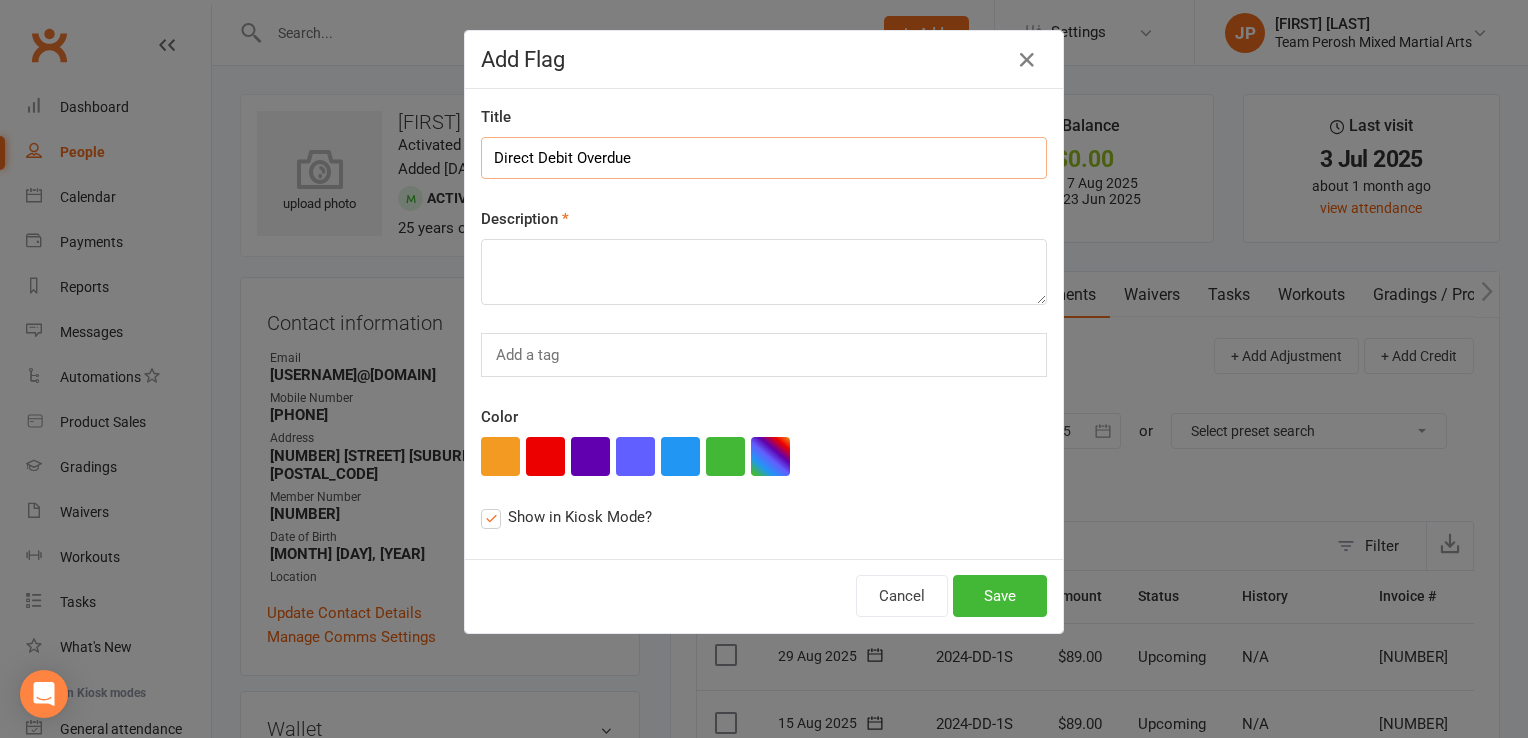 type on "Direct Debit Overdue" 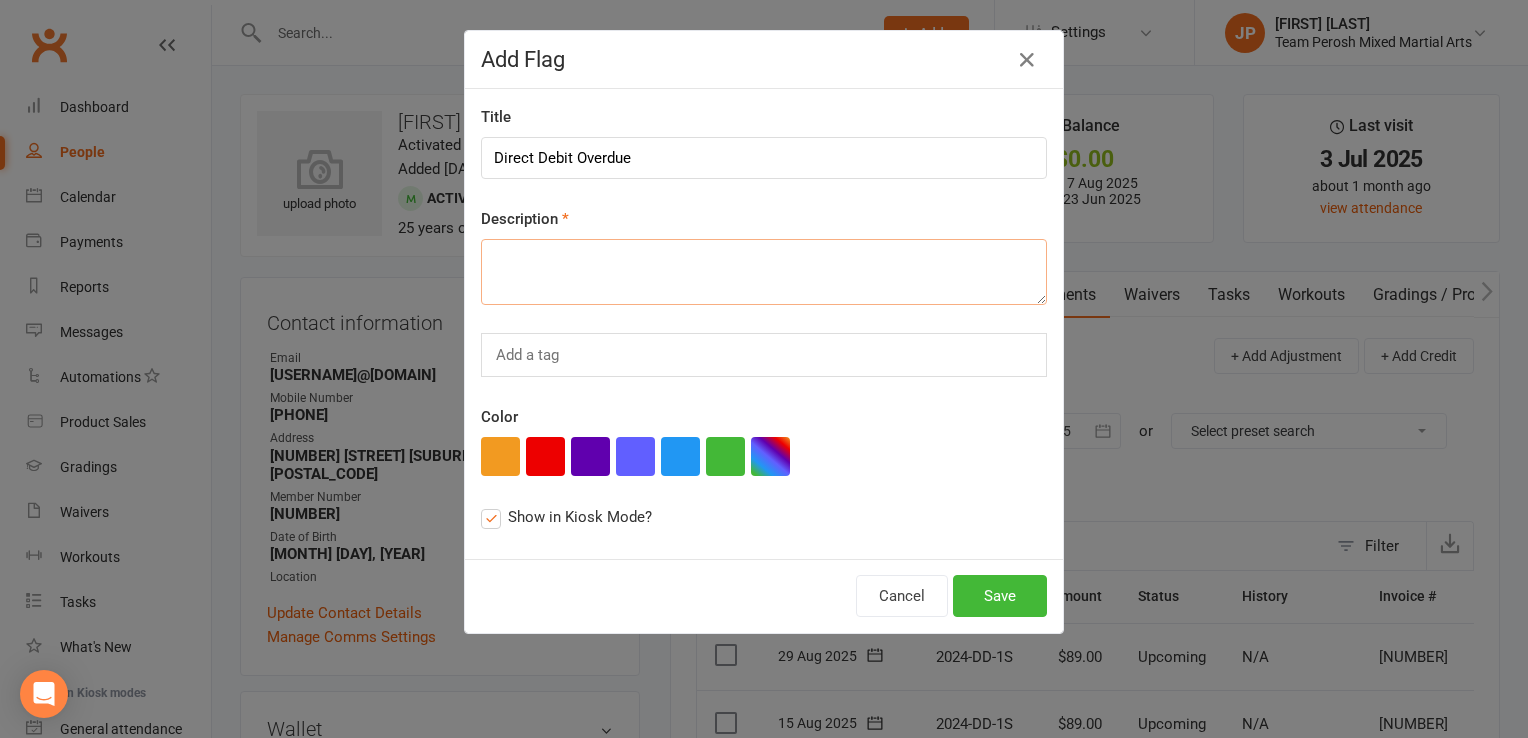 click at bounding box center (764, 272) 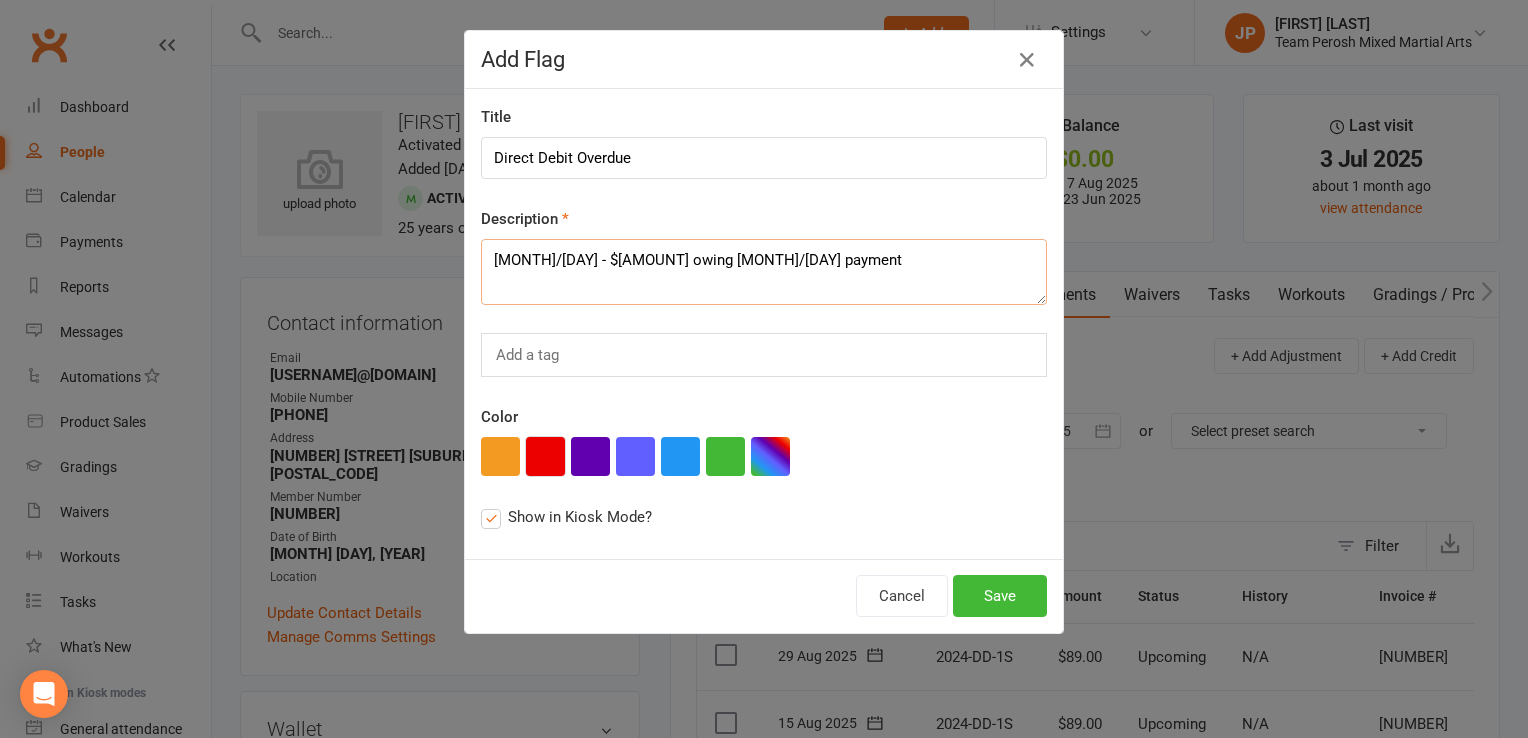 type on "4/8 - $90.29 owing 1/8 payment" 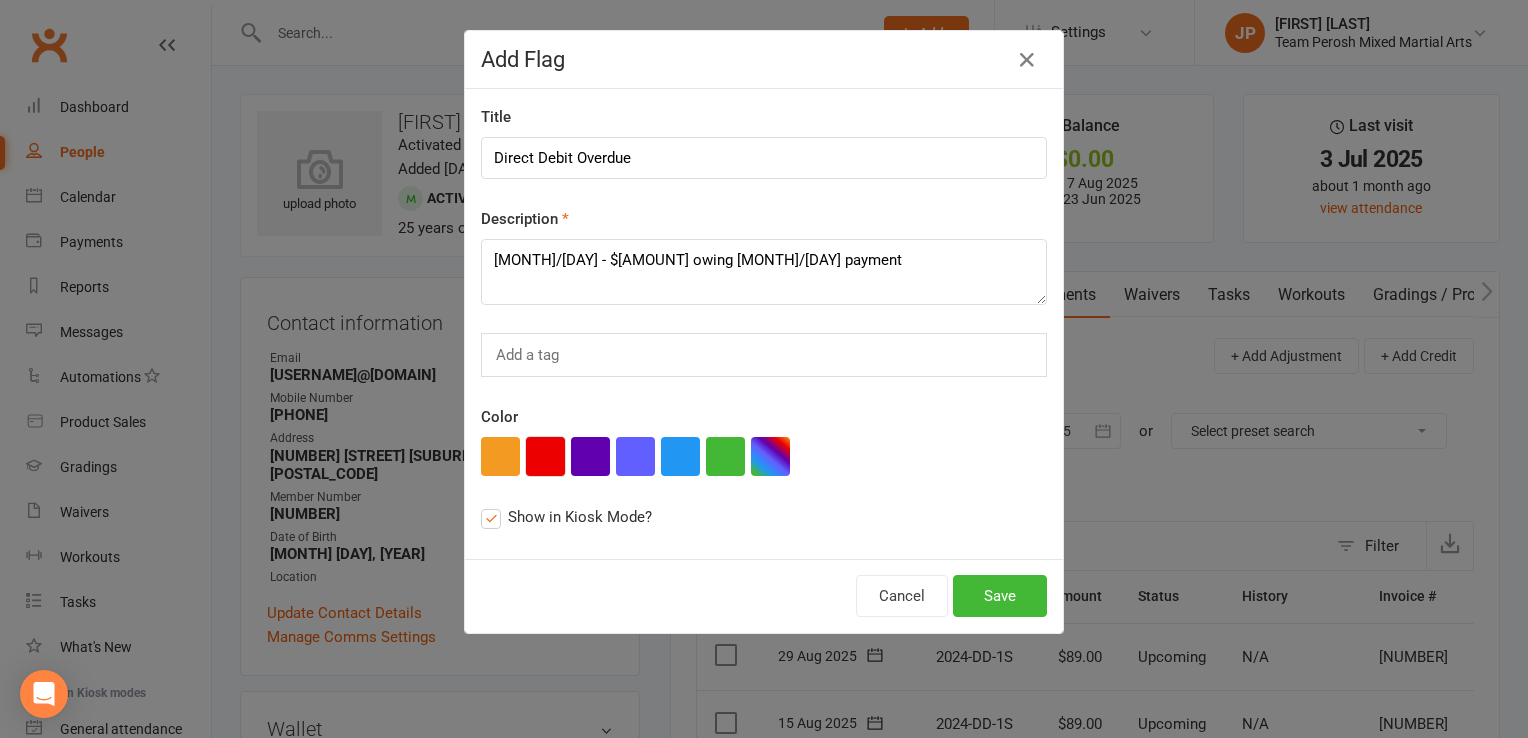 click at bounding box center (545, 456) 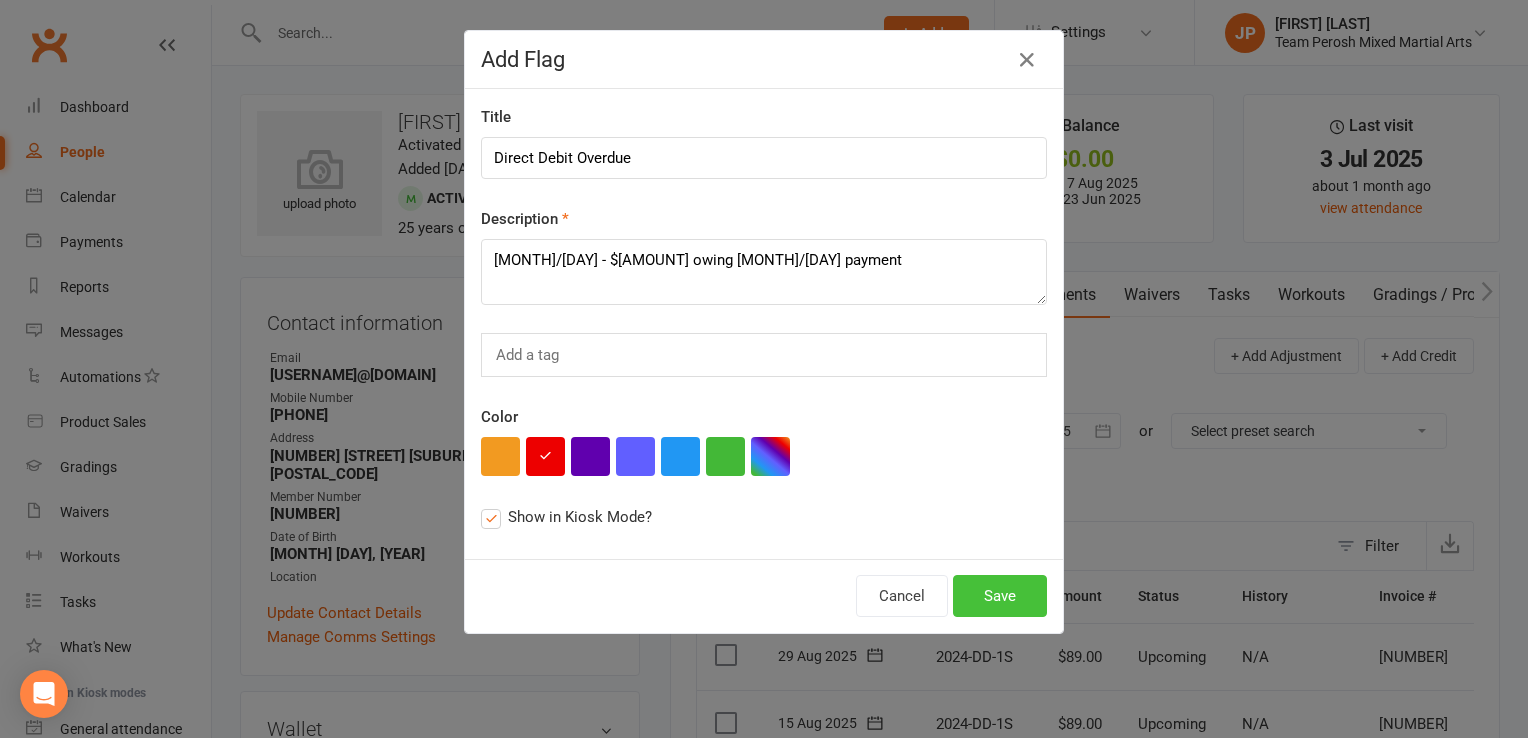 click on "Save" at bounding box center (1000, 596) 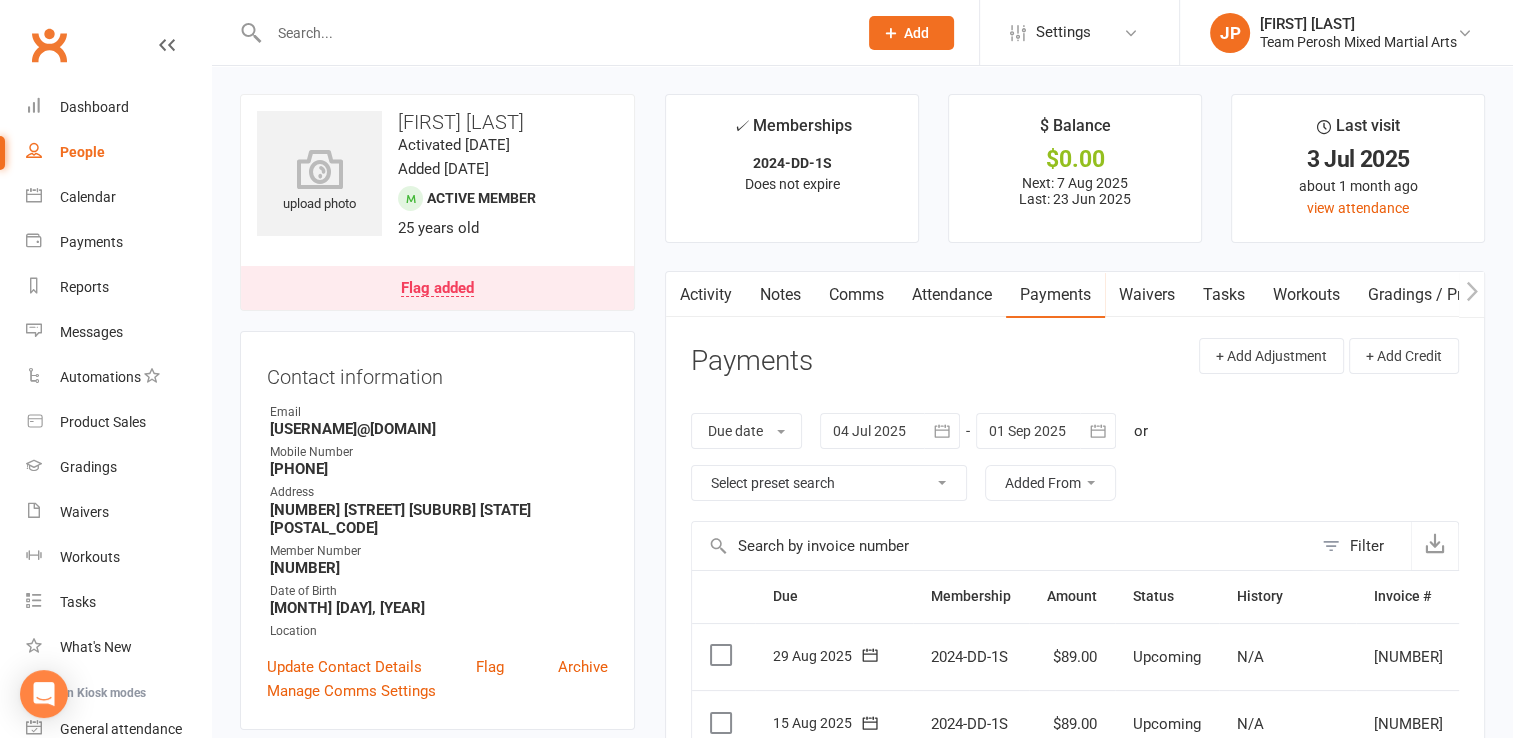 click at bounding box center (553, 33) 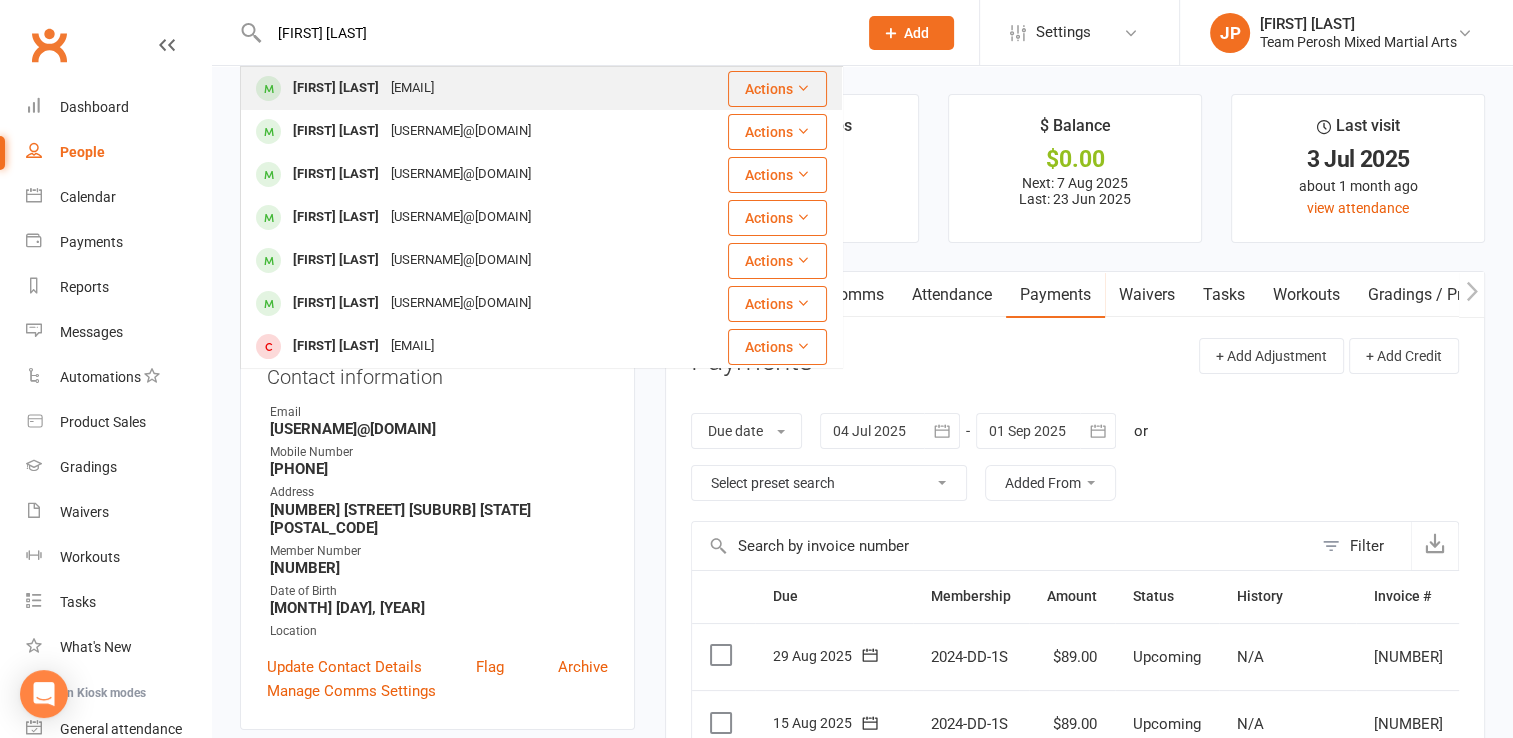type on "james k" 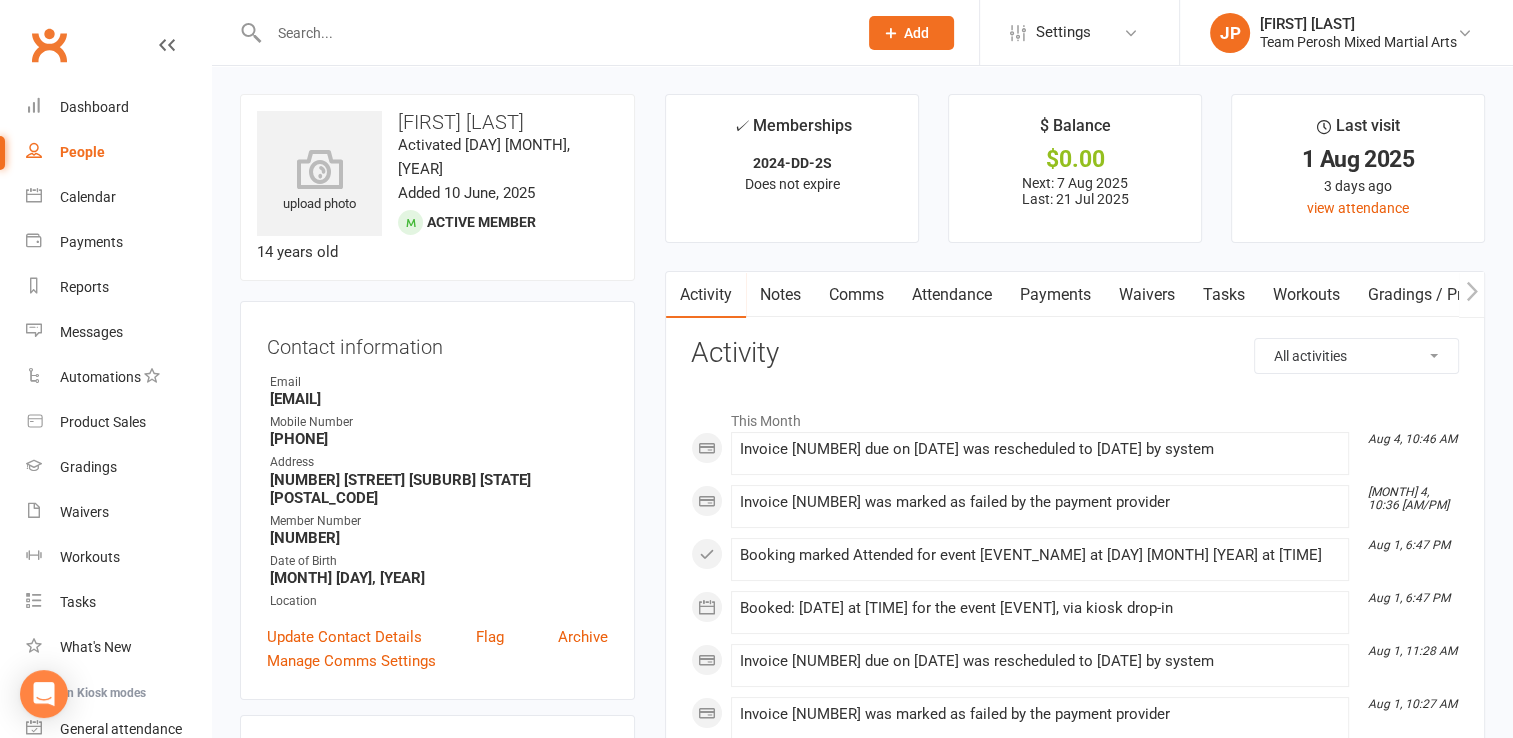 click on "Payments" at bounding box center (1055, 295) 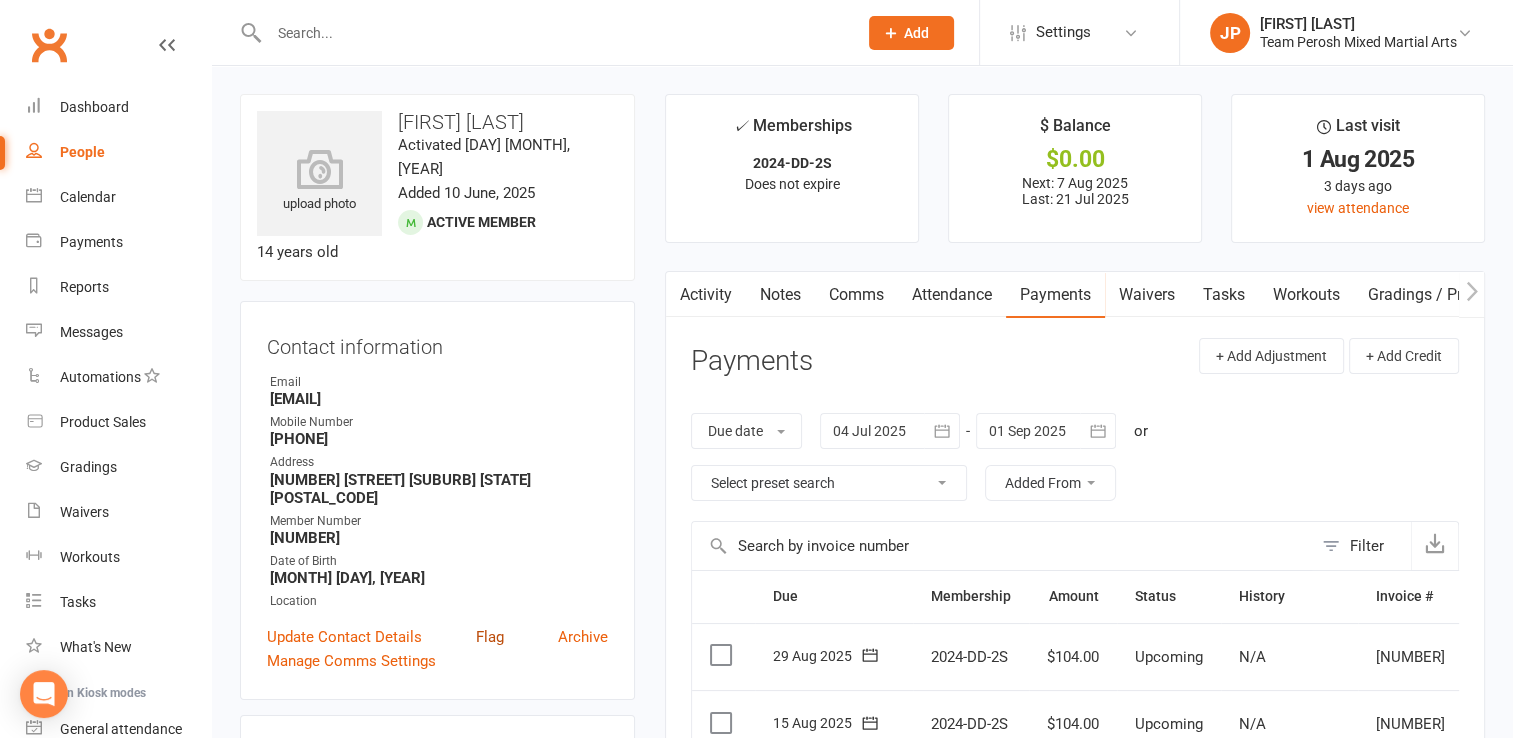 click on "Flag" at bounding box center (490, 637) 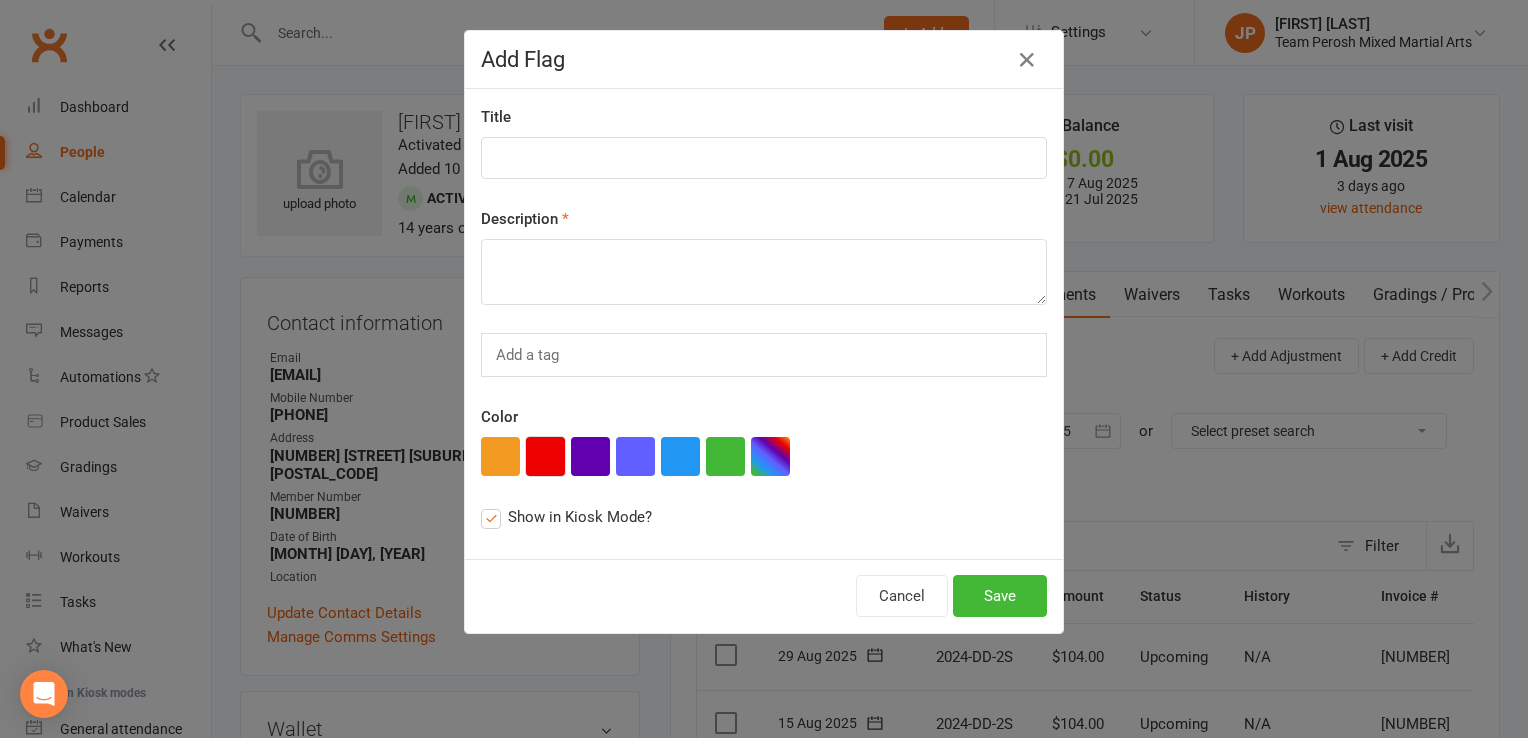 click at bounding box center [545, 456] 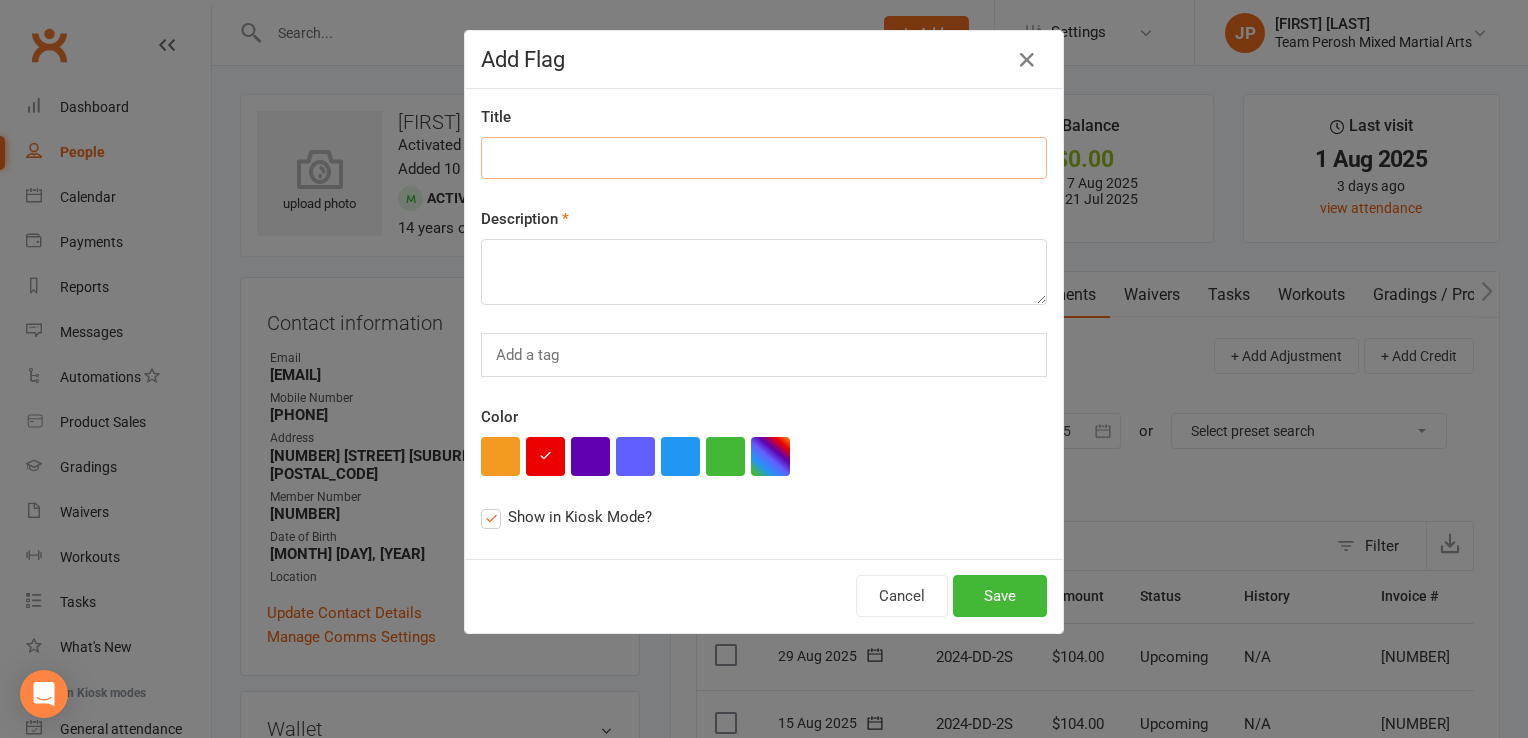 click at bounding box center [764, 158] 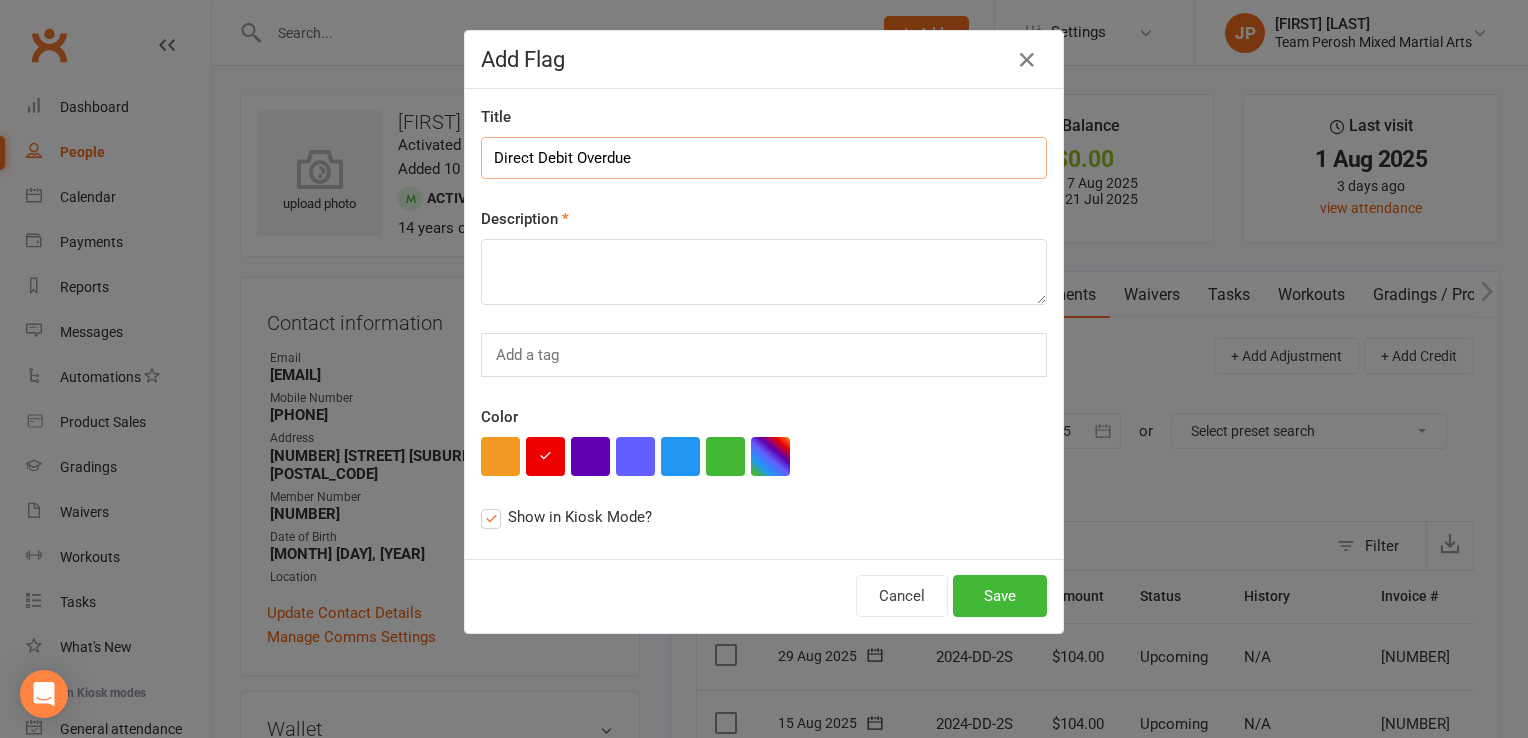 type on "Direct Debit Overdue" 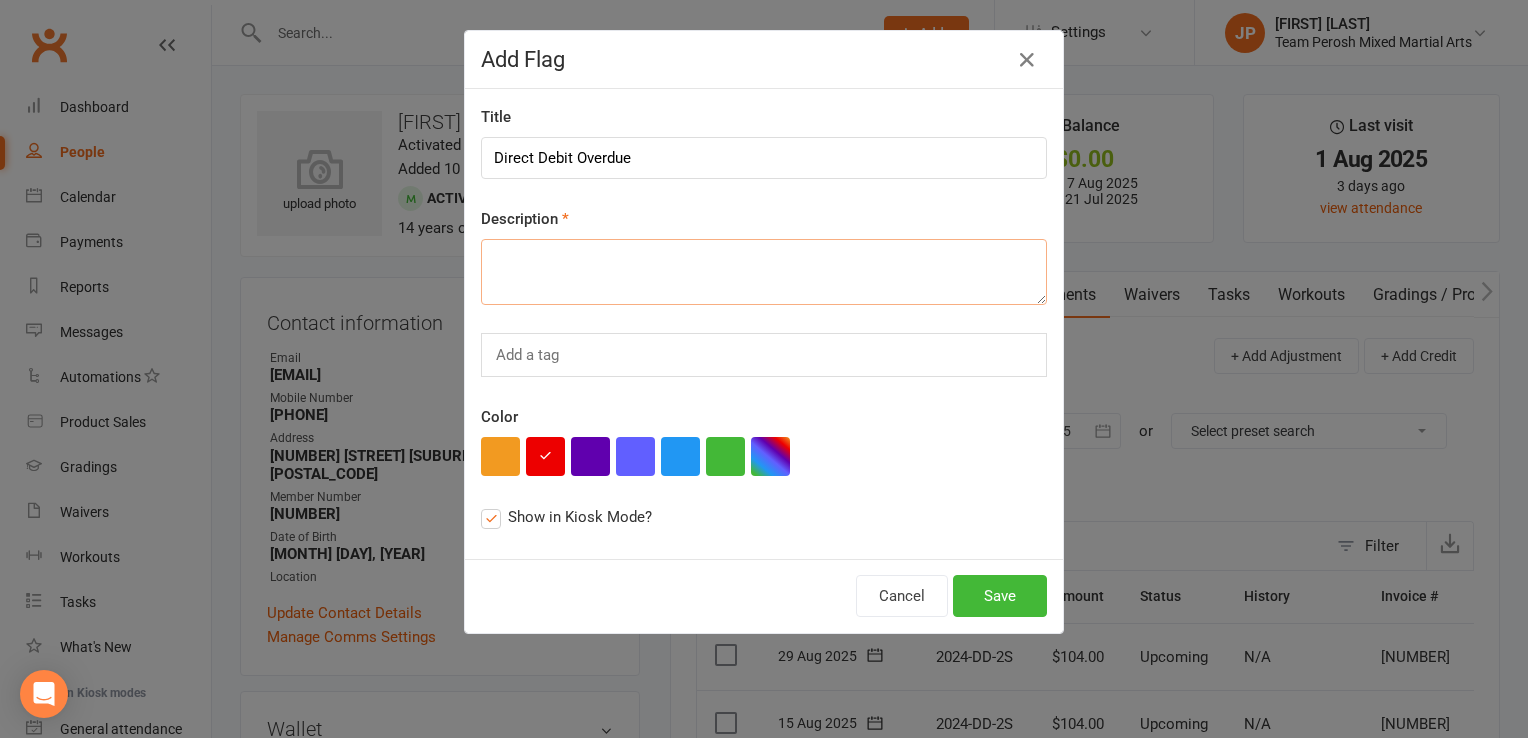 click at bounding box center [764, 272] 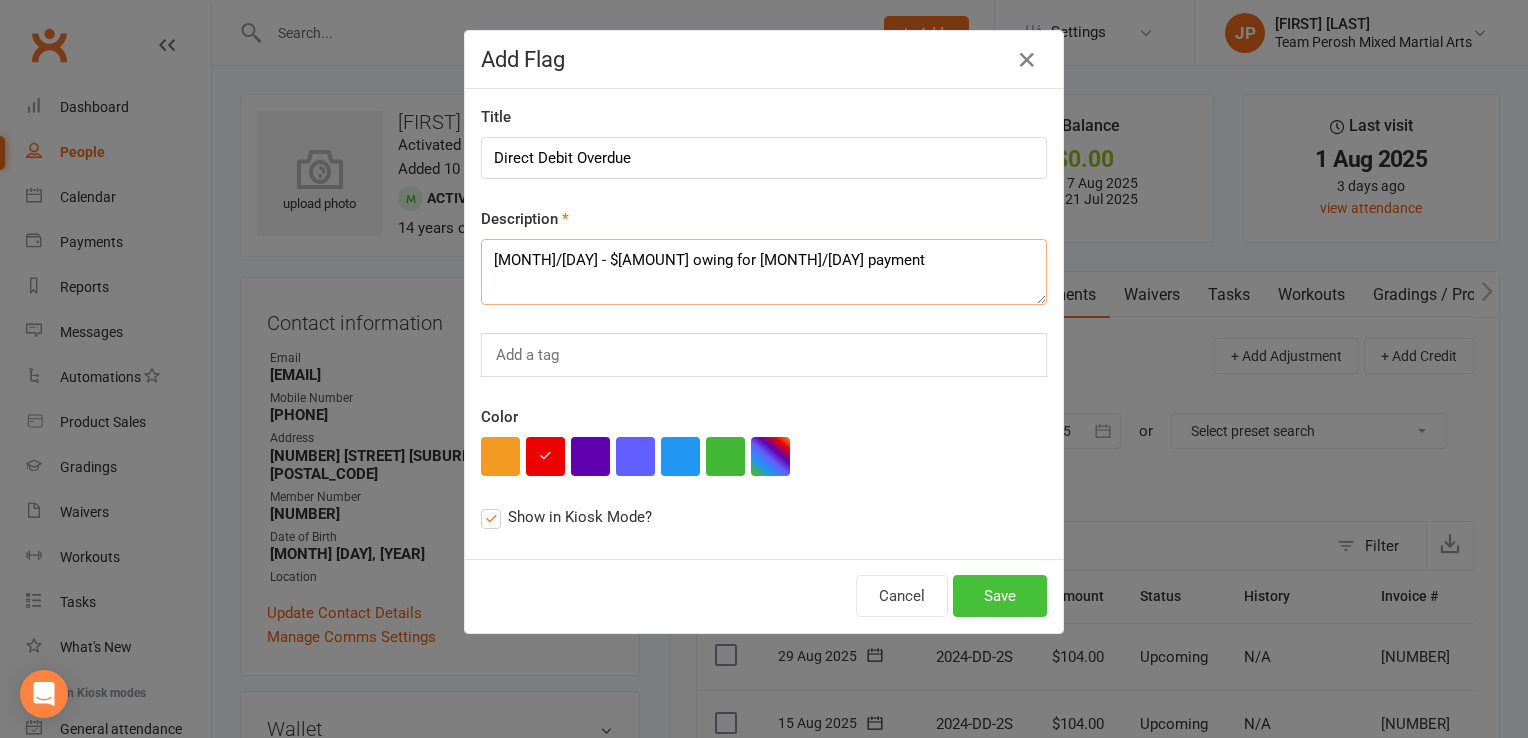 type on "4/8 - $105.29 owing for 1/8 payment" 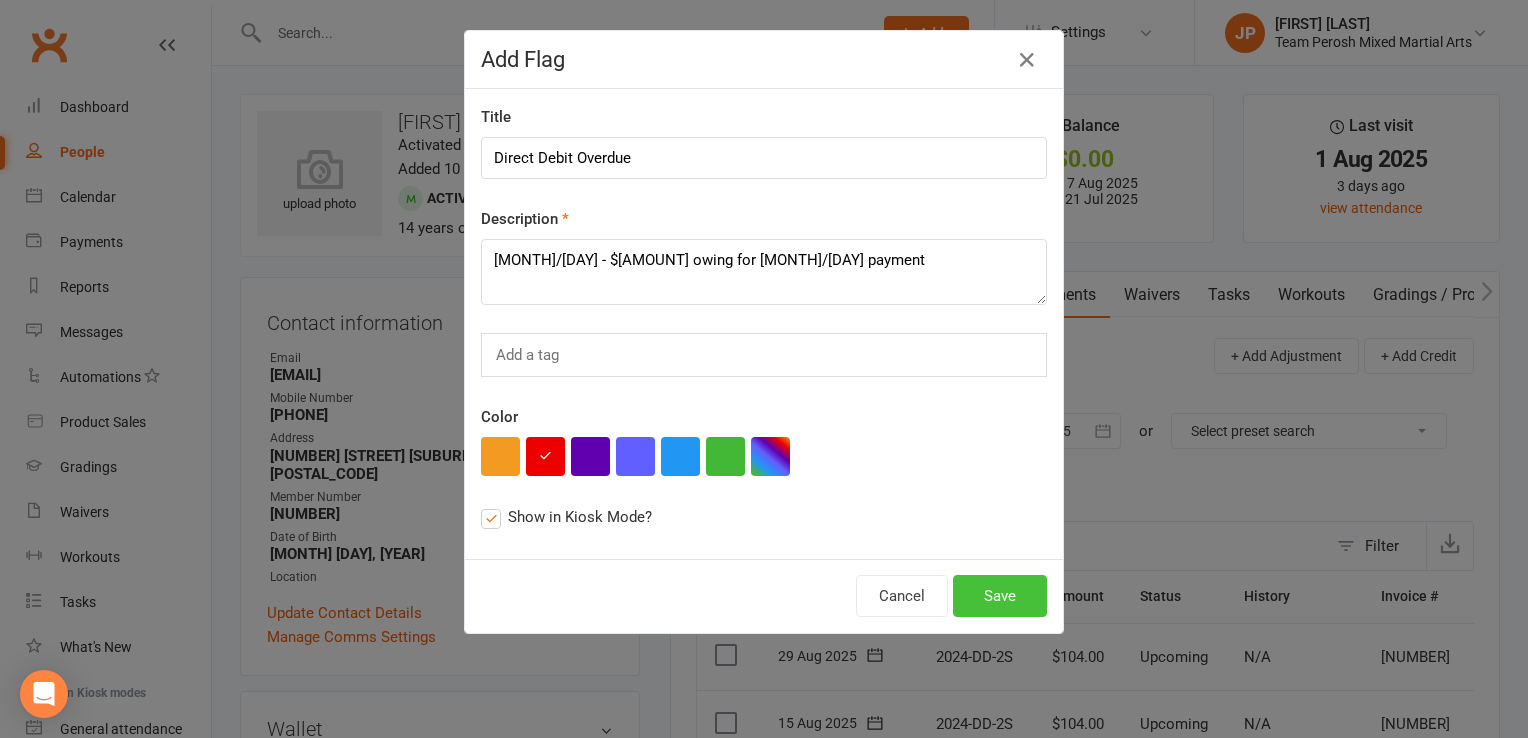 click on "Save" at bounding box center (1000, 596) 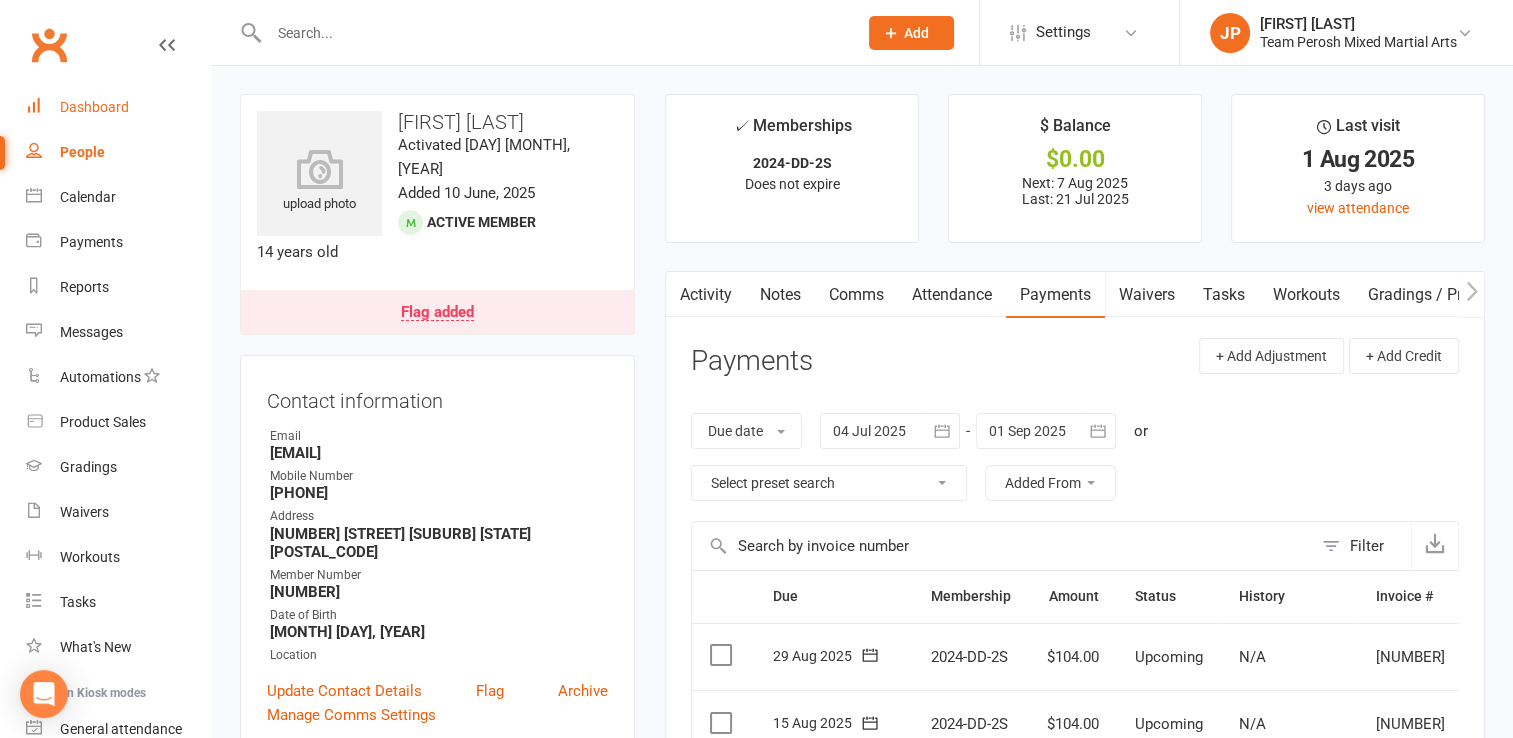click on "Dashboard" at bounding box center [94, 107] 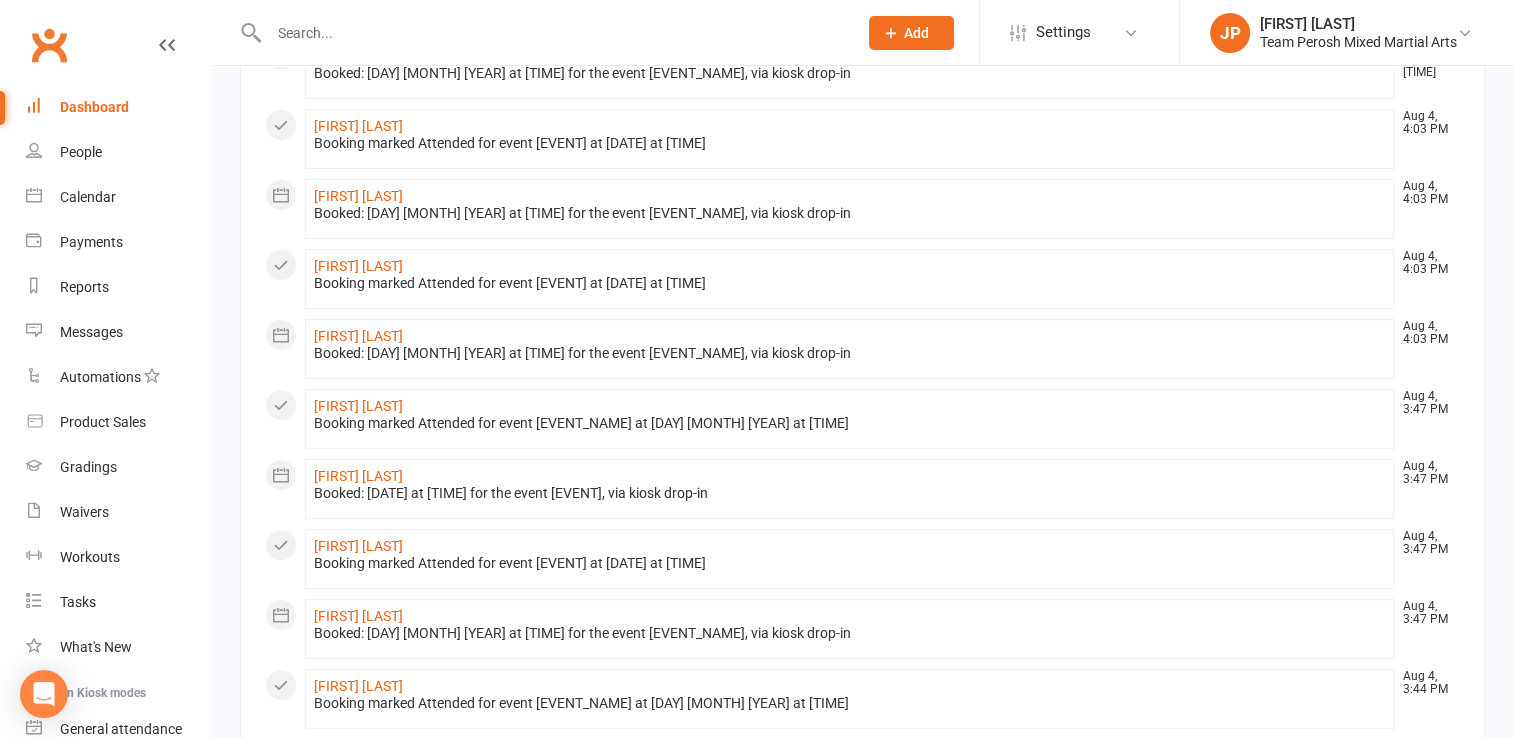 scroll, scrollTop: 1000, scrollLeft: 0, axis: vertical 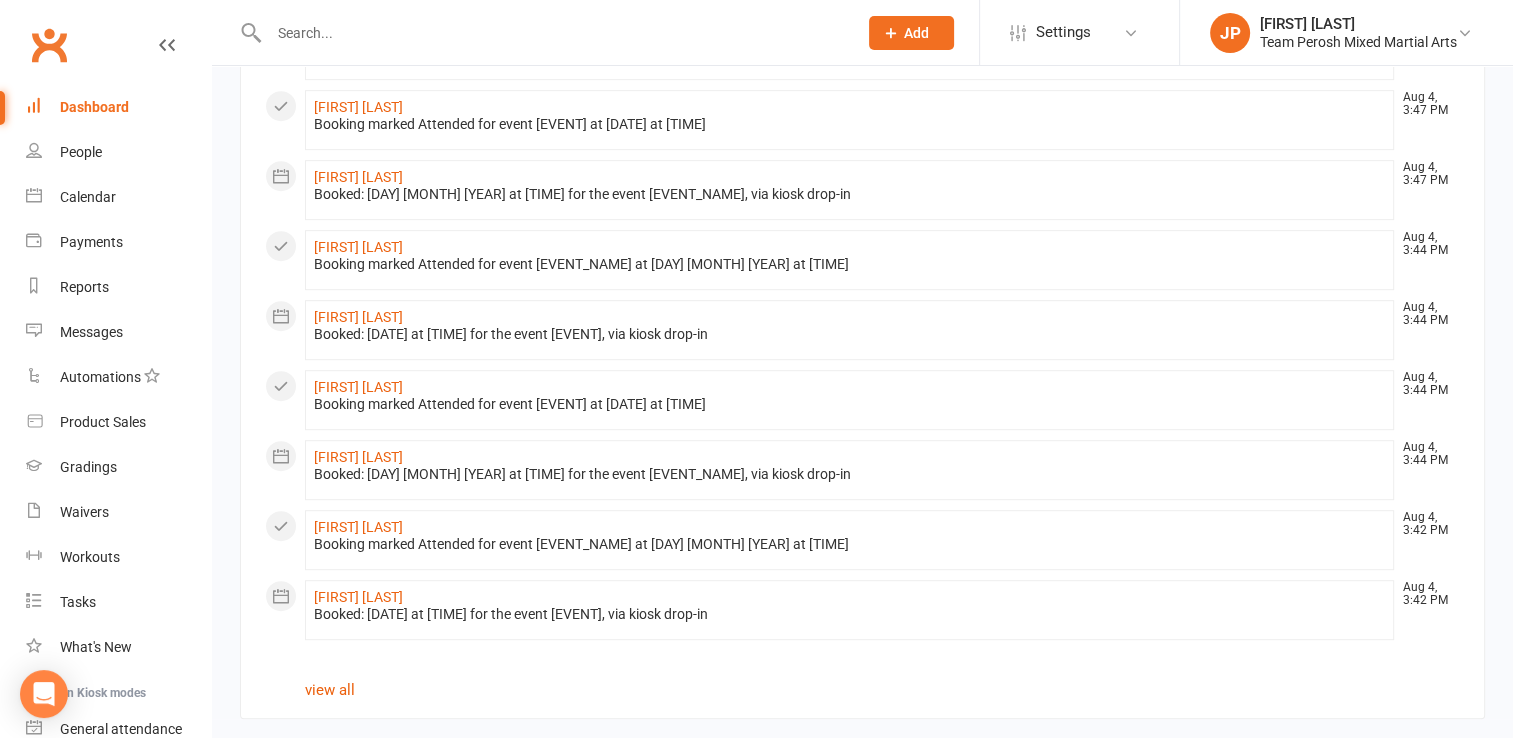 click on "All activities
Recent Activity James Keomanivong Aug 4, 4:08 PM Flag added by John Perosh: 4/8 - $105.29 owing for 1/8 payment
Callum Fitzsimons Aug 4, 4:07 PM Flag added by John Perosh: 4/8 - $90.29 owing 1/8 payment
Kristian Svalina Aug 4, 4:04 PM Booking marked Attended for event Kids Muay Thai 10-15yo at 04 Aug 2025 at 4:00PM
Kristian Svalina Aug 4, 4:04 PM Booked: 04 Aug 2025 at 4:00PM for the event Kids Muay Thai 10-15yo, via kiosk drop-in
Jacob Svalina Aug 4, 4:04 PM Booking marked Attended for event Kids Muay Thai 10-15yo at 04 Aug 2025 at 4:00PM
Jacob Svalina Aug 4, 4:04 PM Booked: 04 Aug 2025 at 4:00PM for the event Kids Muay Thai 10-15yo, via kiosk drop-in
Mattais Svalina Aug 4, 4:03 PM Booking marked Attended for event Kids Muay Thai 10-15yo at 04 Aug 2025 at 4:00PM
Mattais Svalina Aug 4, 4:03 PM Booked: 04 Aug 2025 at 4:00PM for the event Kids Muay Thai 10-15yo, via kiosk drop-in
Lochlan Wright" at bounding box center [862, -59] 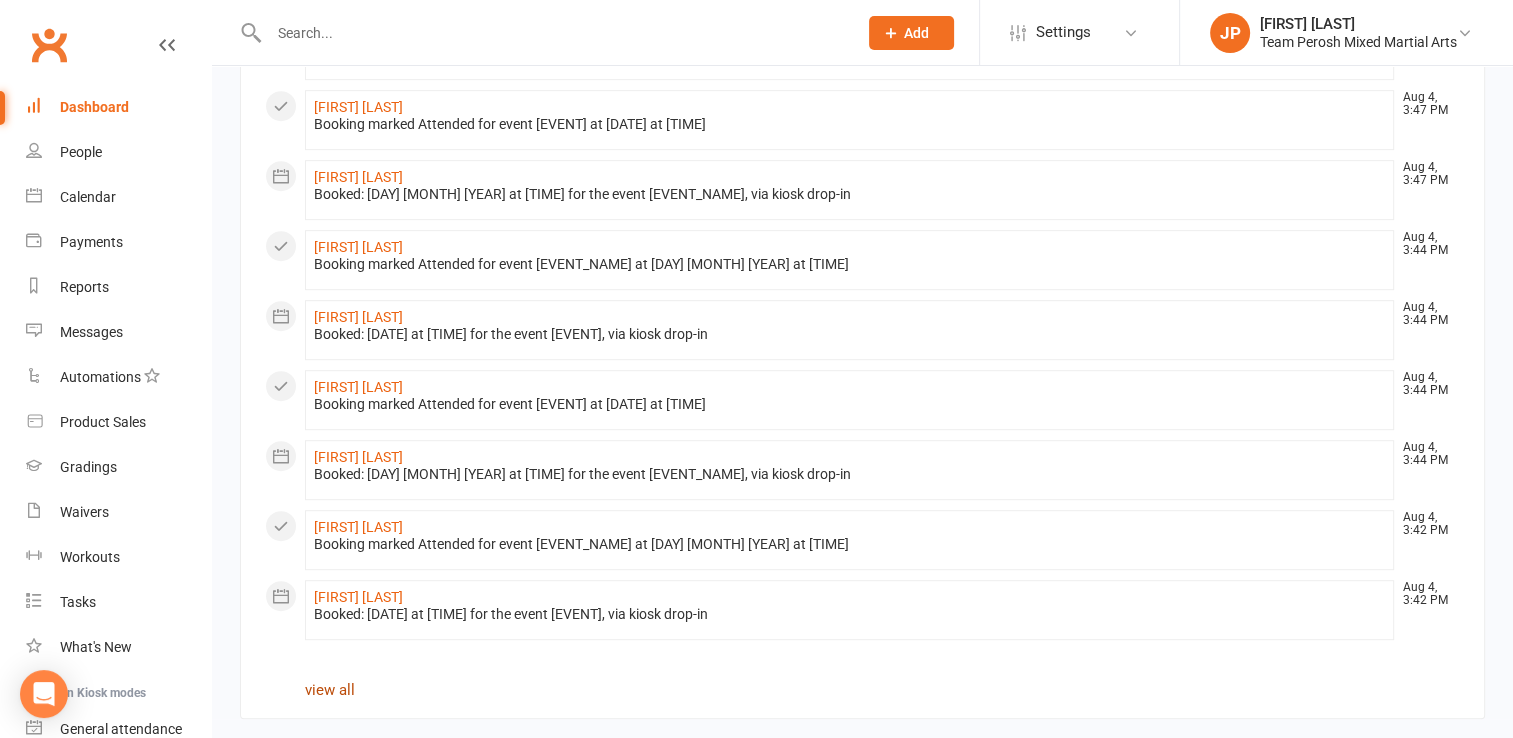 click on "view all" at bounding box center (330, 690) 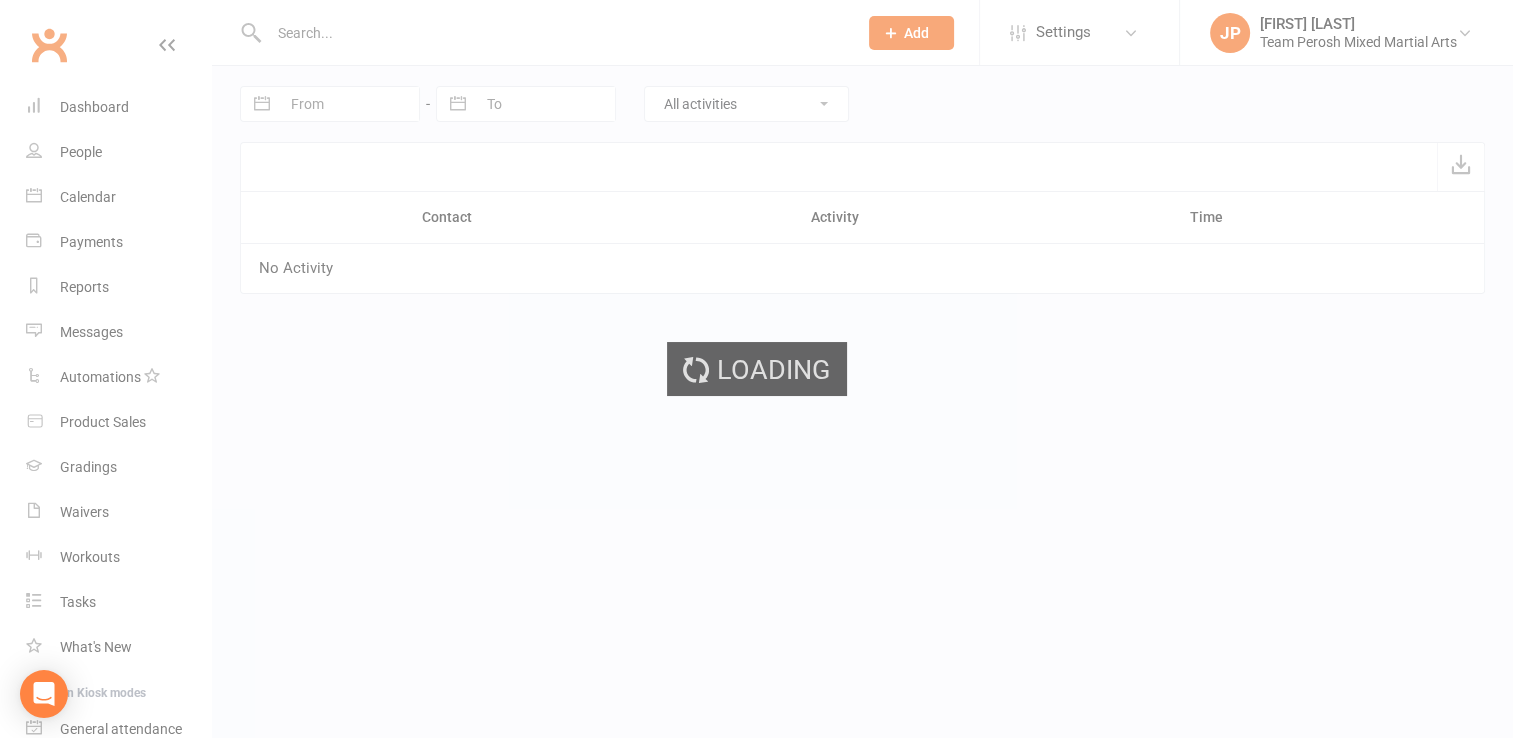 scroll, scrollTop: 0, scrollLeft: 0, axis: both 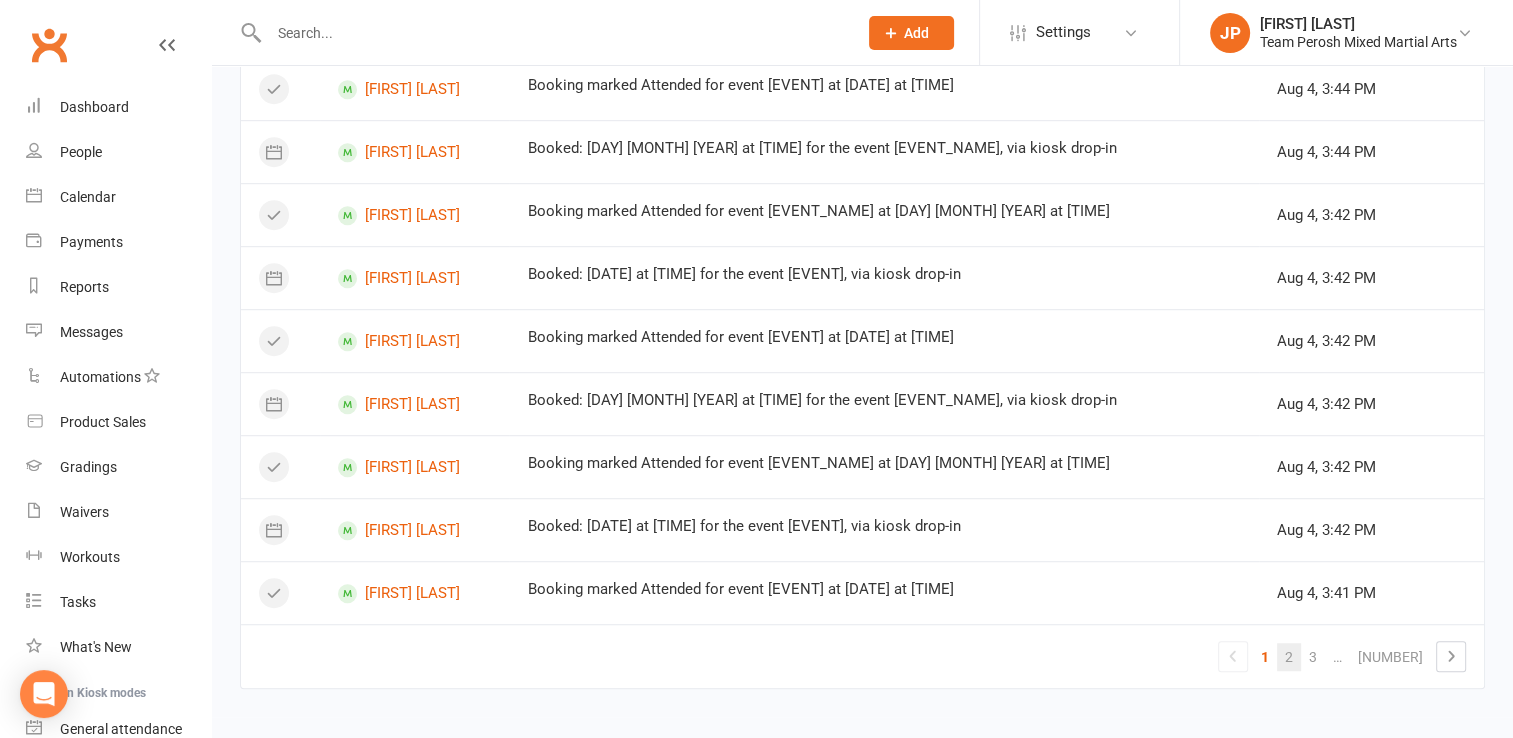 click on "2" at bounding box center [1289, 657] 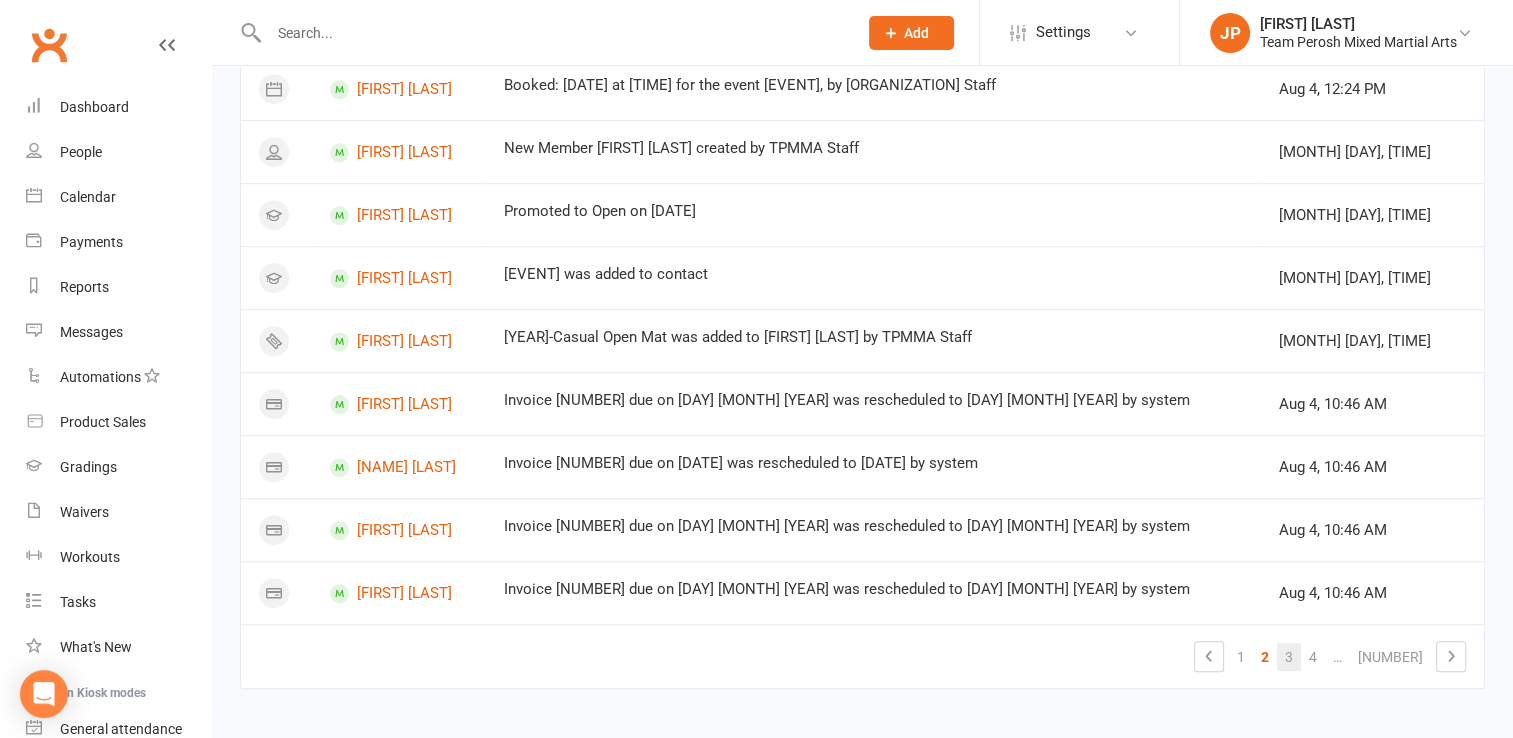click on "3" at bounding box center (1289, 657) 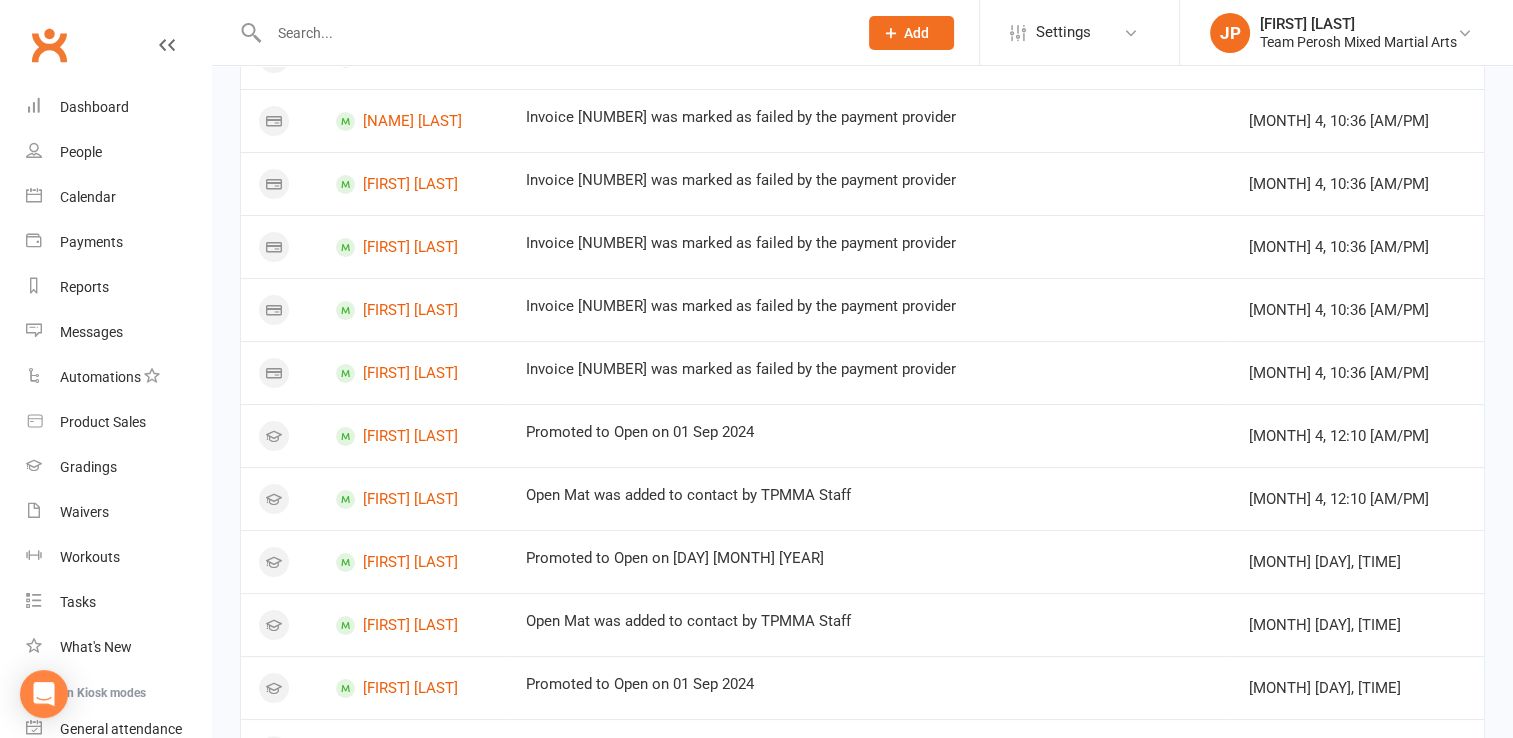 scroll, scrollTop: 0, scrollLeft: 0, axis: both 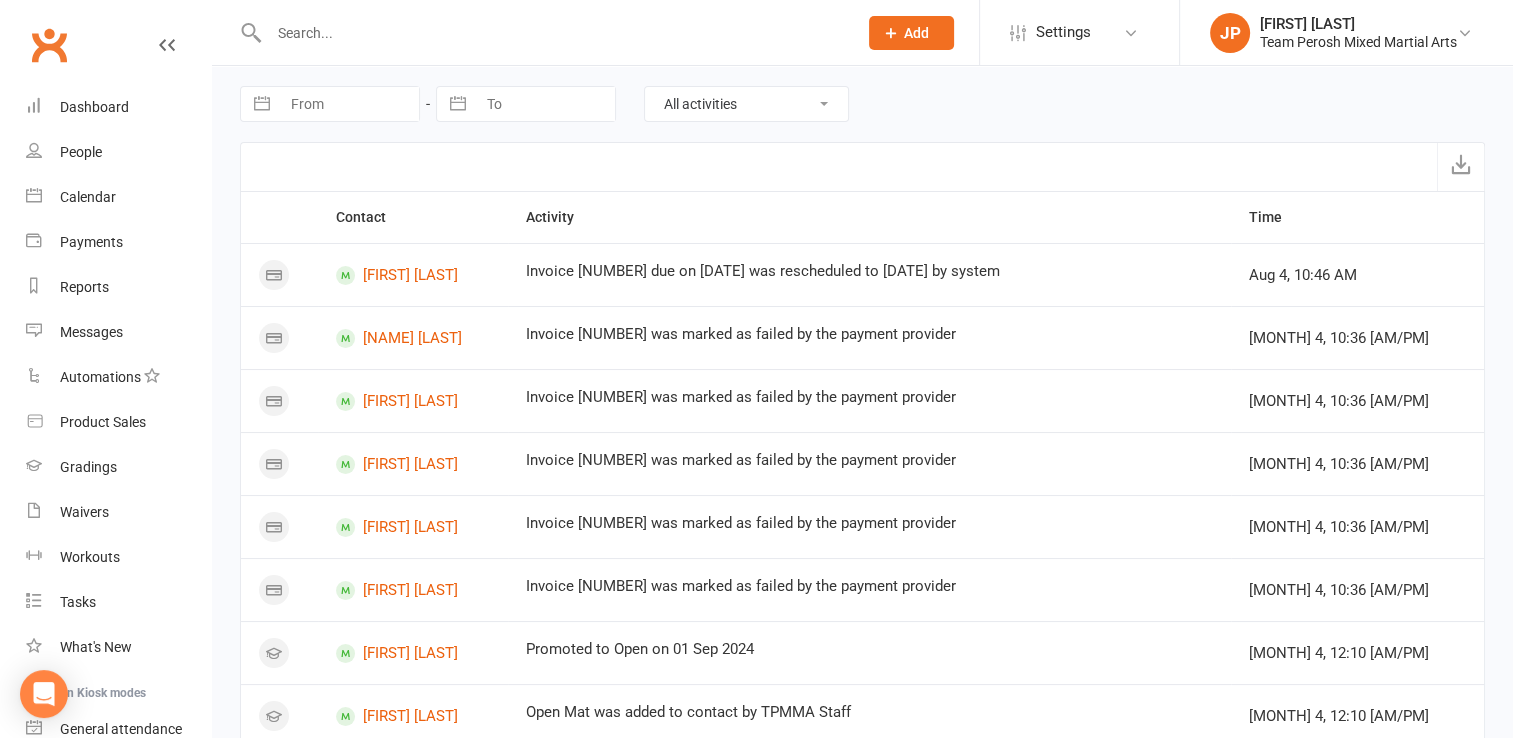click at bounding box center (553, 33) 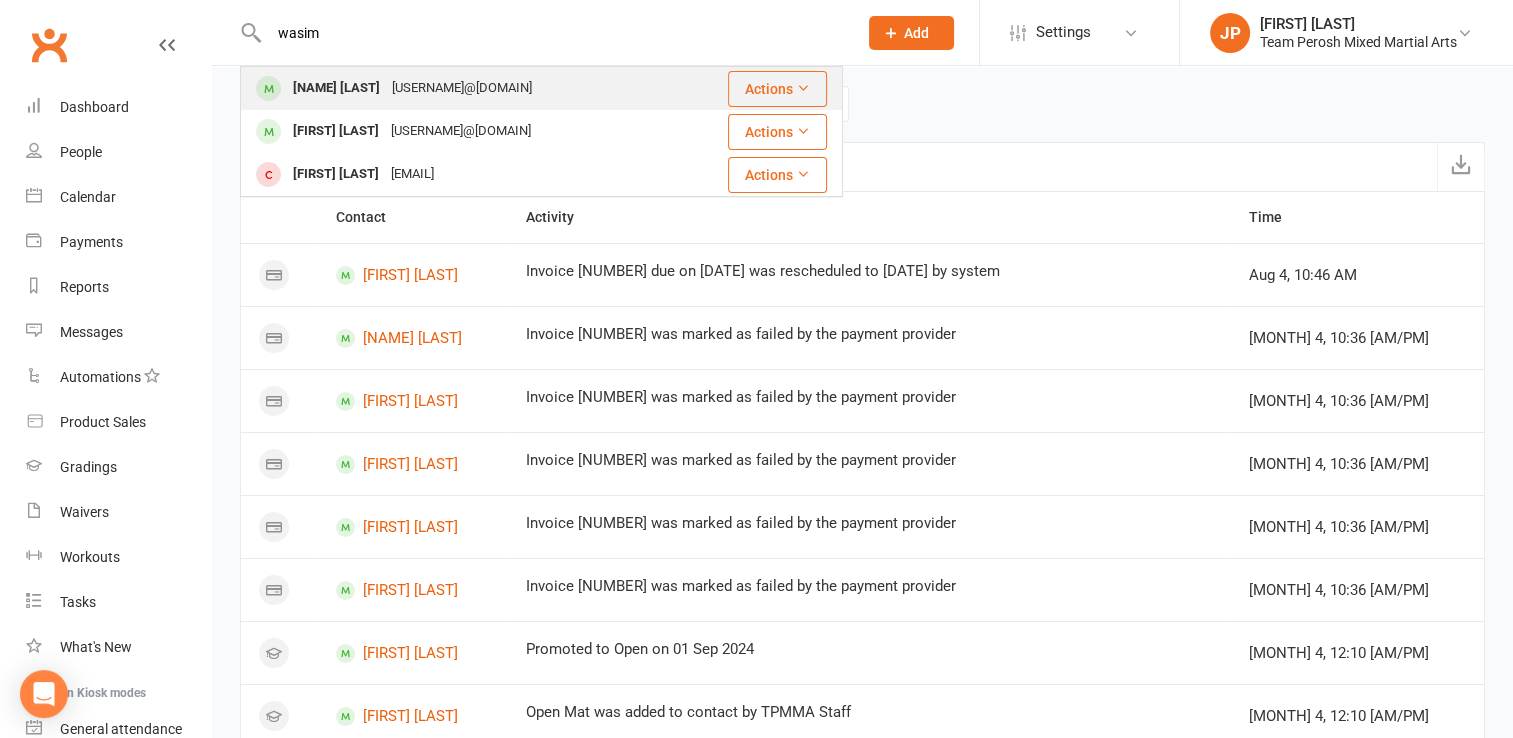 type on "wasim" 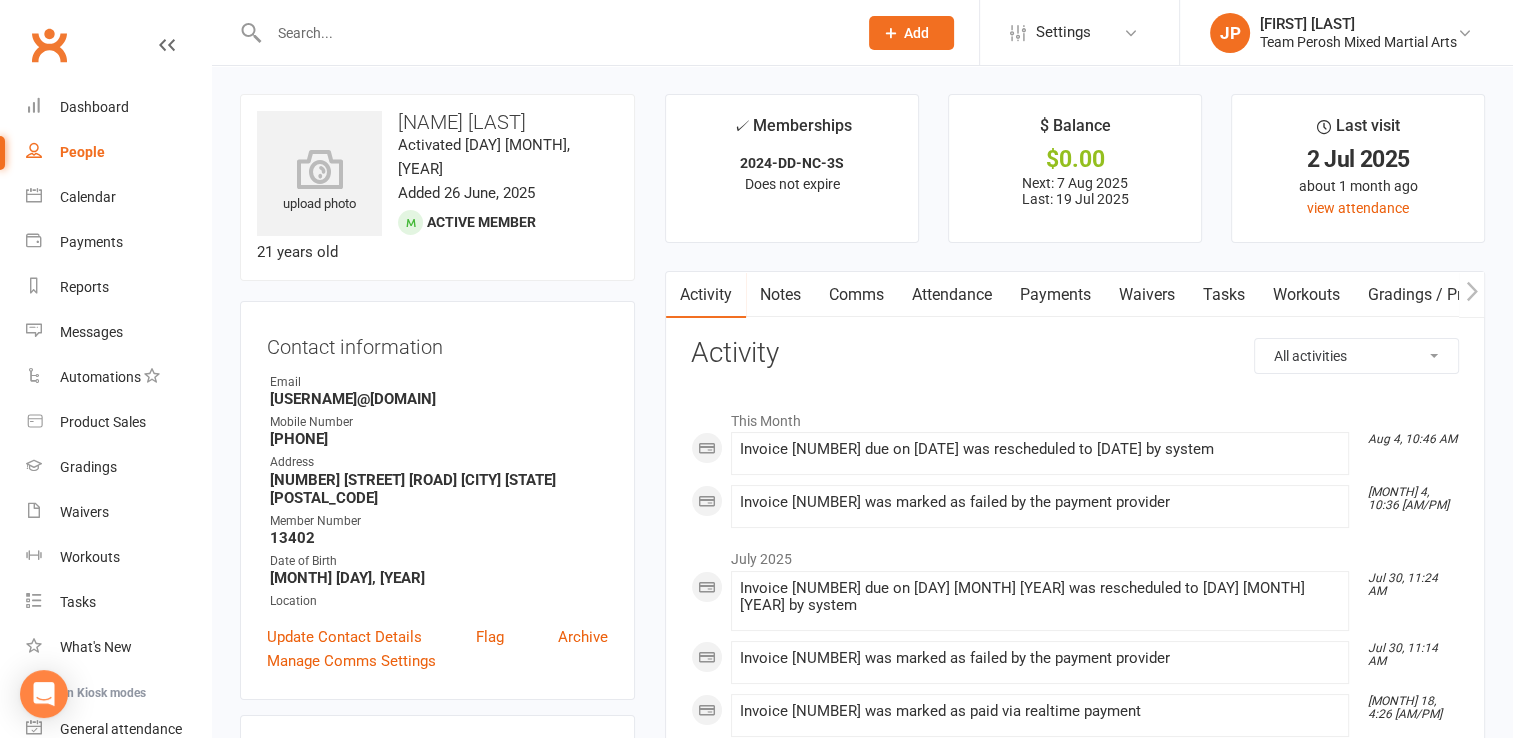 click on "Payments" at bounding box center (1055, 295) 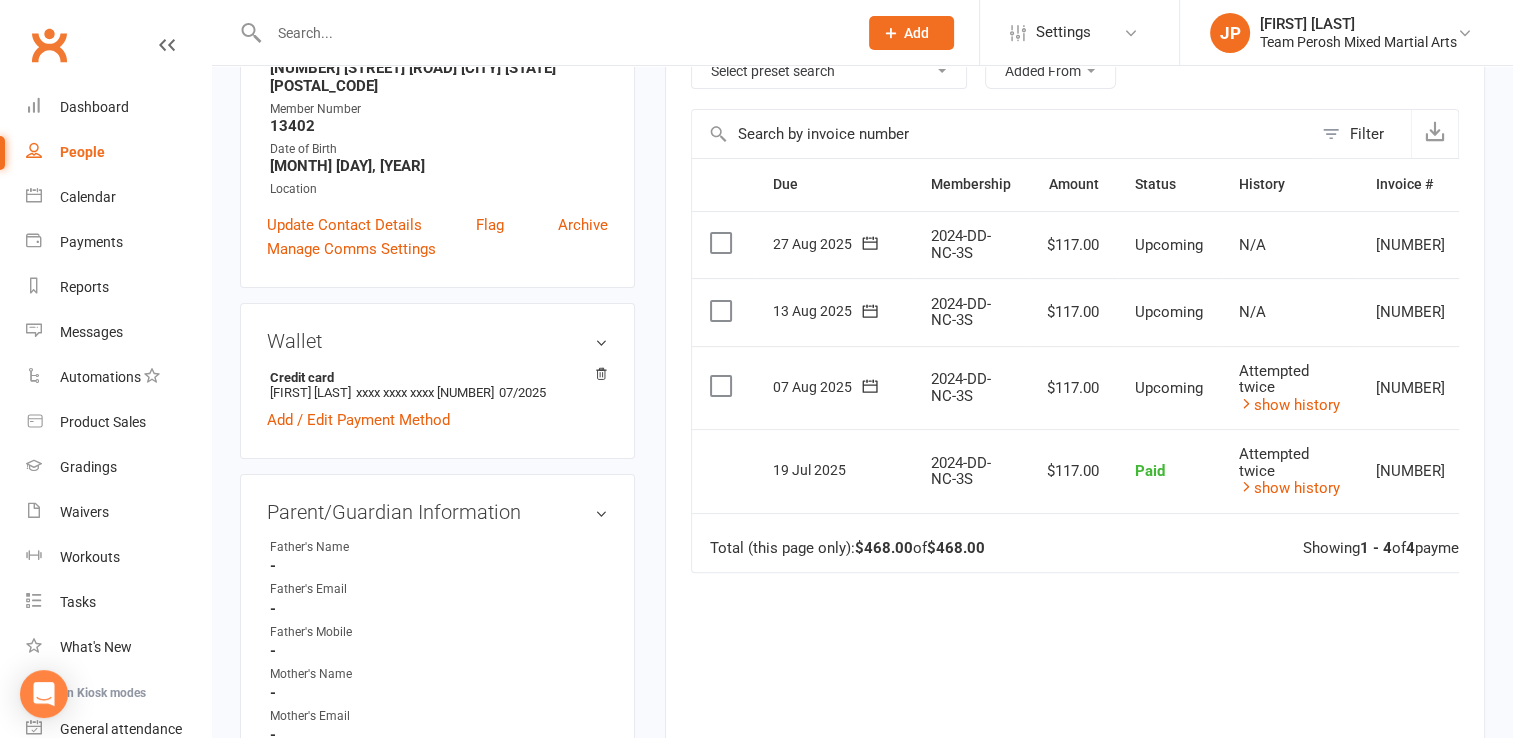 scroll, scrollTop: 418, scrollLeft: 0, axis: vertical 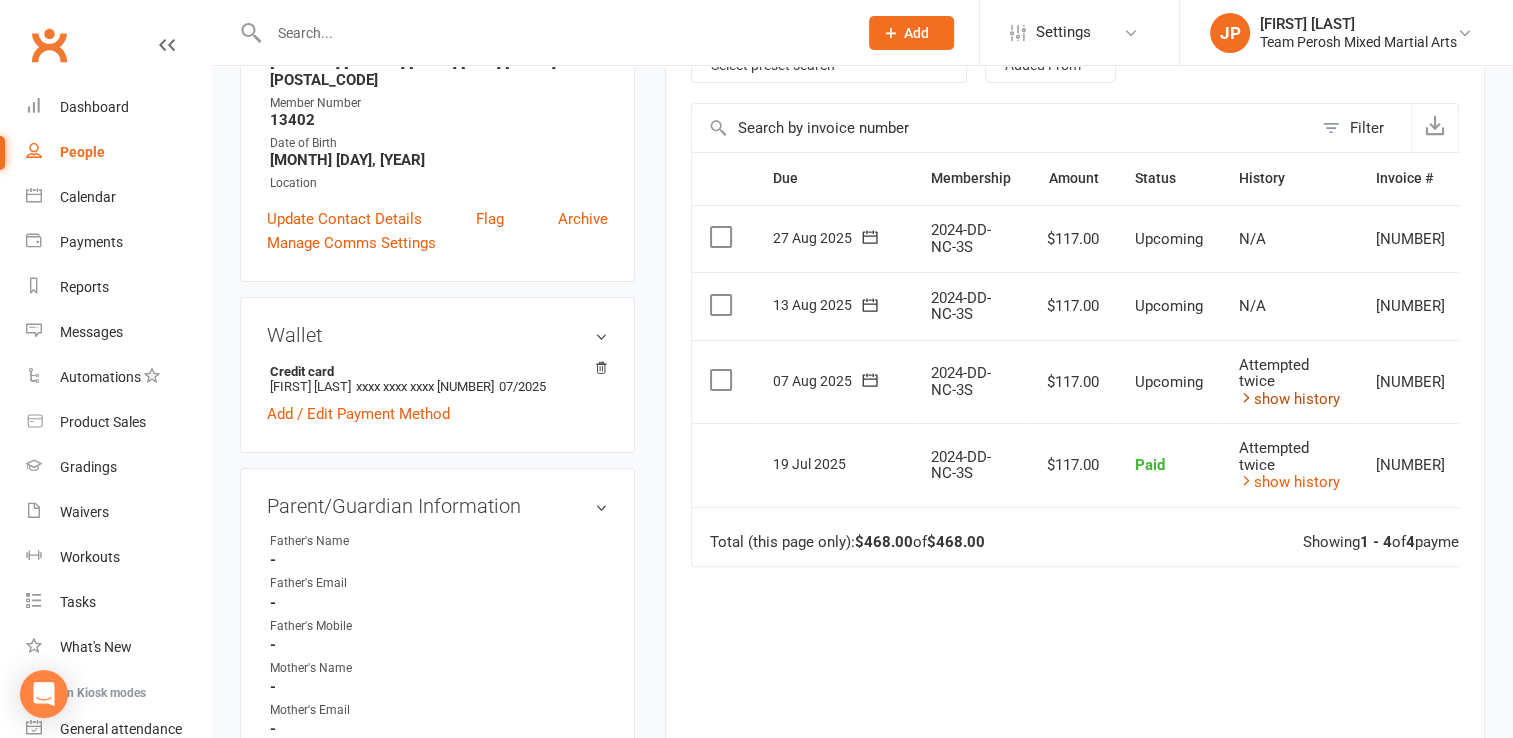 click on "show history" at bounding box center (1289, 399) 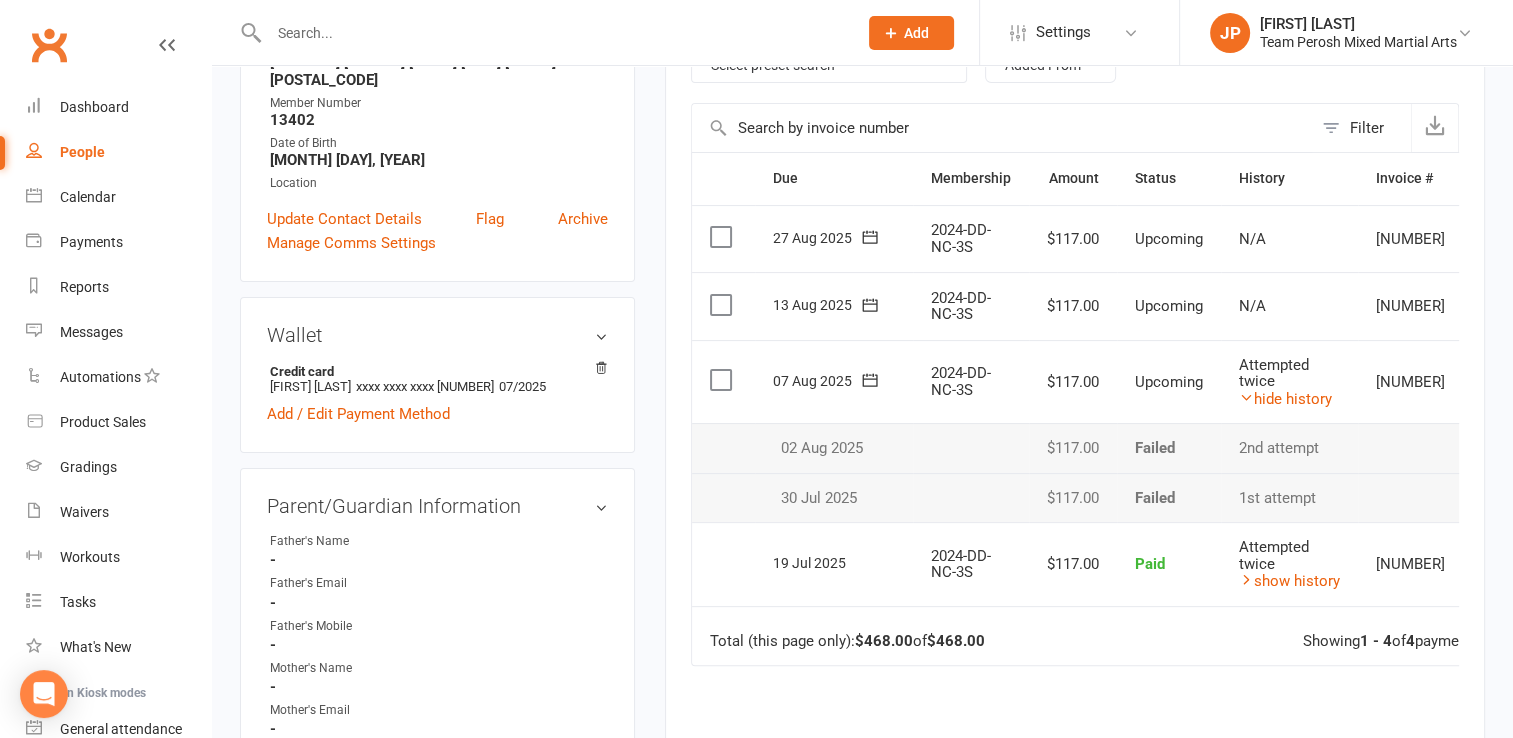 scroll, scrollTop: 0, scrollLeft: 0, axis: both 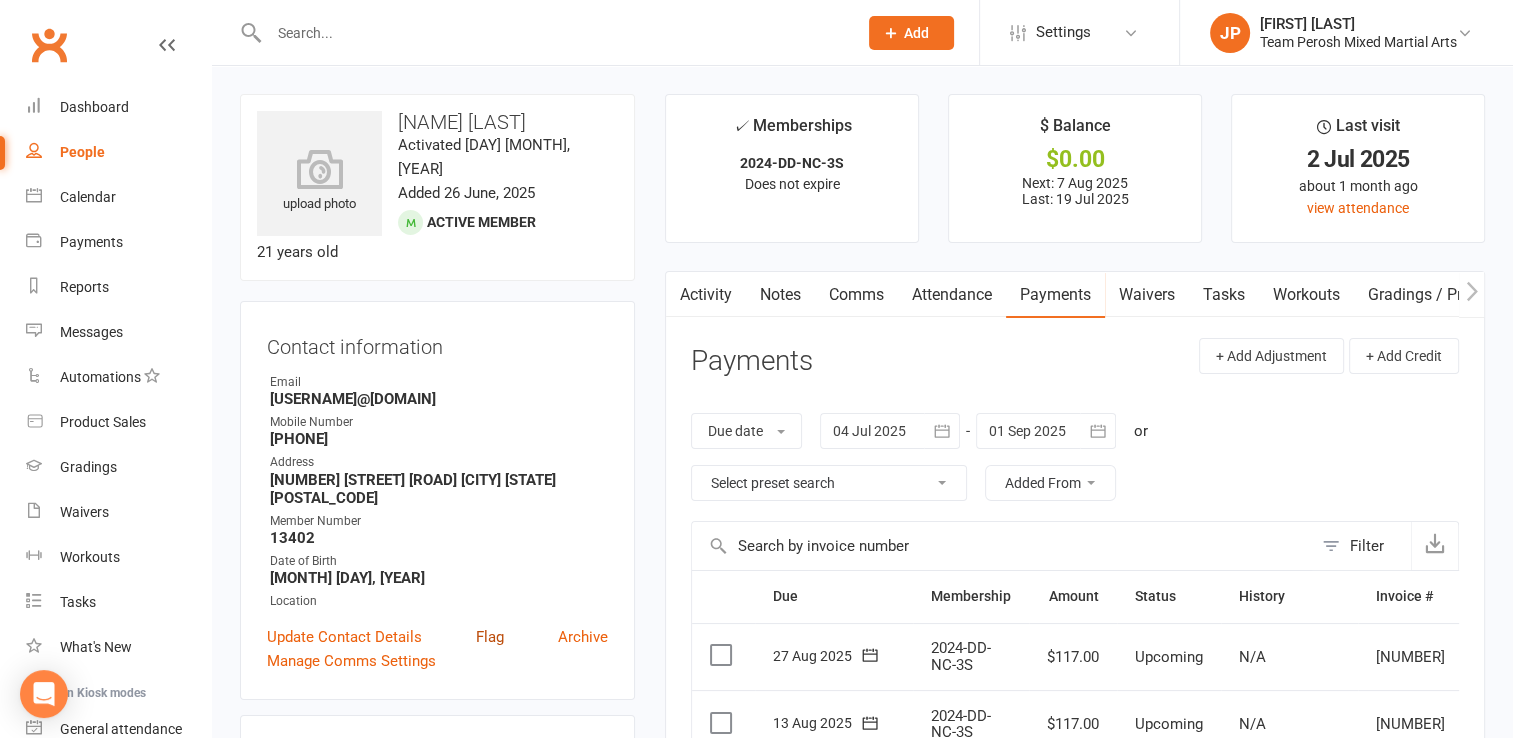 click on "Flag" at bounding box center (490, 637) 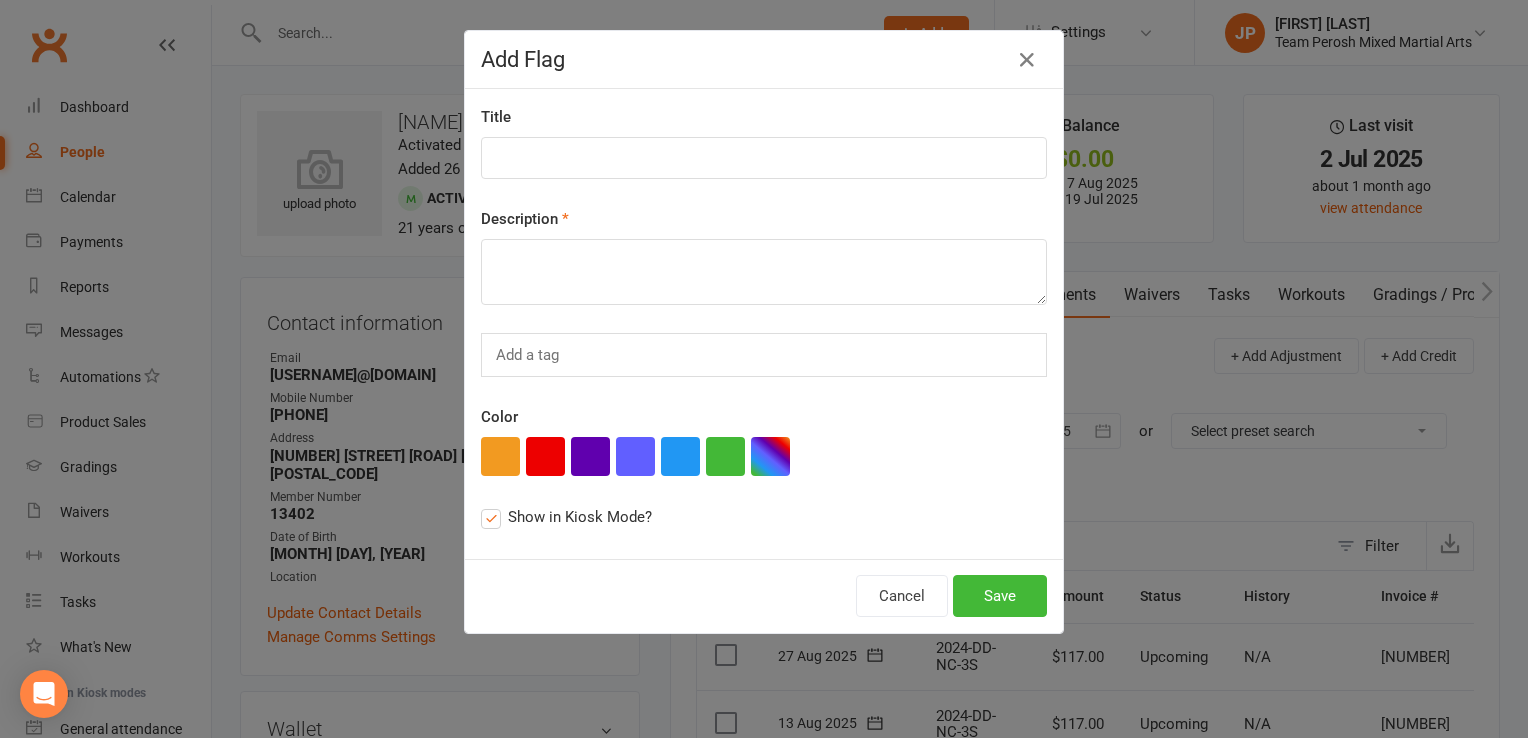 click on "this flag will be displayed in Class Kiosk mode and may be seen by members" at bounding box center (576, 471) 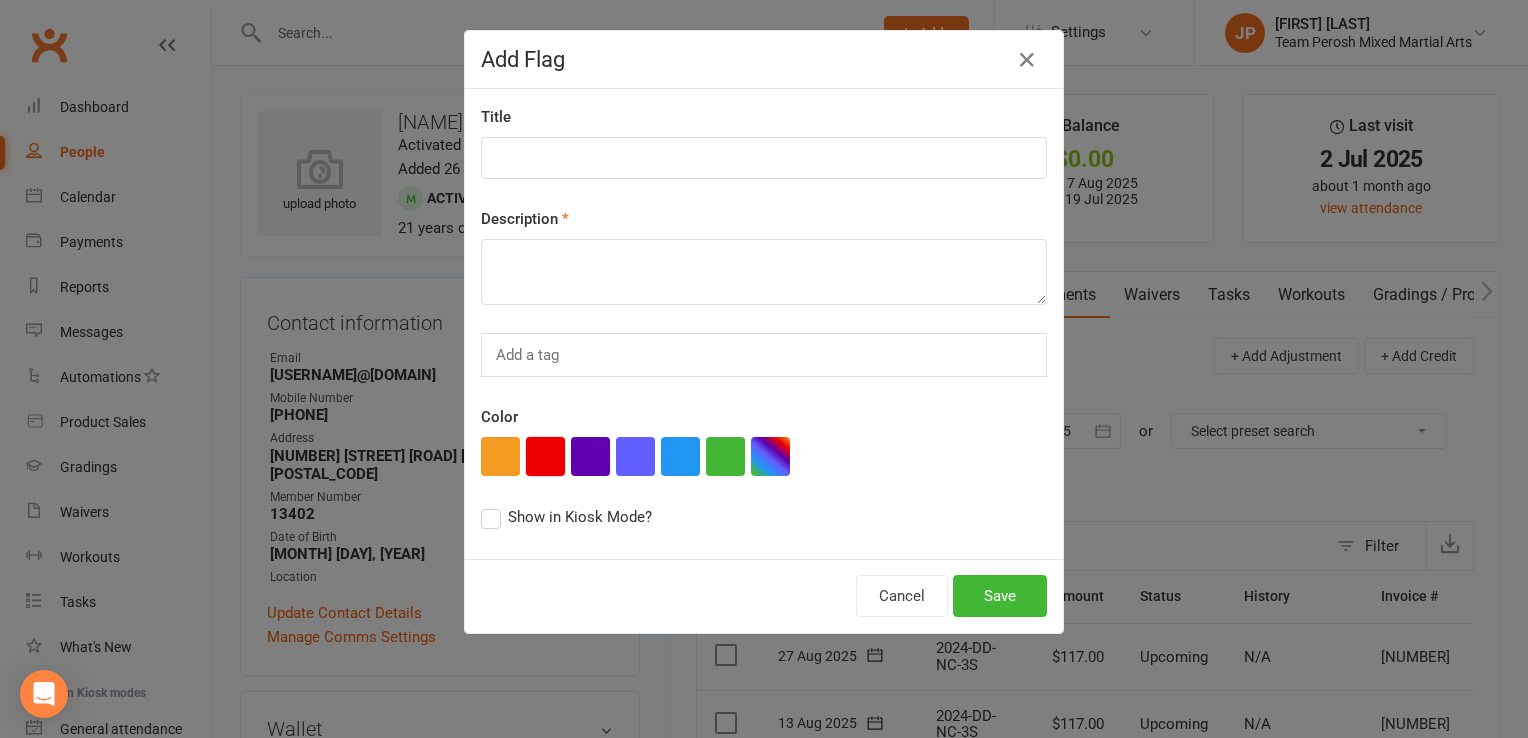click at bounding box center (545, 456) 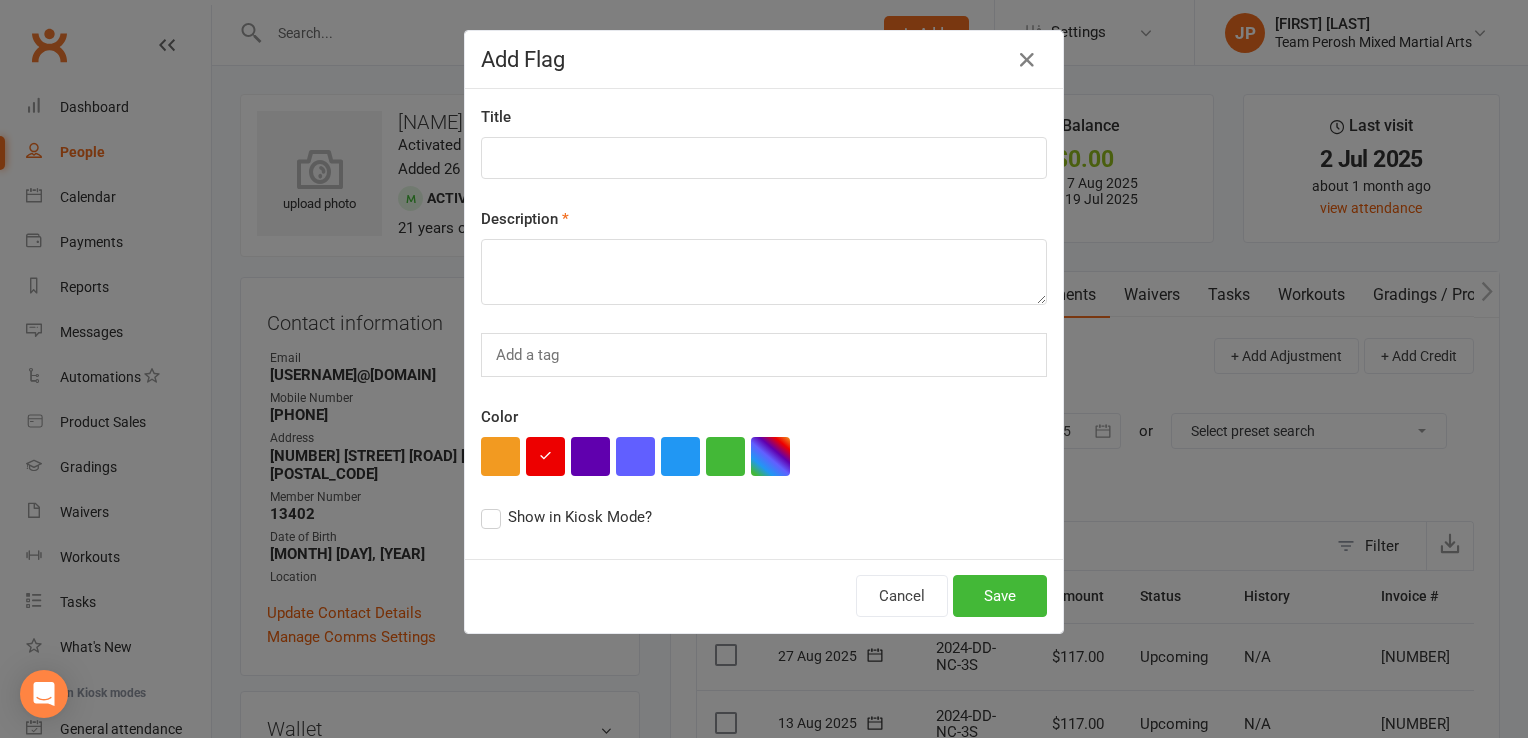 click on "Show in Kiosk Mode?" at bounding box center (566, 517) 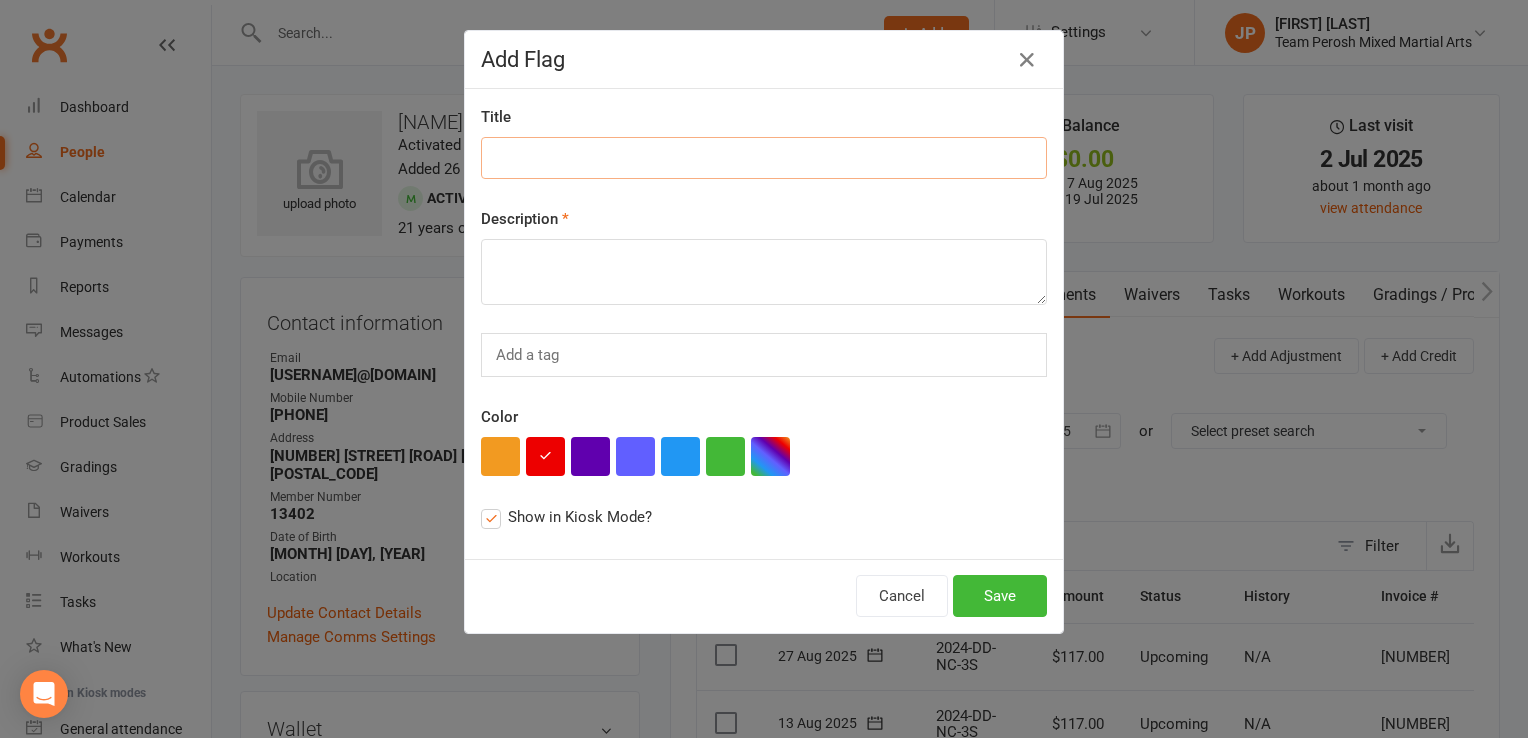 click at bounding box center (764, 158) 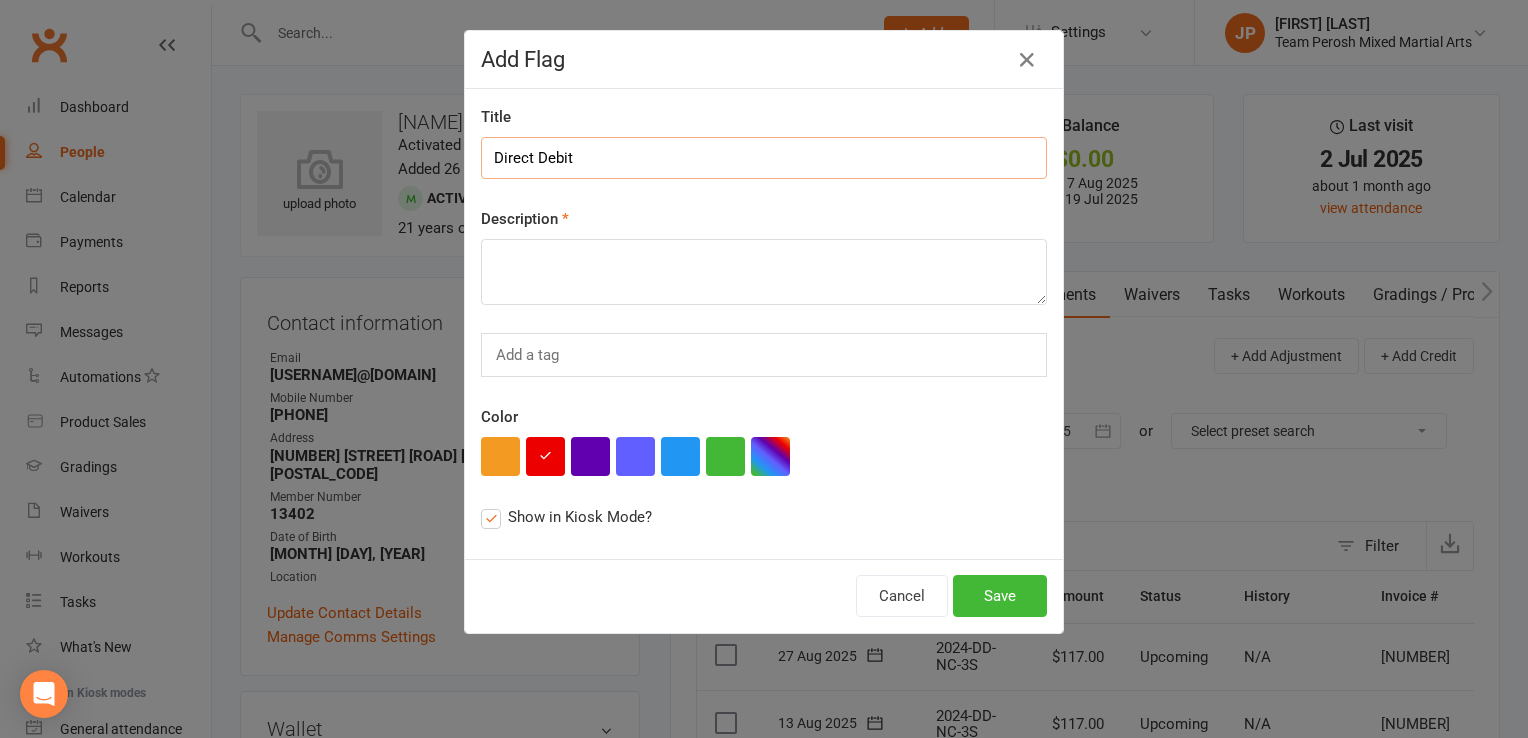 type on "Direct Debit" 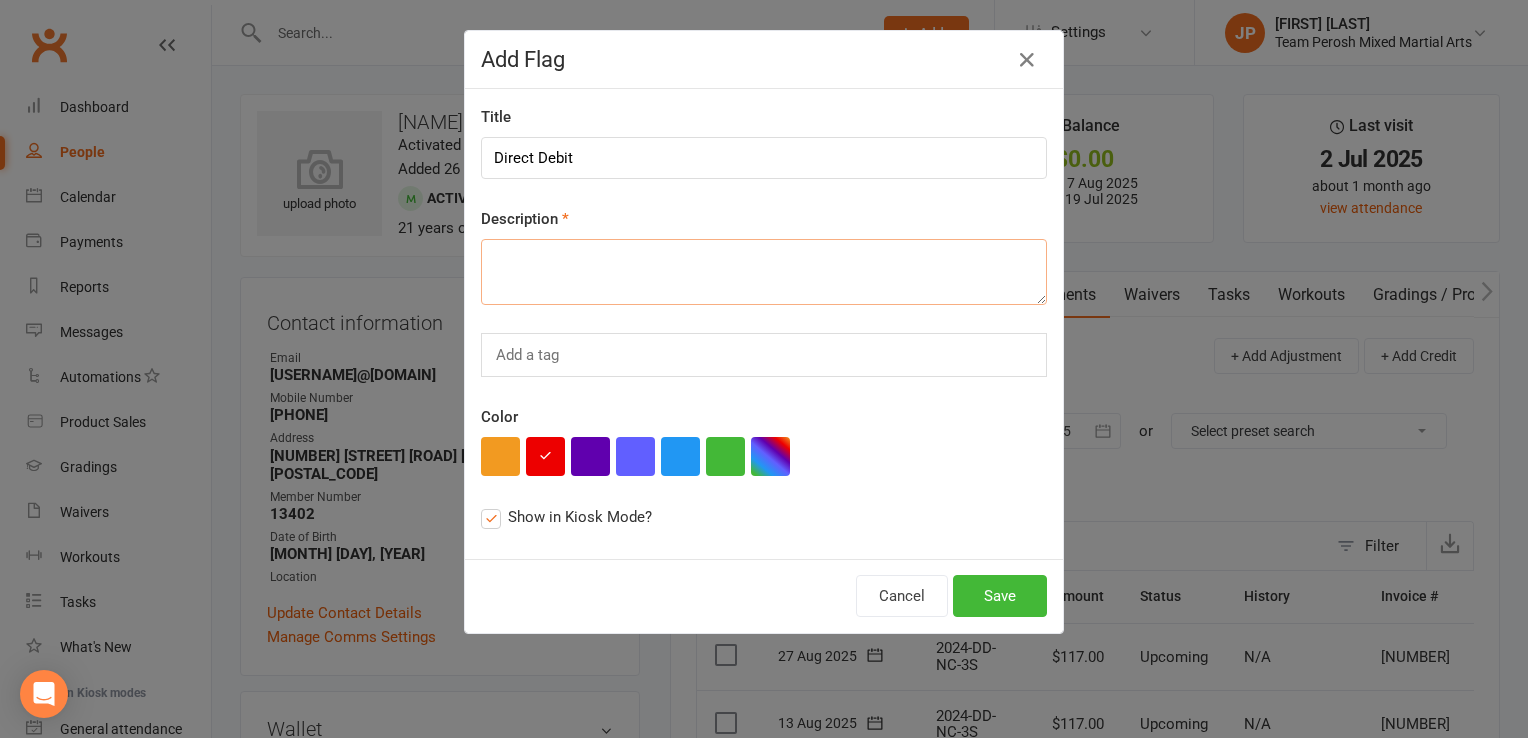 click at bounding box center [764, 272] 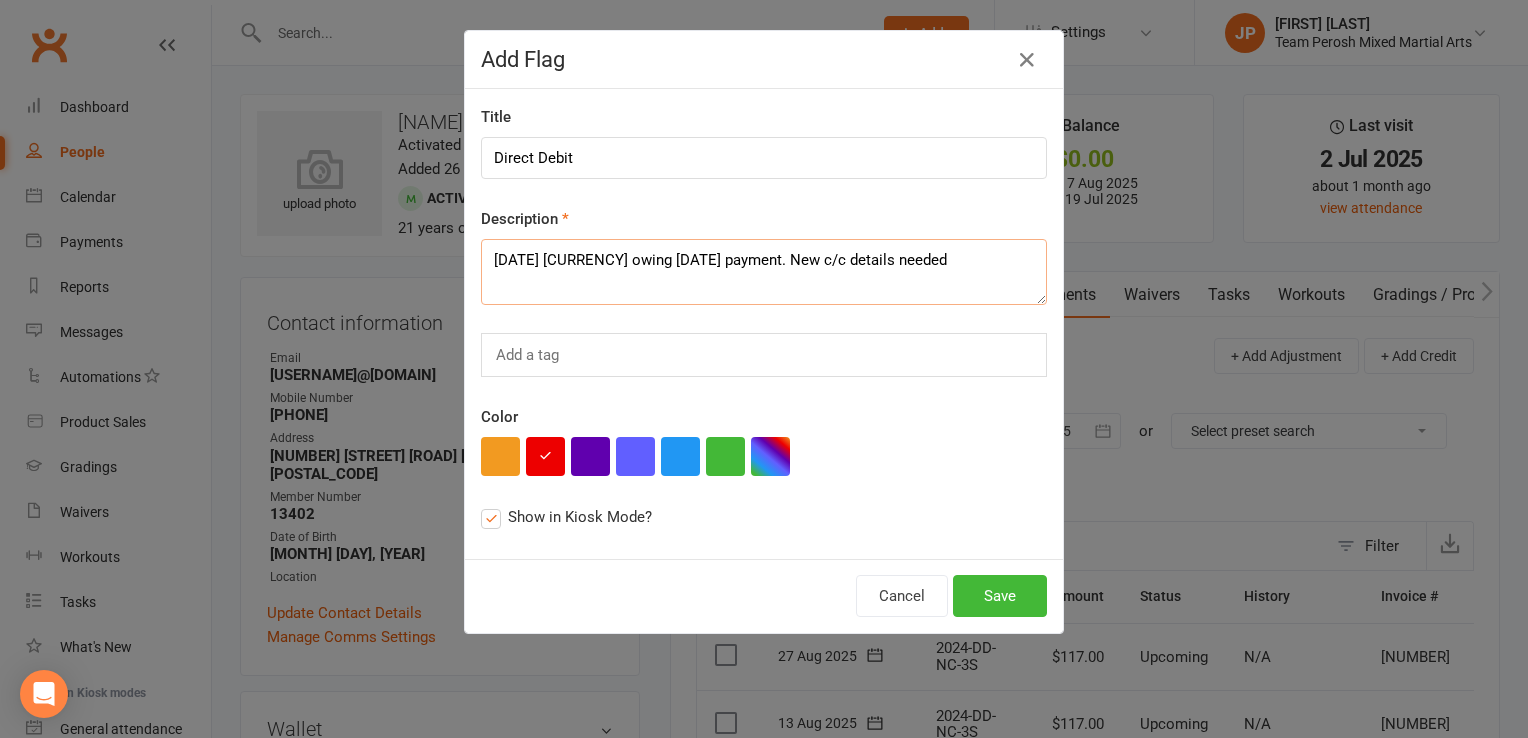 type on "4/8 - $118.29 owing 1/8 payment. New c/c details needed" 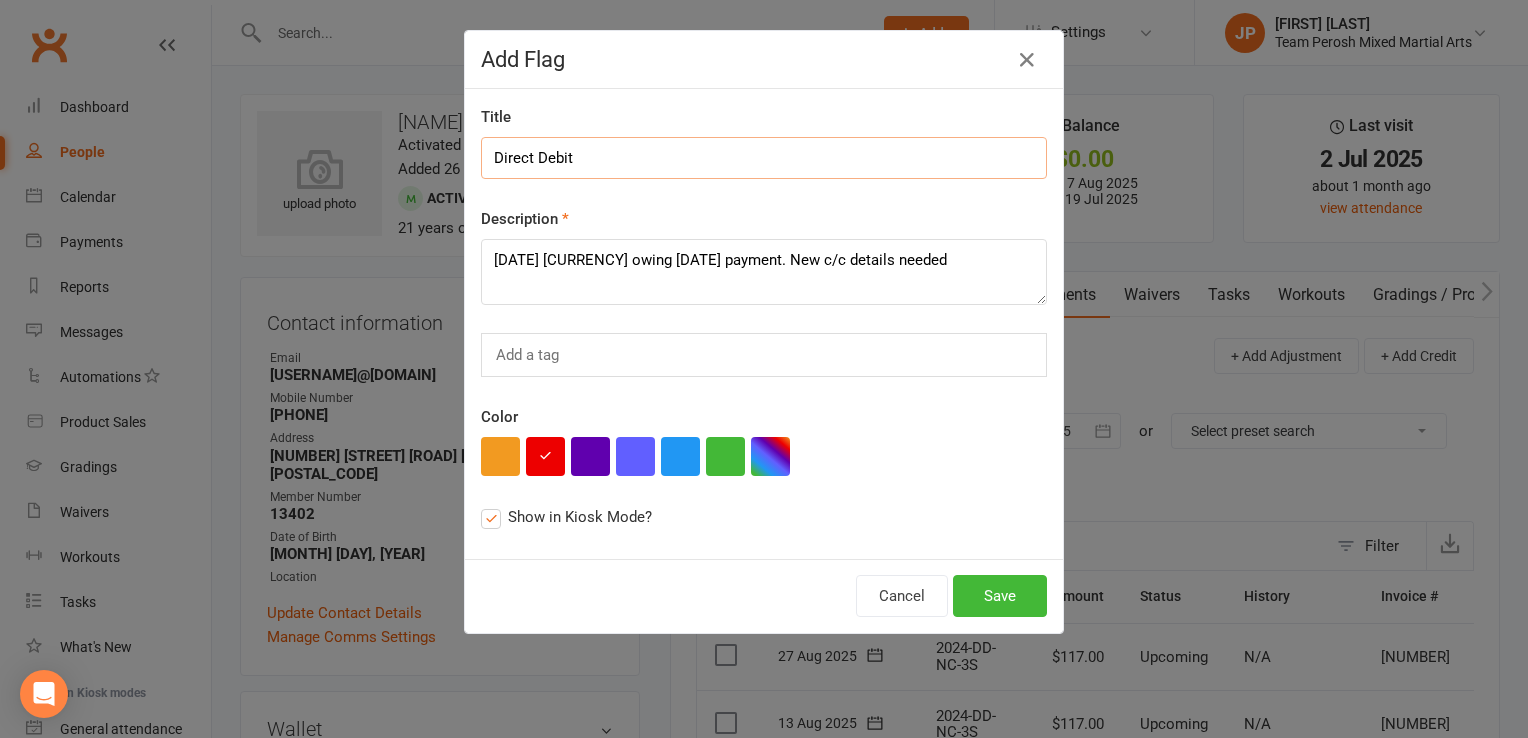 click on "Direct Debit" at bounding box center (764, 158) 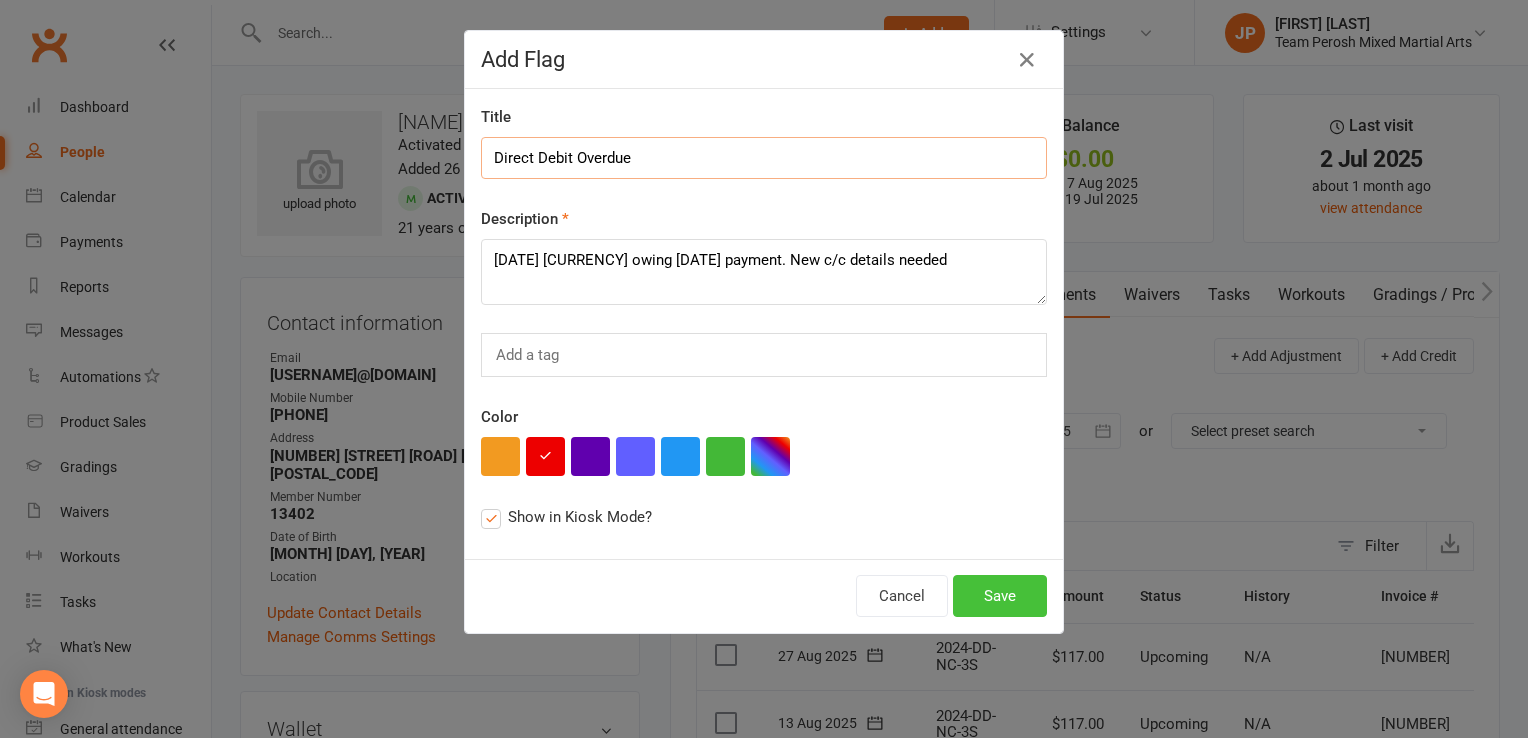 type on "Direct Debit Overdue" 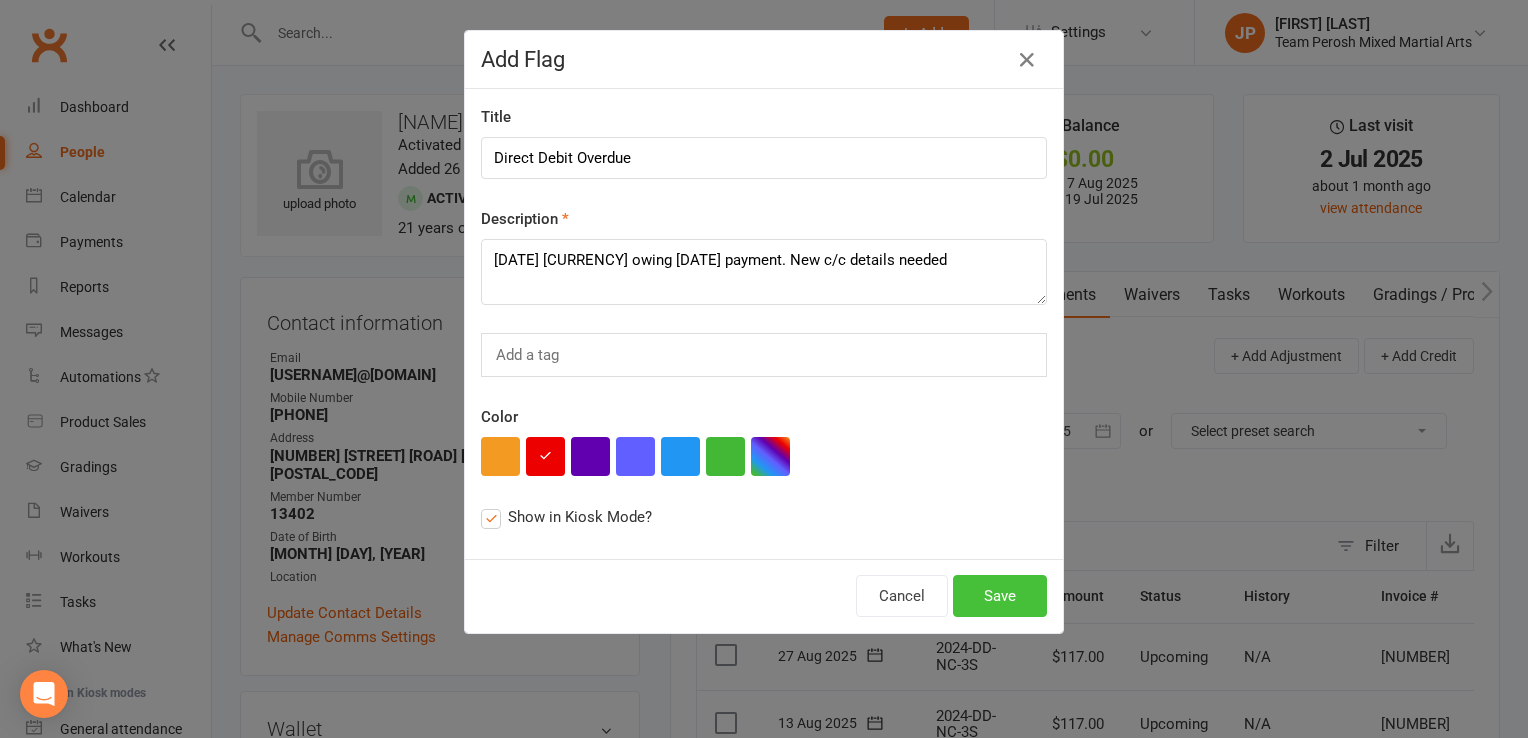 click on "Save" at bounding box center [1000, 596] 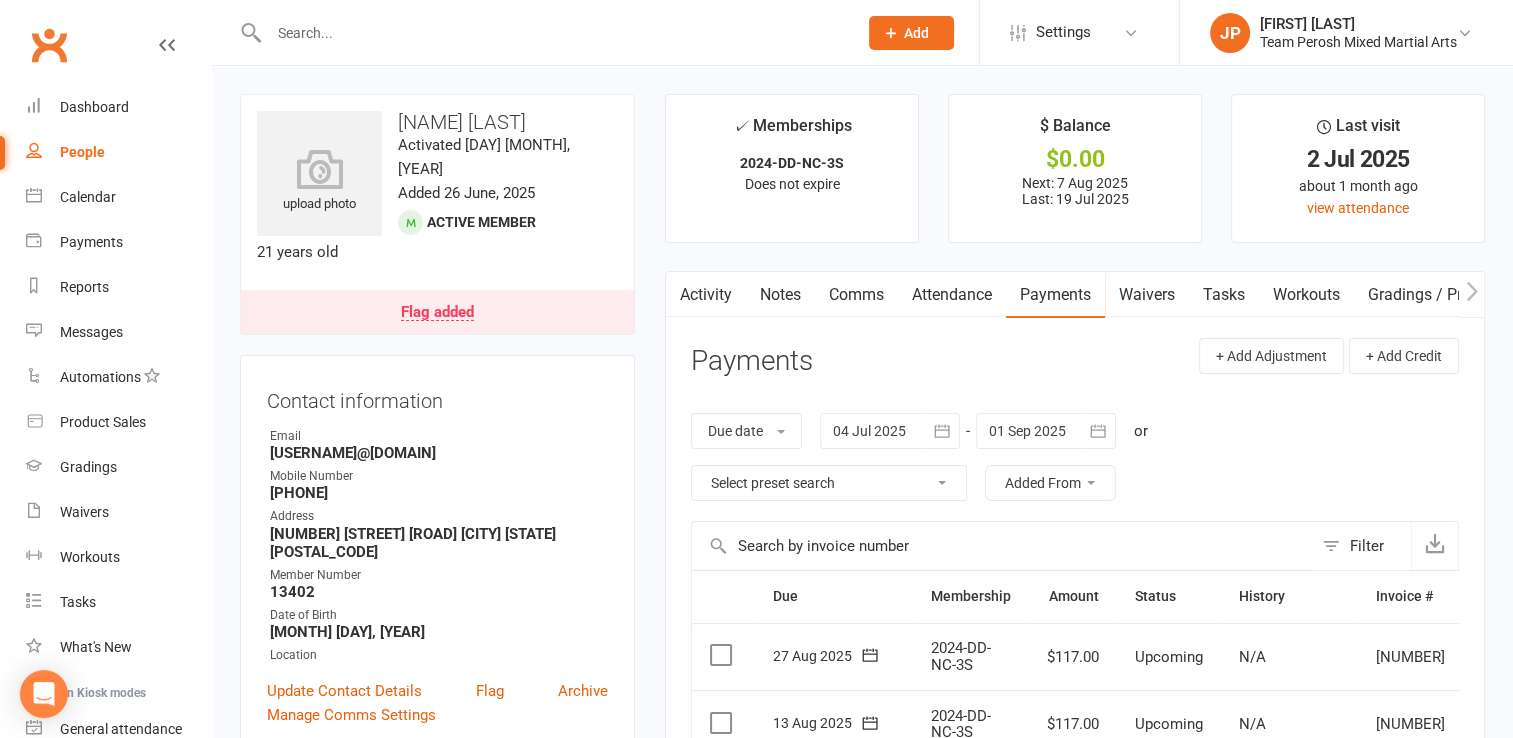 click at bounding box center [553, 33] 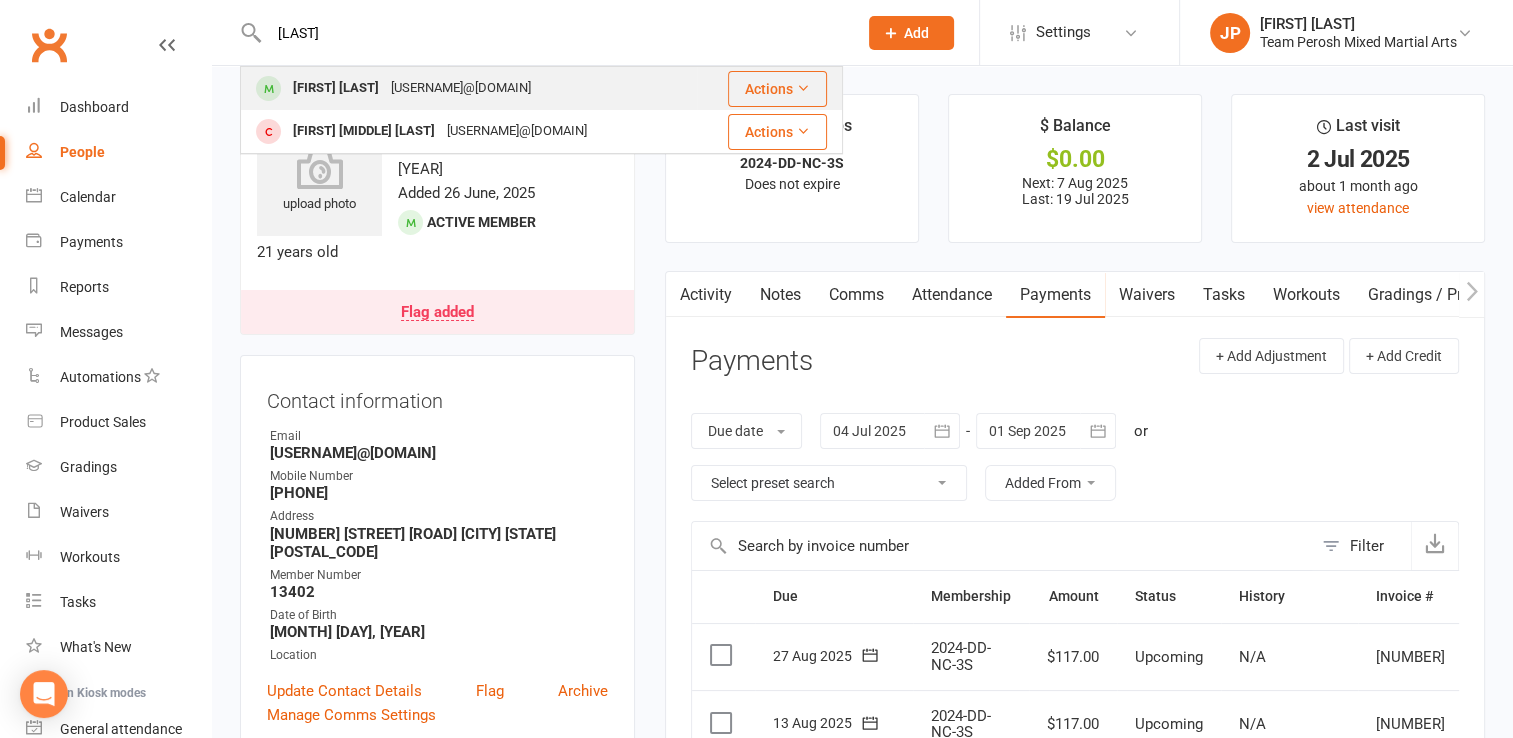 type on "duarte" 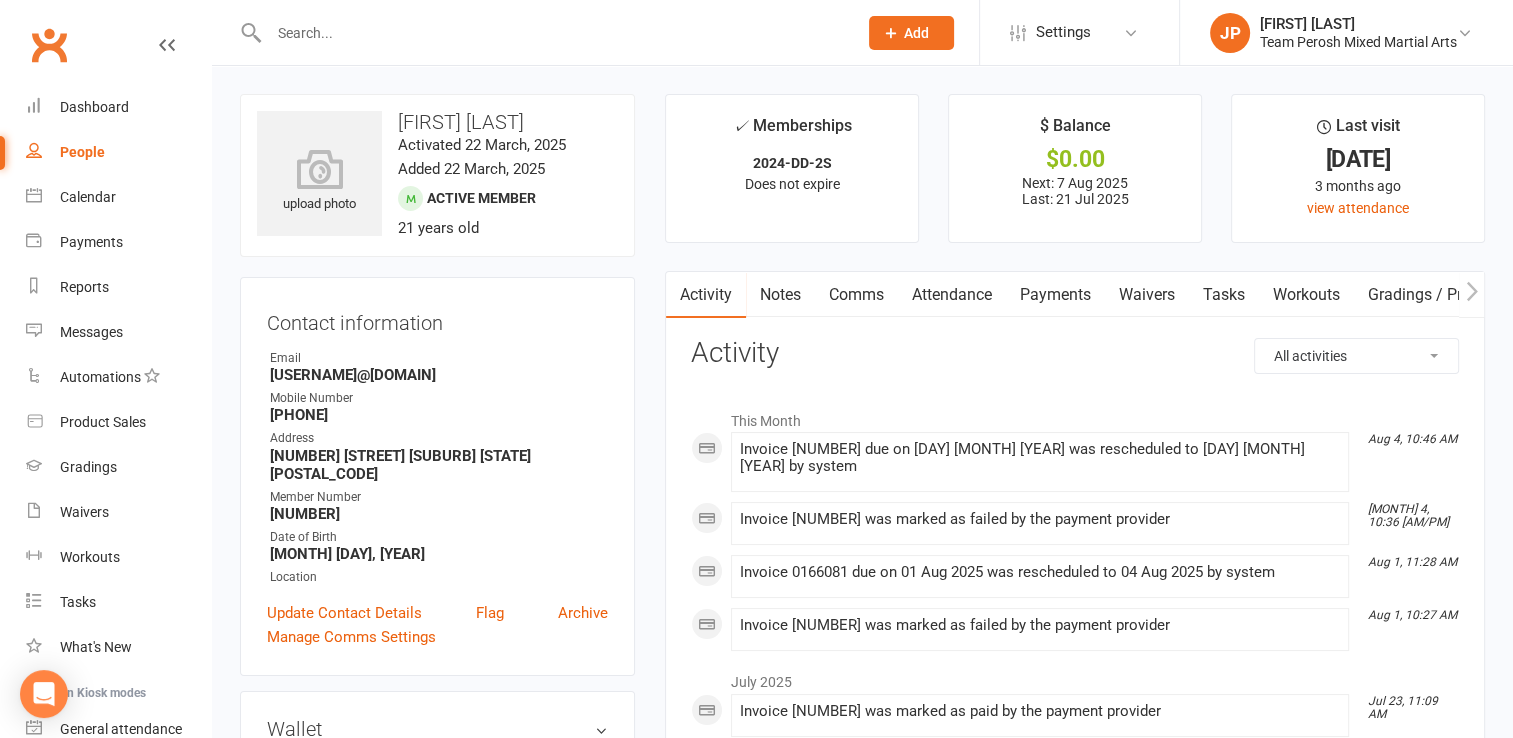 click on "Payments" at bounding box center [1055, 295] 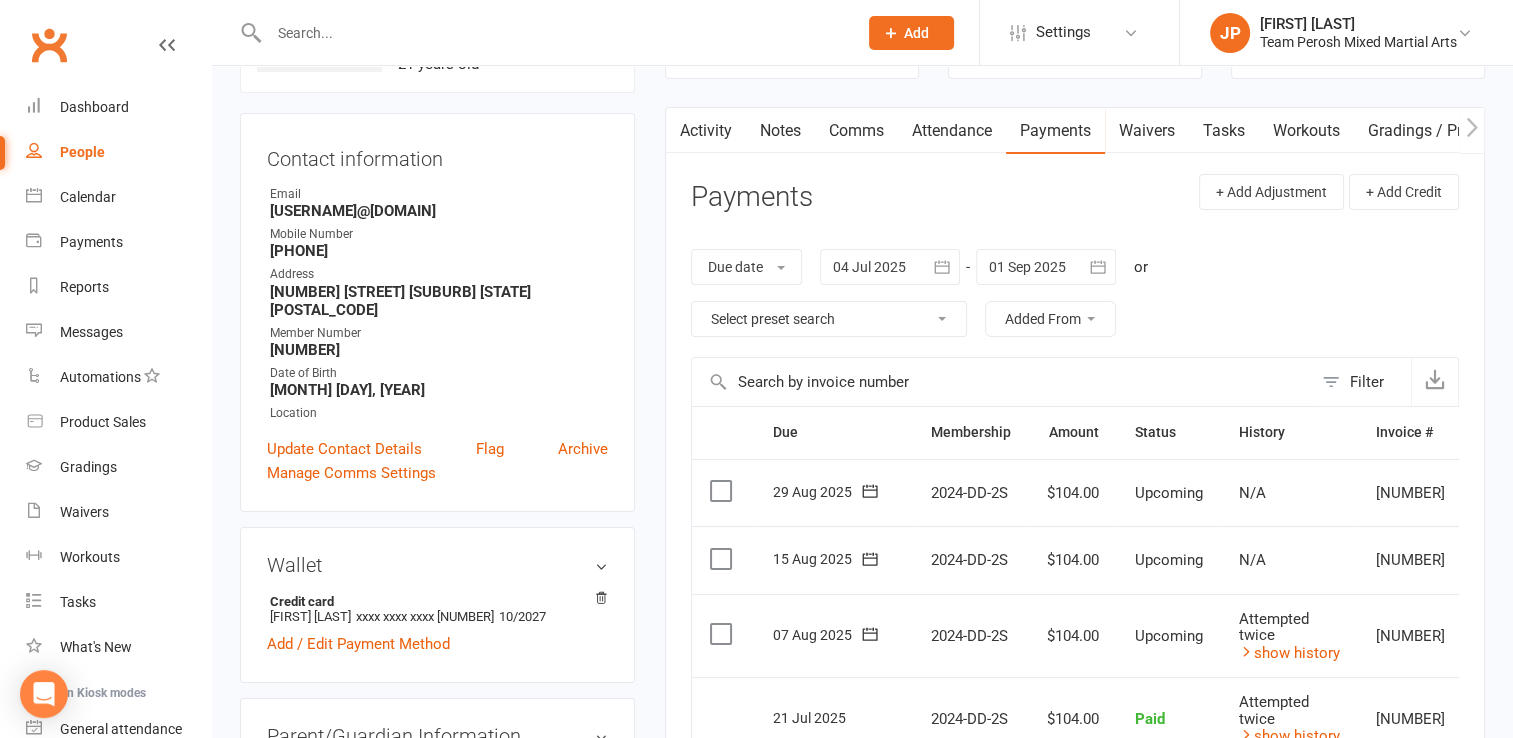 scroll, scrollTop: 0, scrollLeft: 0, axis: both 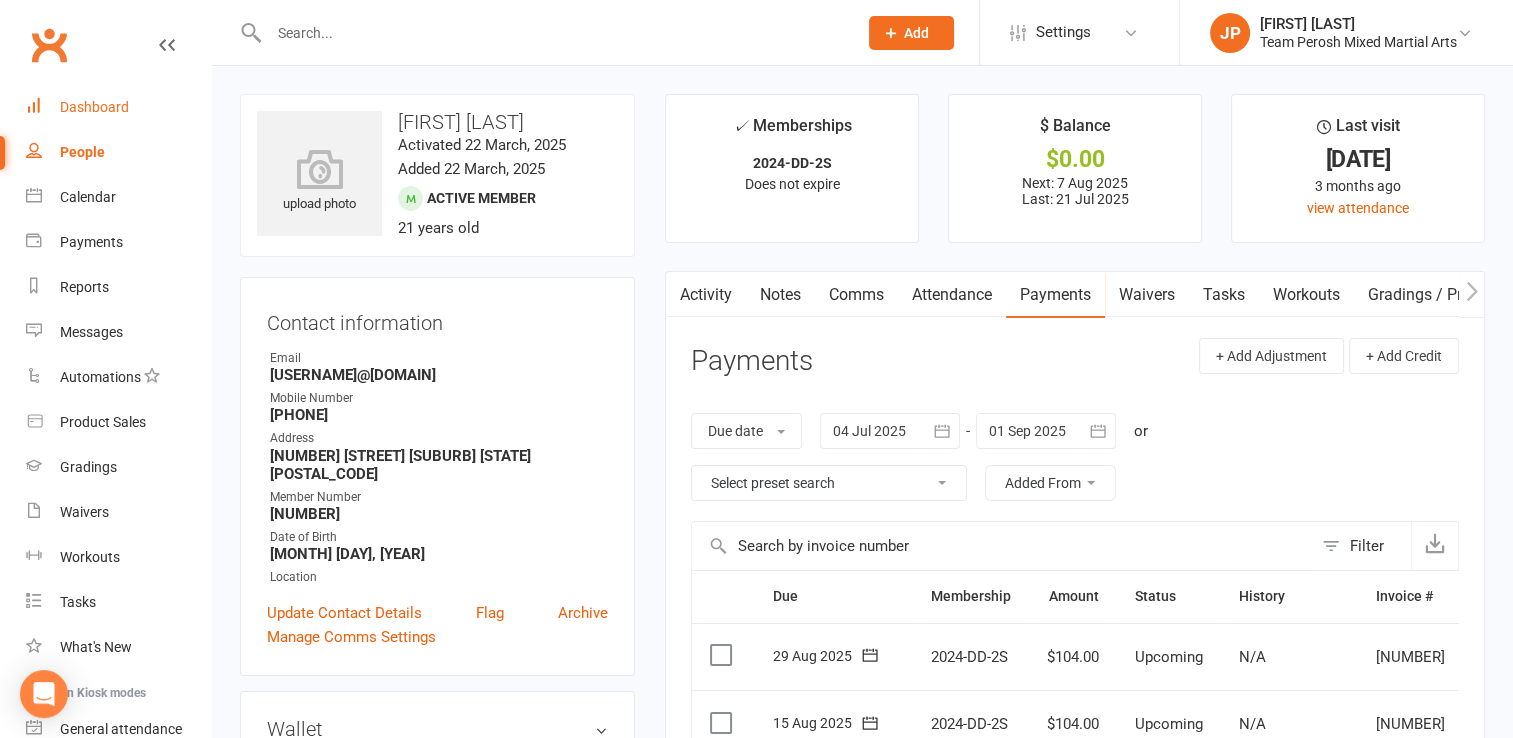 click on "Dashboard" at bounding box center [94, 107] 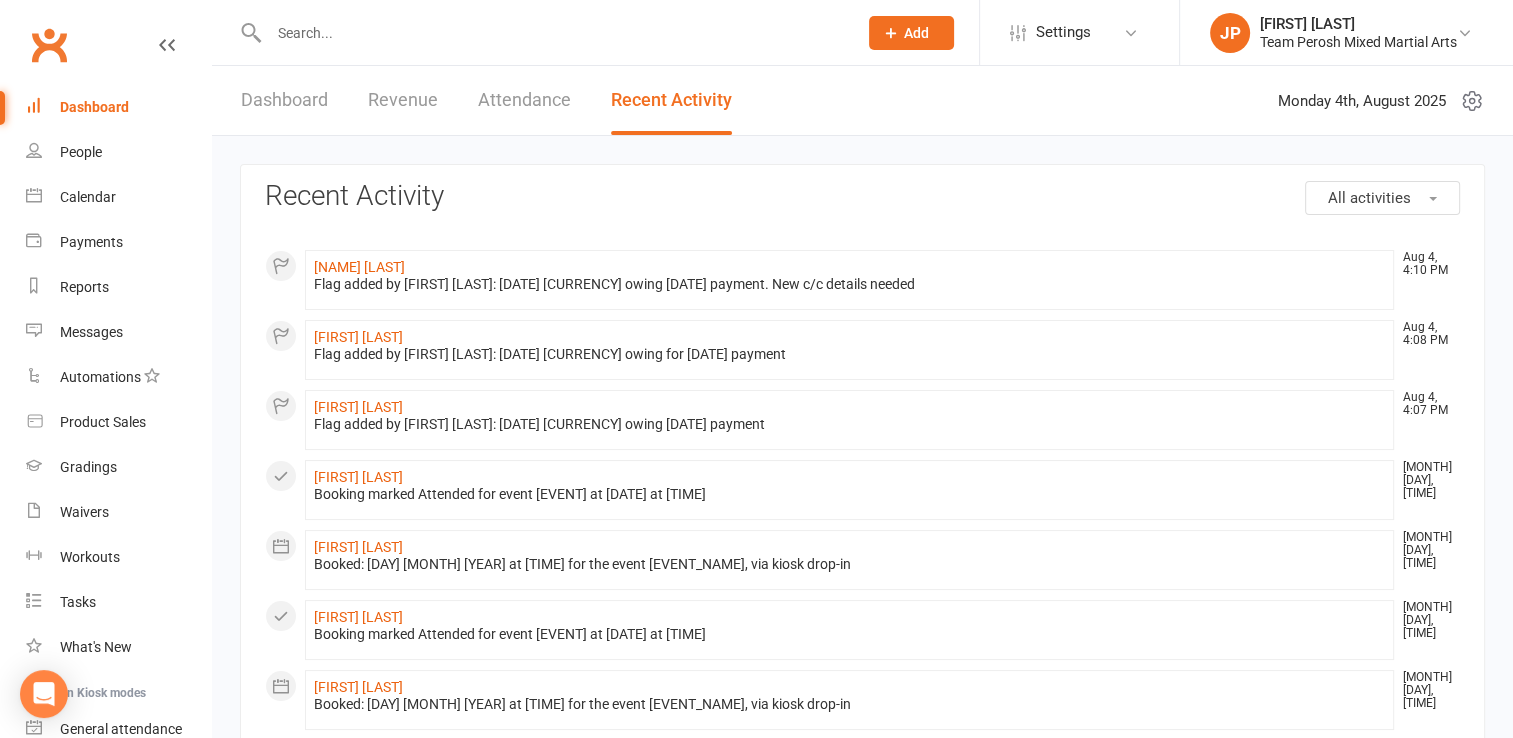 click at bounding box center (553, 33) 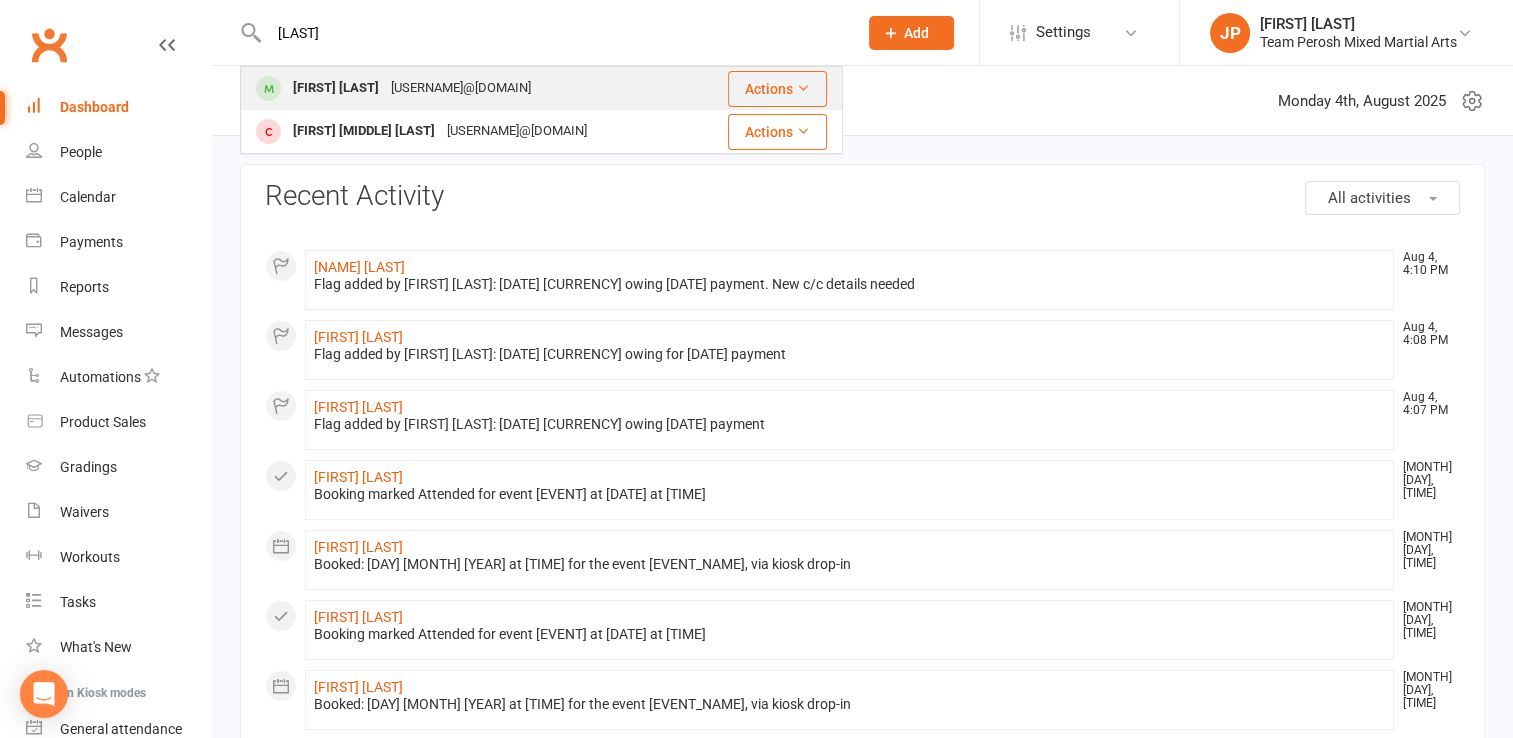 type on "duarte" 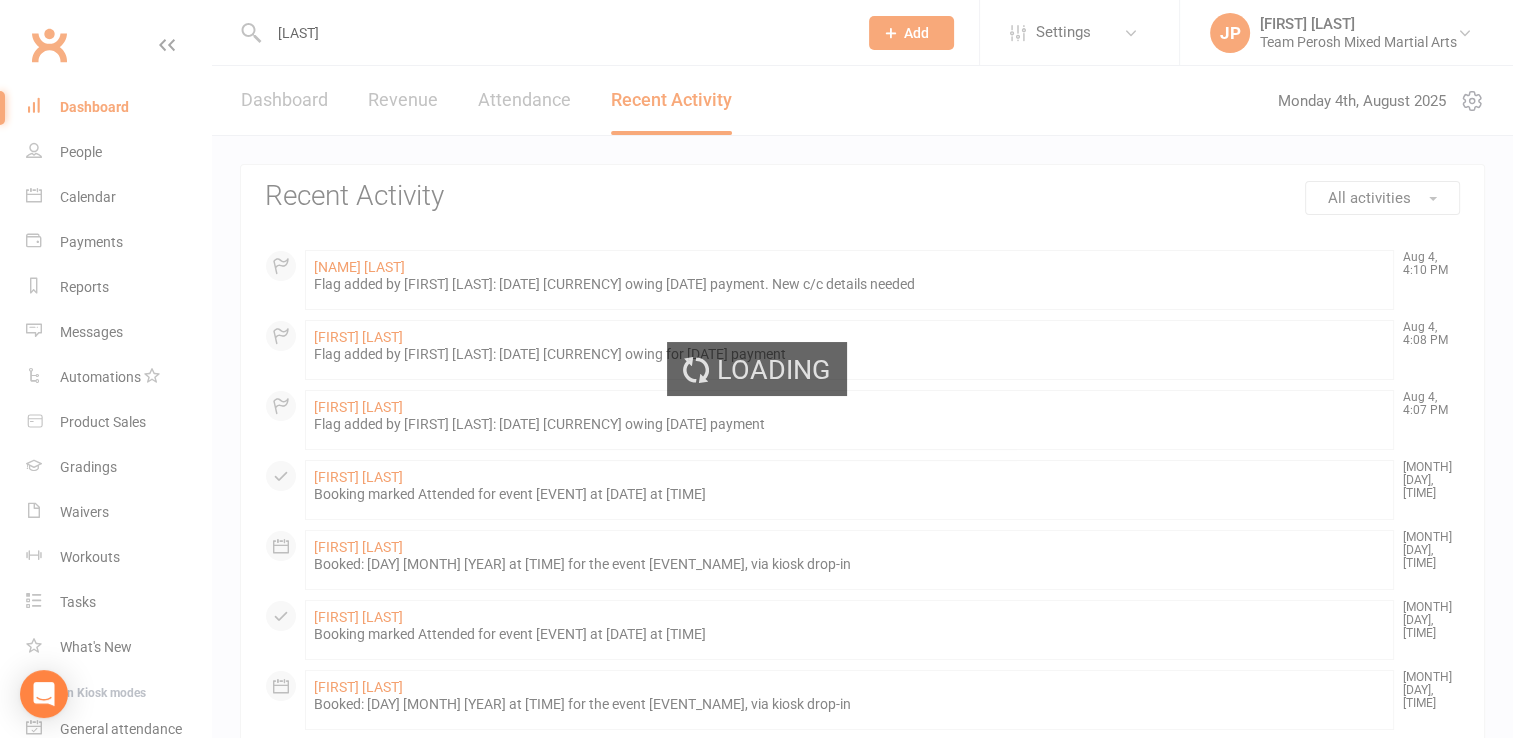 type 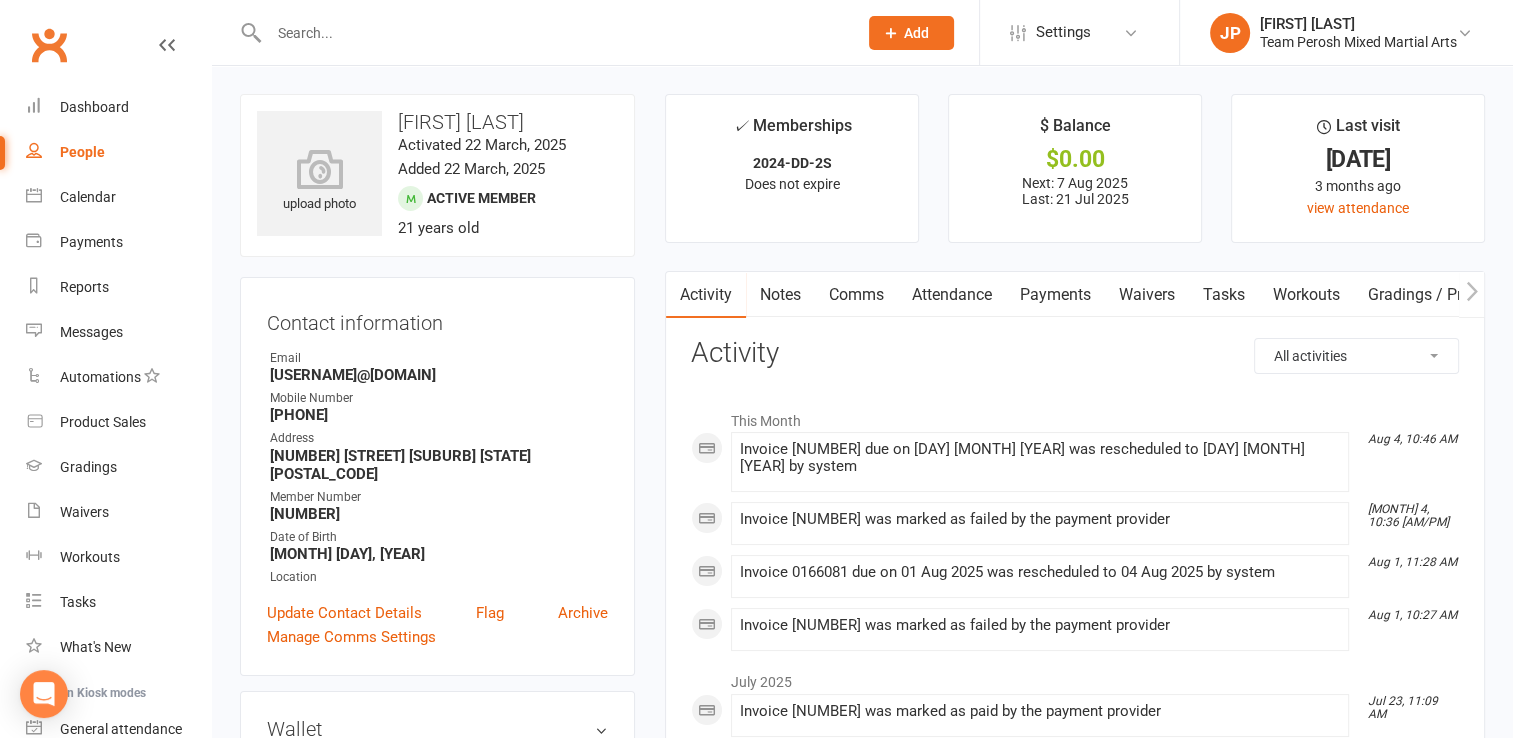 click on "Payments" at bounding box center [1055, 295] 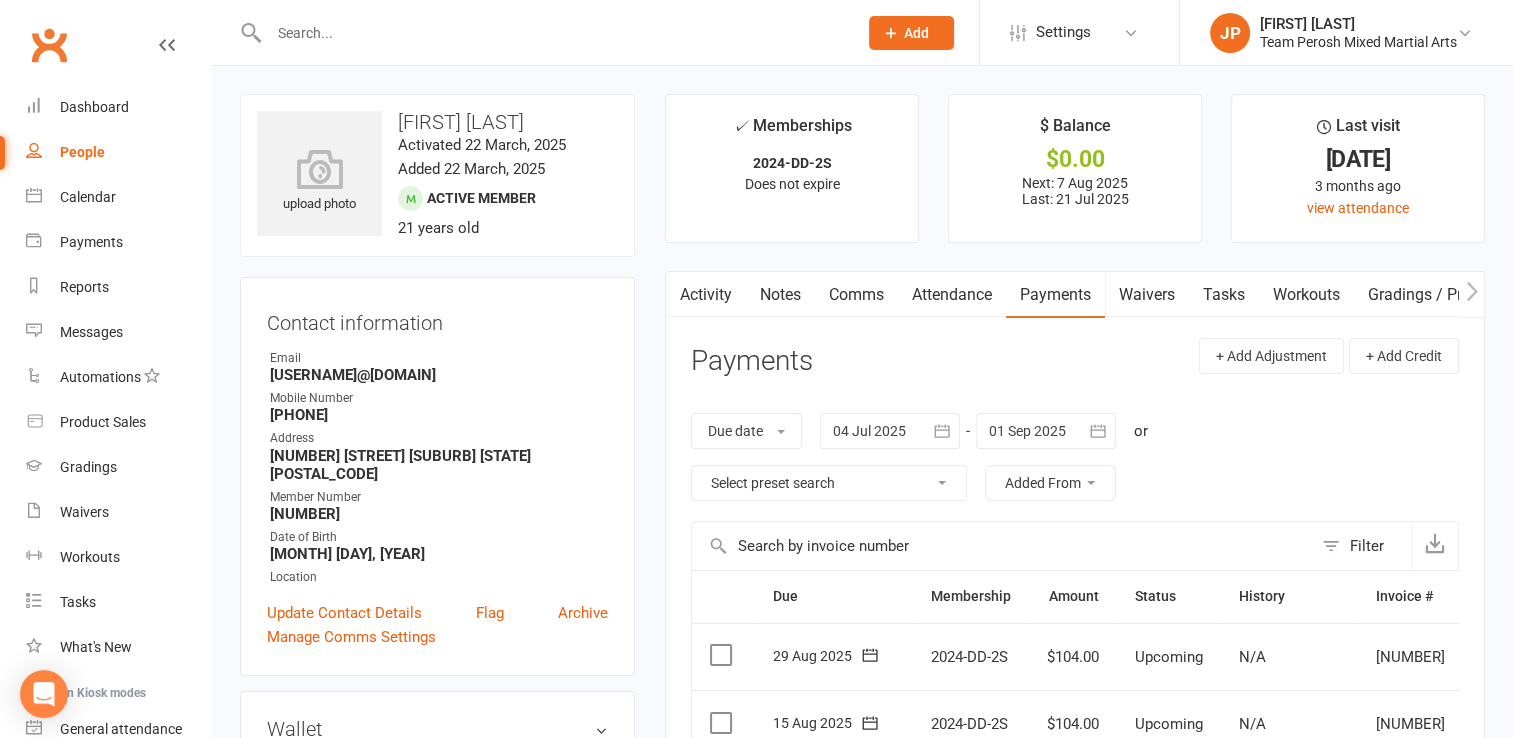 click 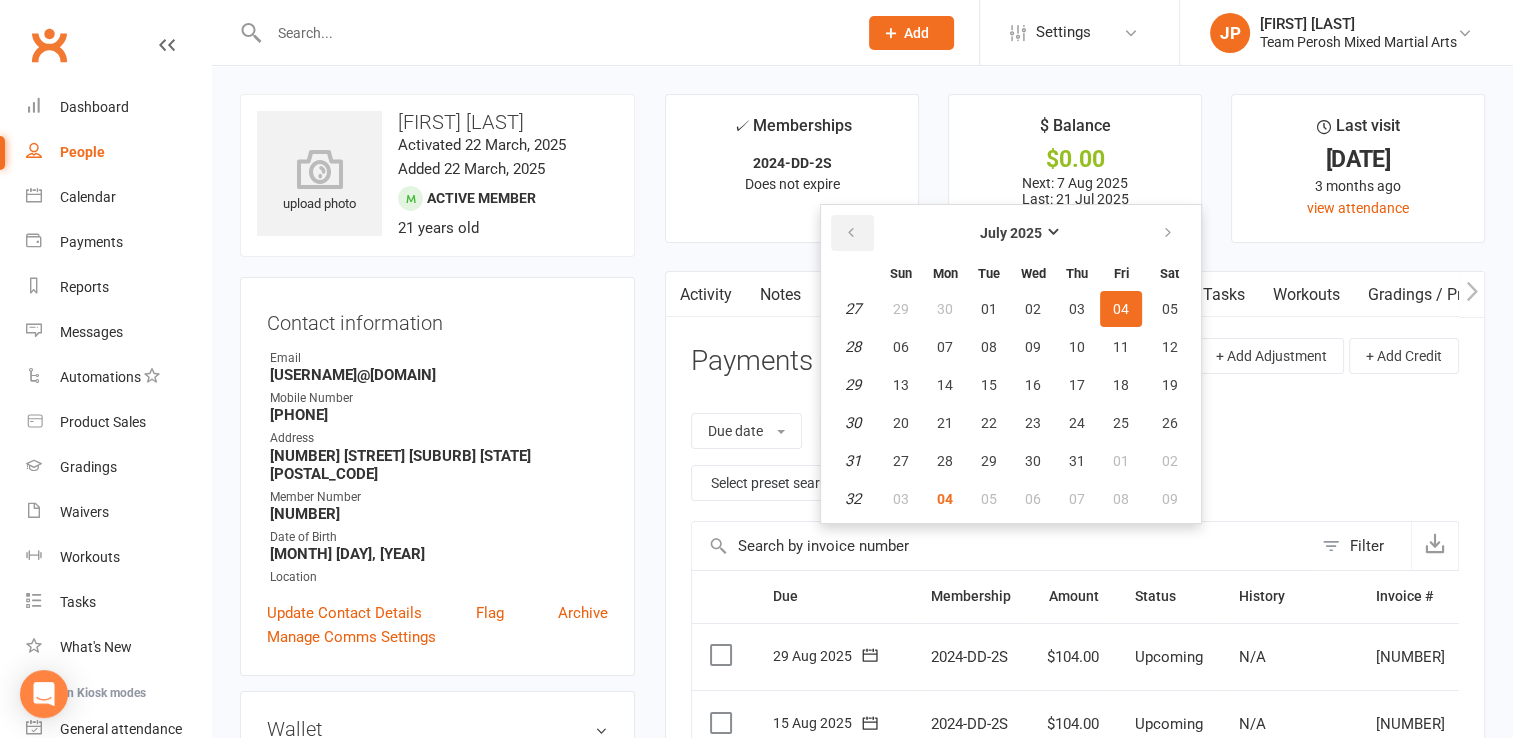 click at bounding box center (851, 233) 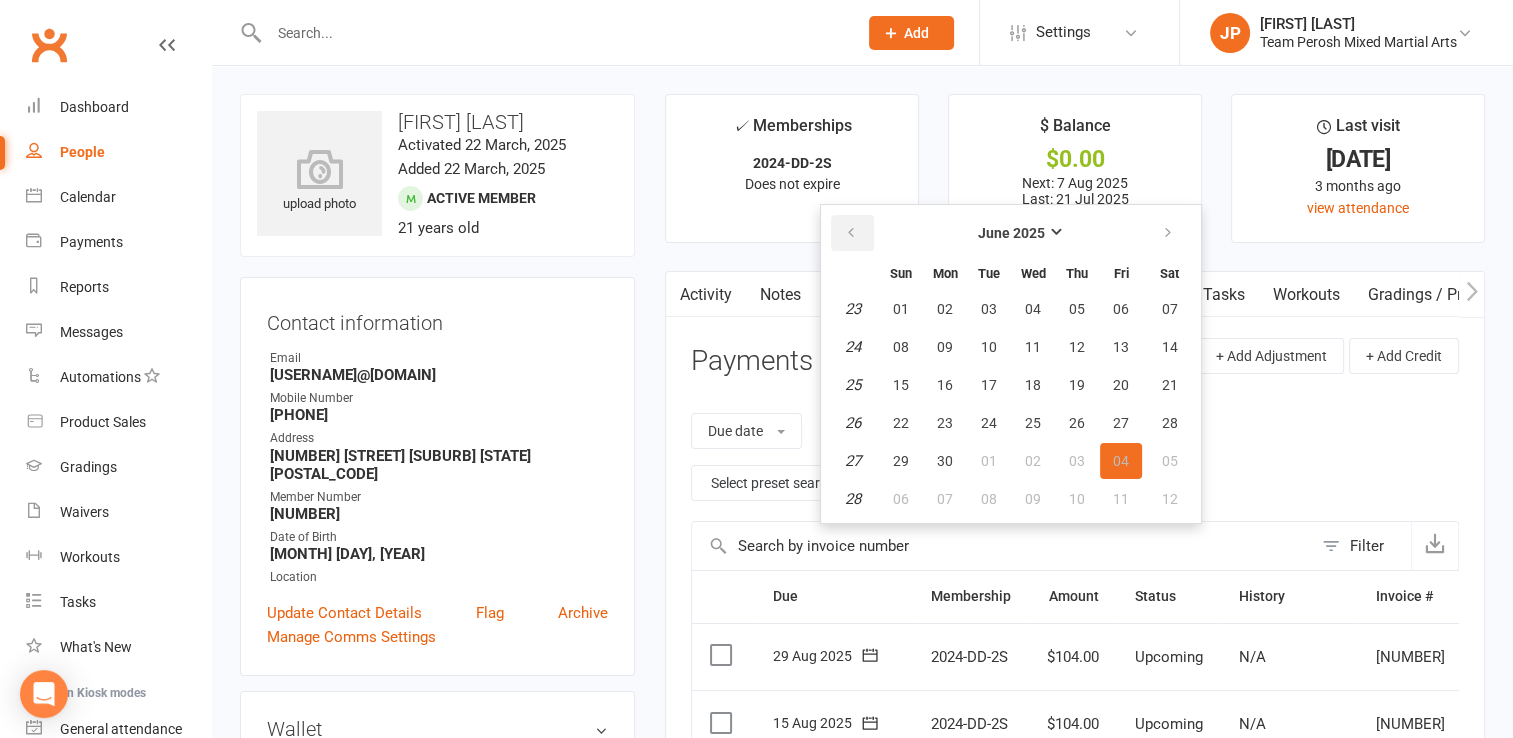 click at bounding box center [851, 233] 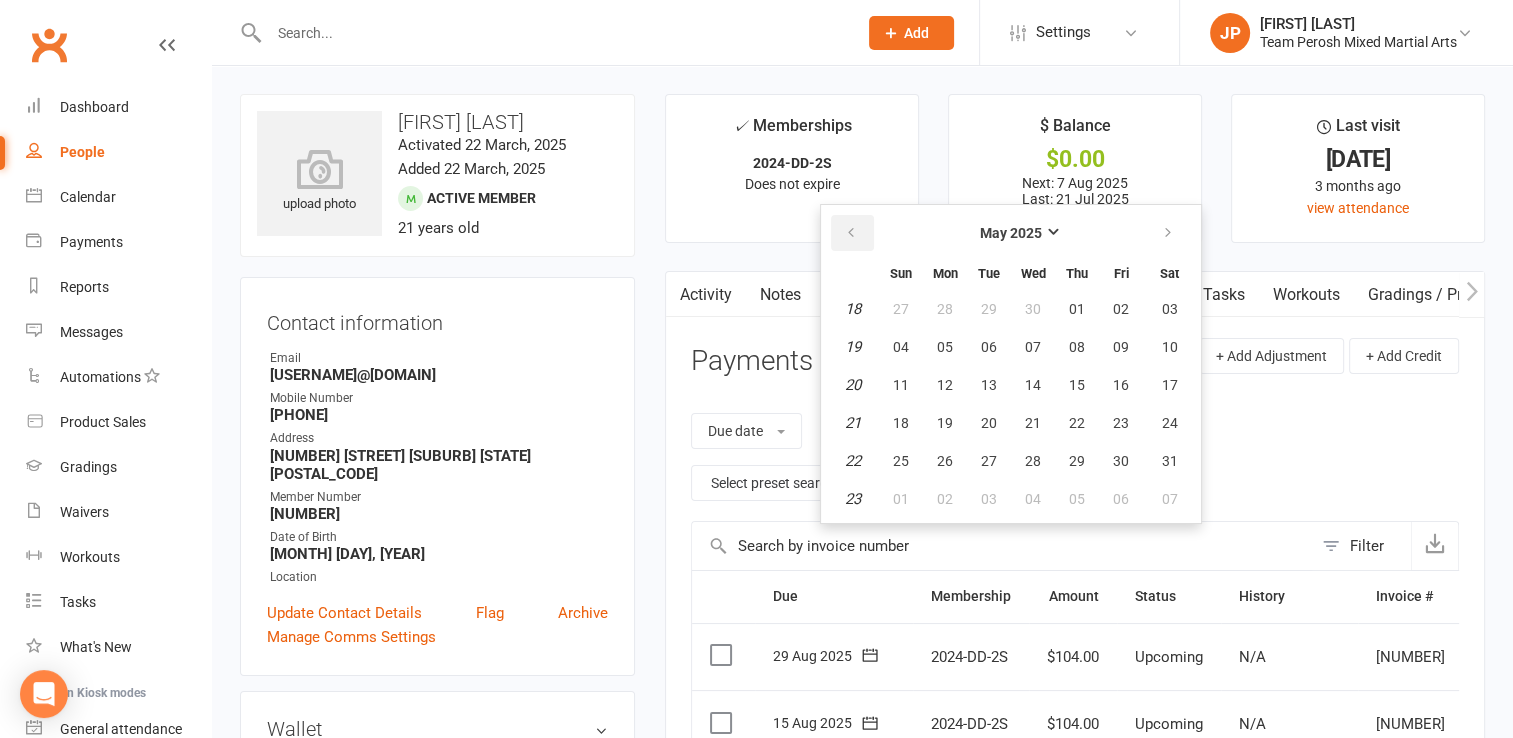 click at bounding box center [851, 233] 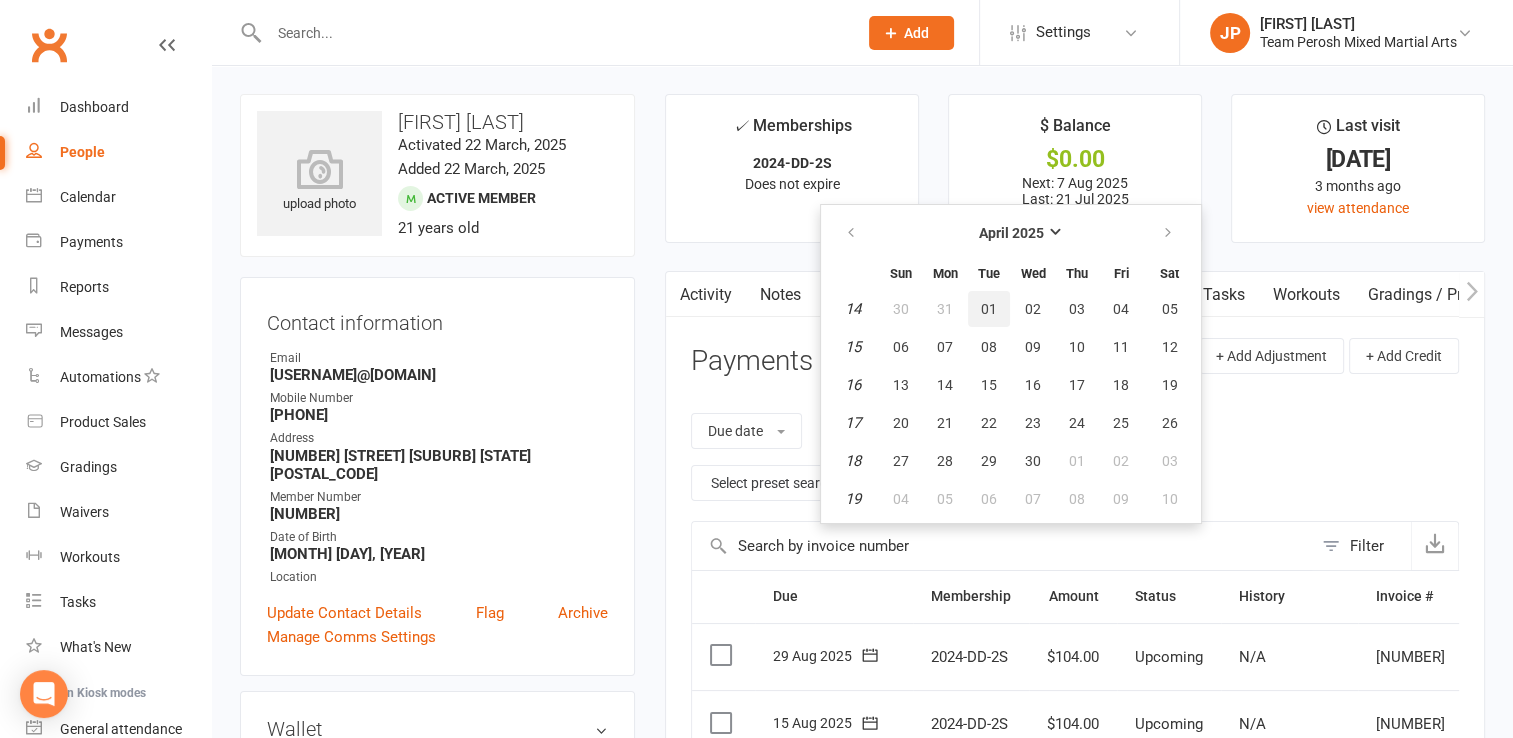click on "01" at bounding box center (989, 309) 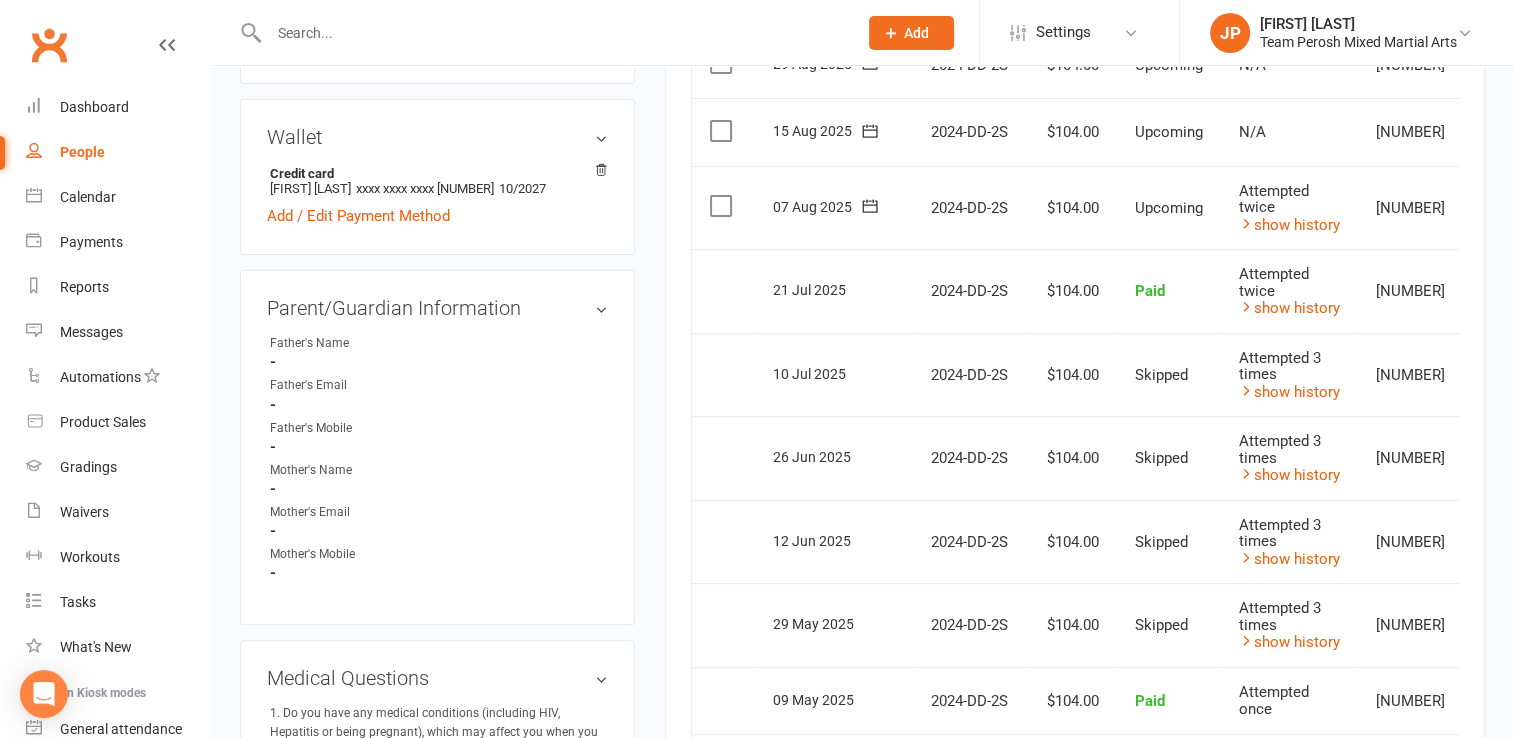 scroll, scrollTop: 590, scrollLeft: 0, axis: vertical 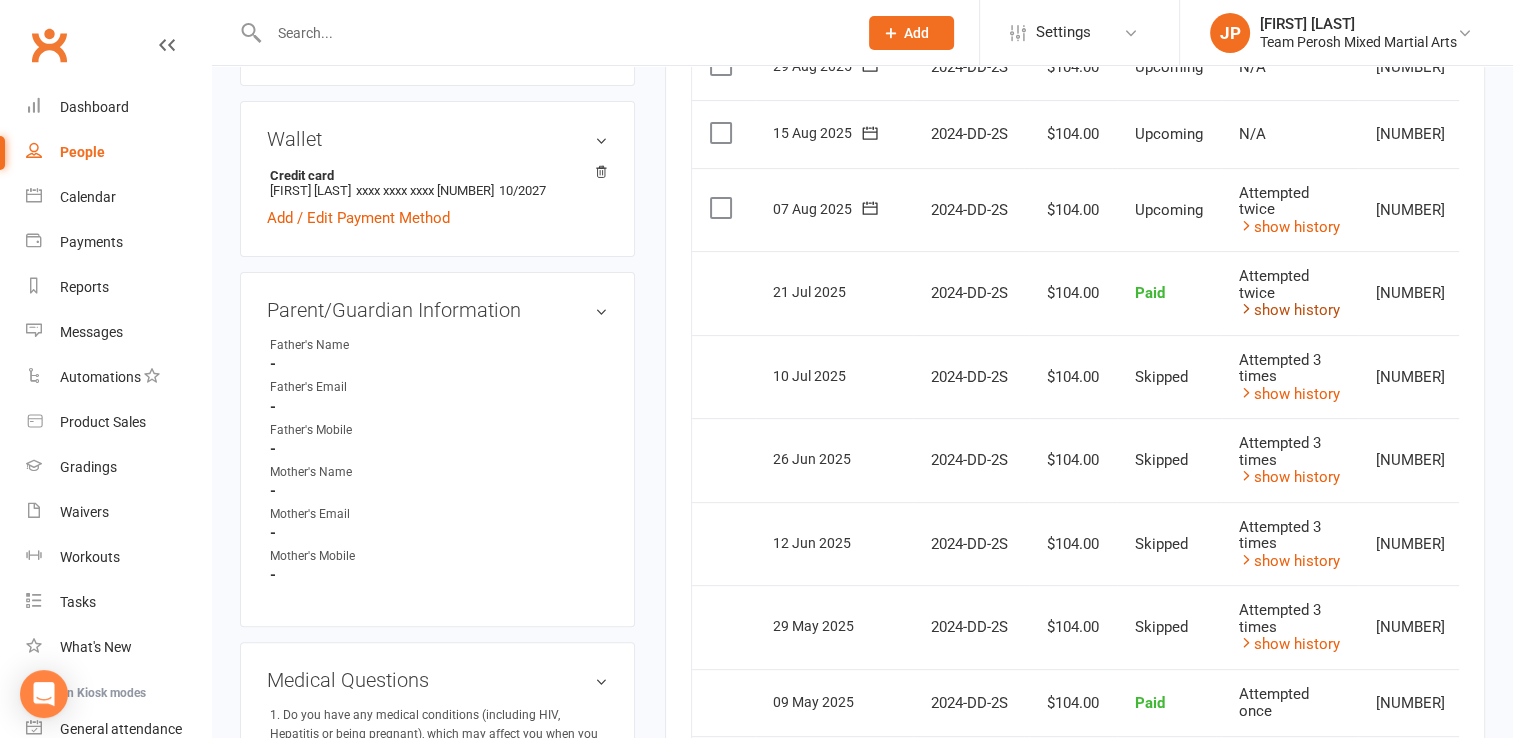 click on "show history" at bounding box center [1289, 310] 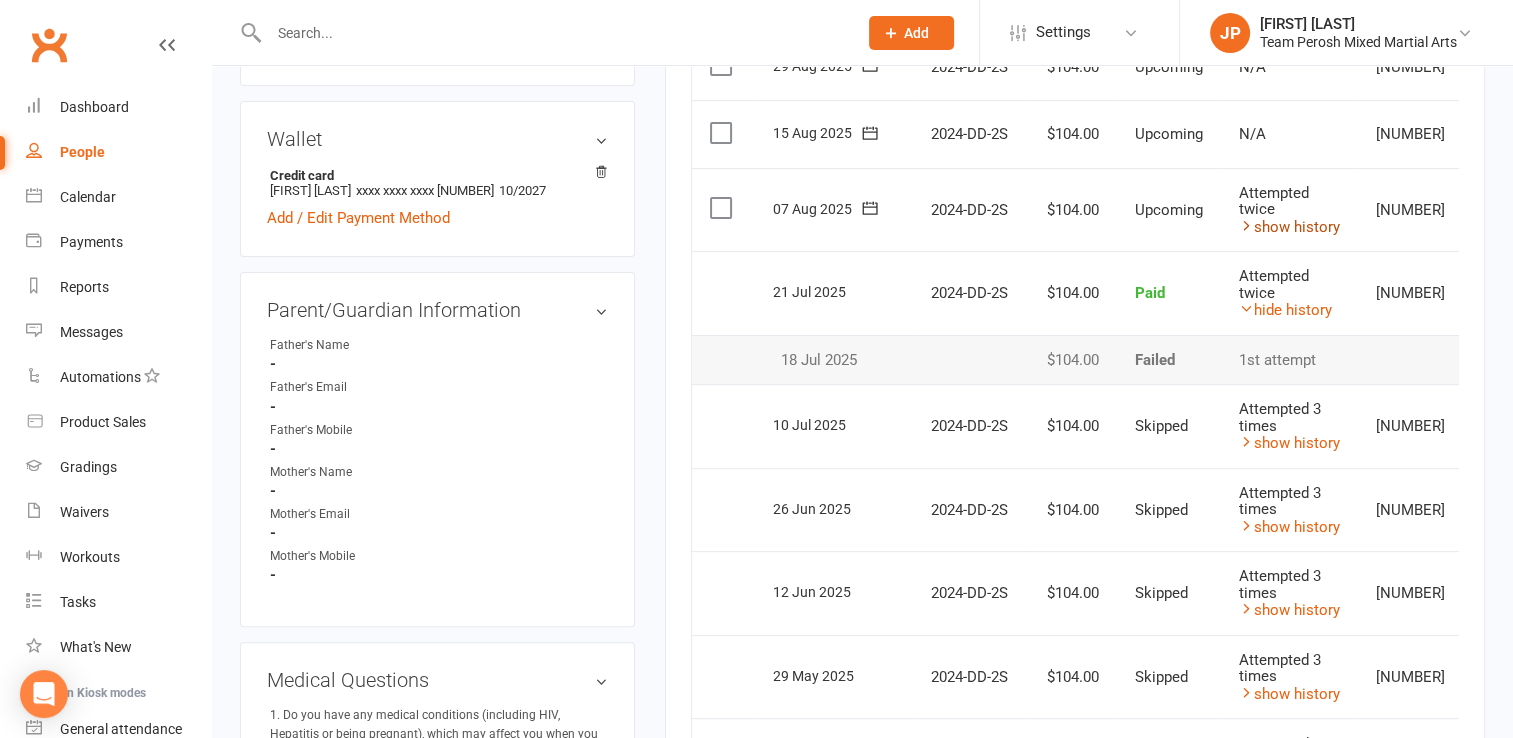 click on "show history" at bounding box center [1289, 227] 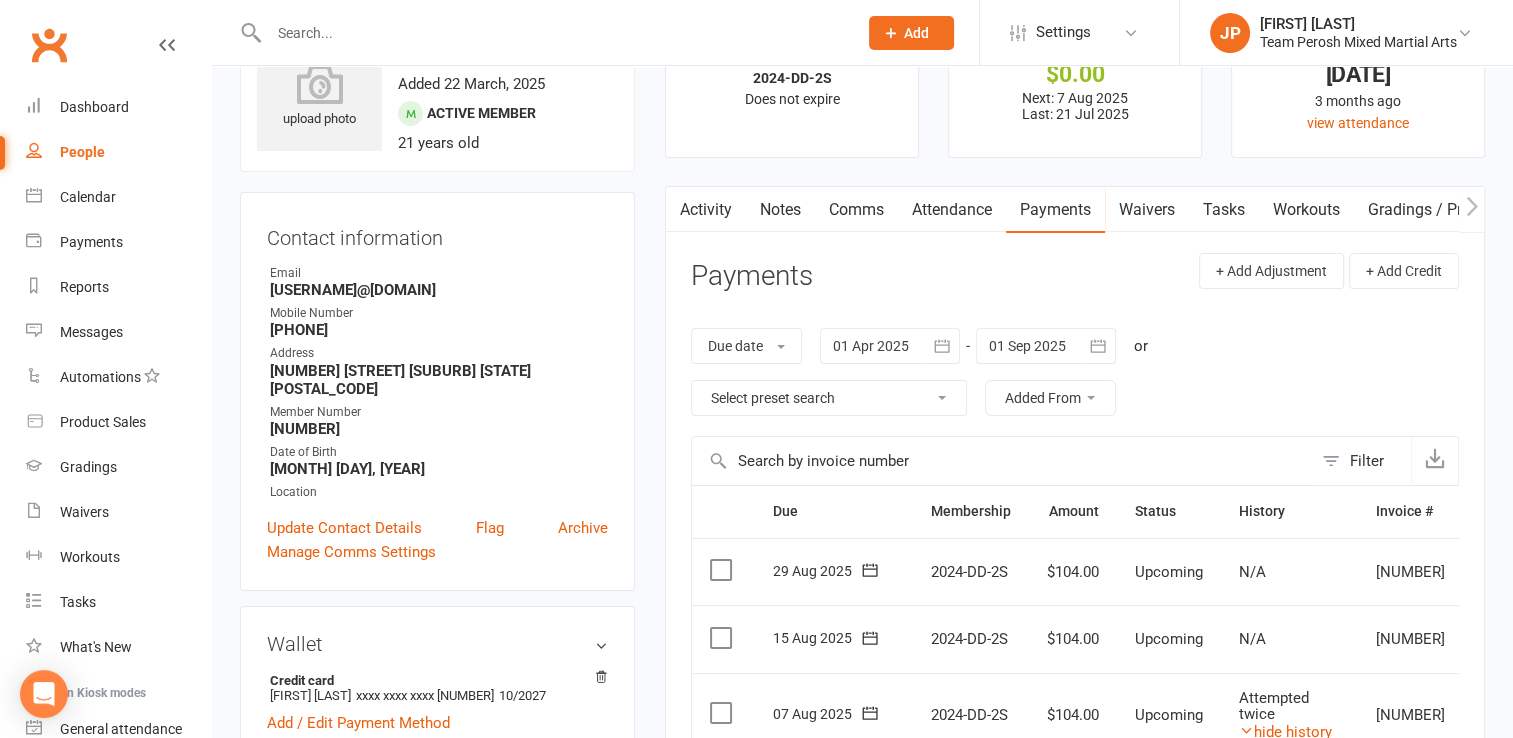 scroll, scrollTop: 0, scrollLeft: 0, axis: both 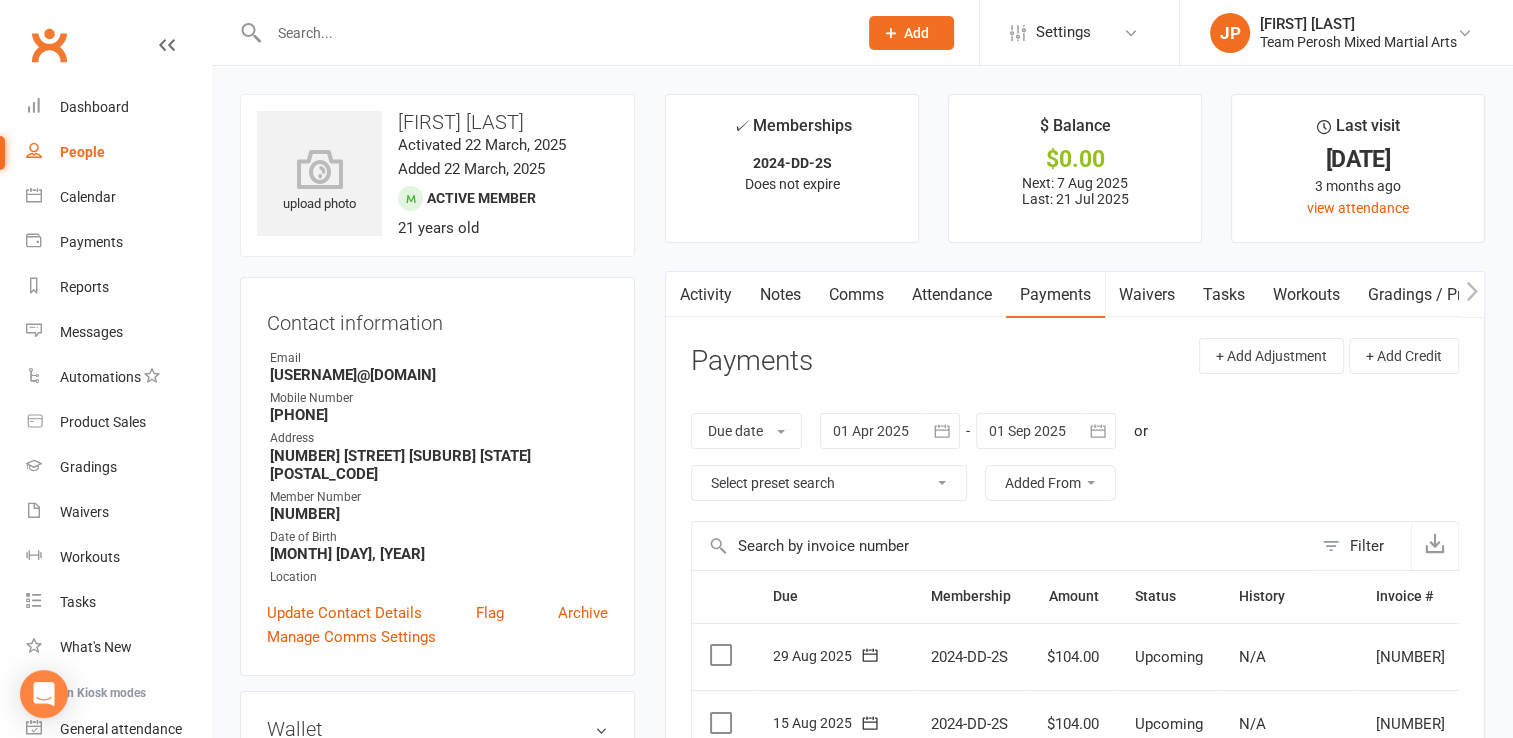 click on "Activity" at bounding box center [706, 295] 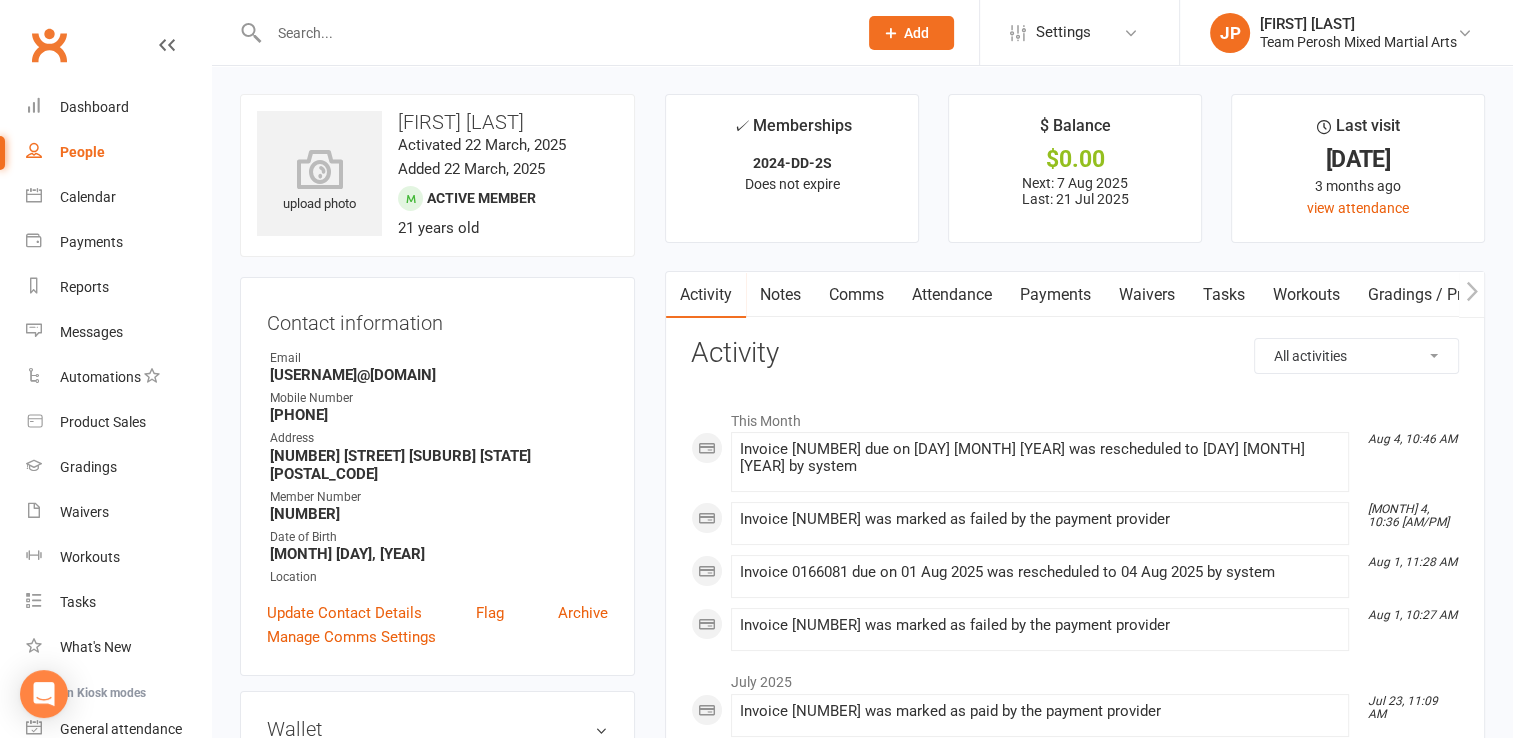 click on "Payments" at bounding box center [1055, 295] 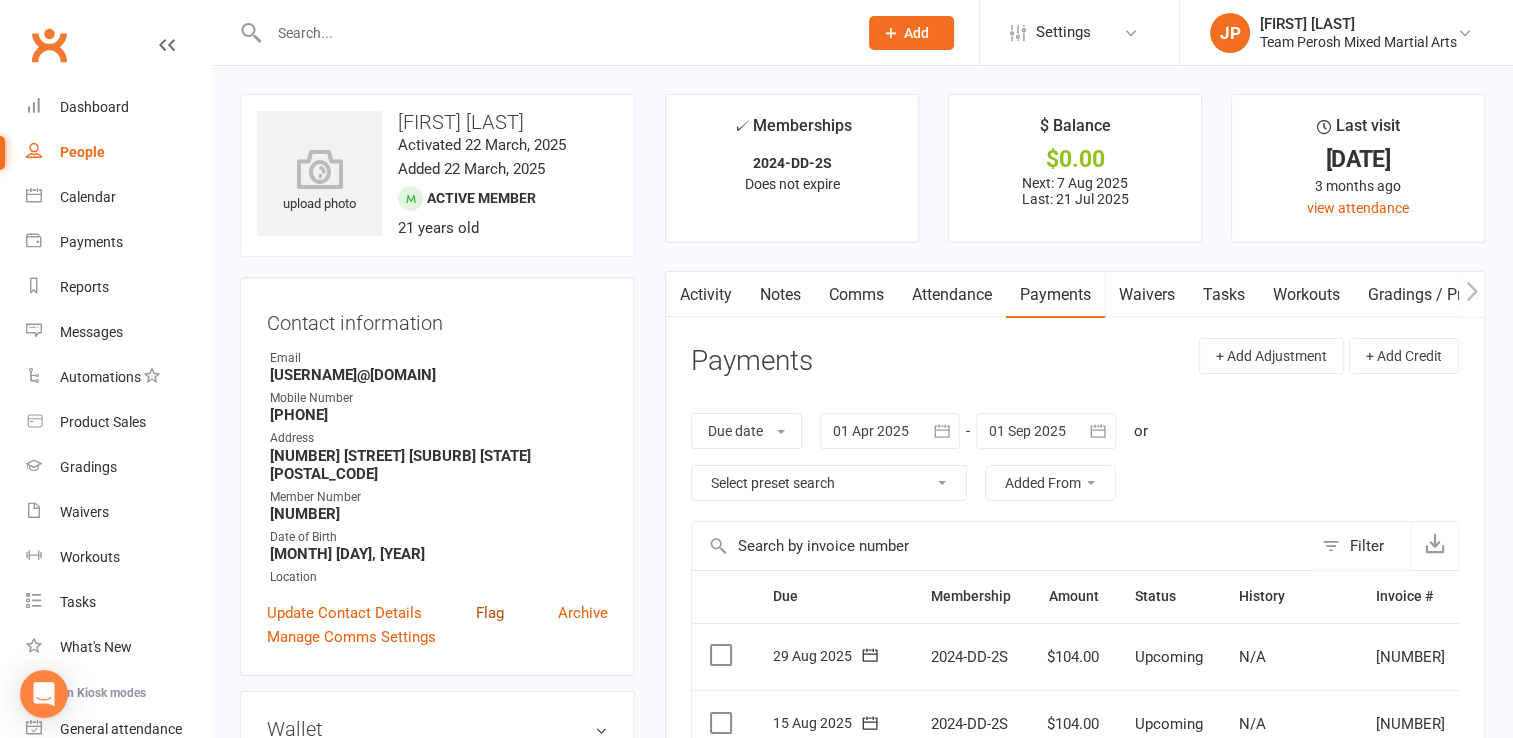 click on "Flag" at bounding box center (490, 613) 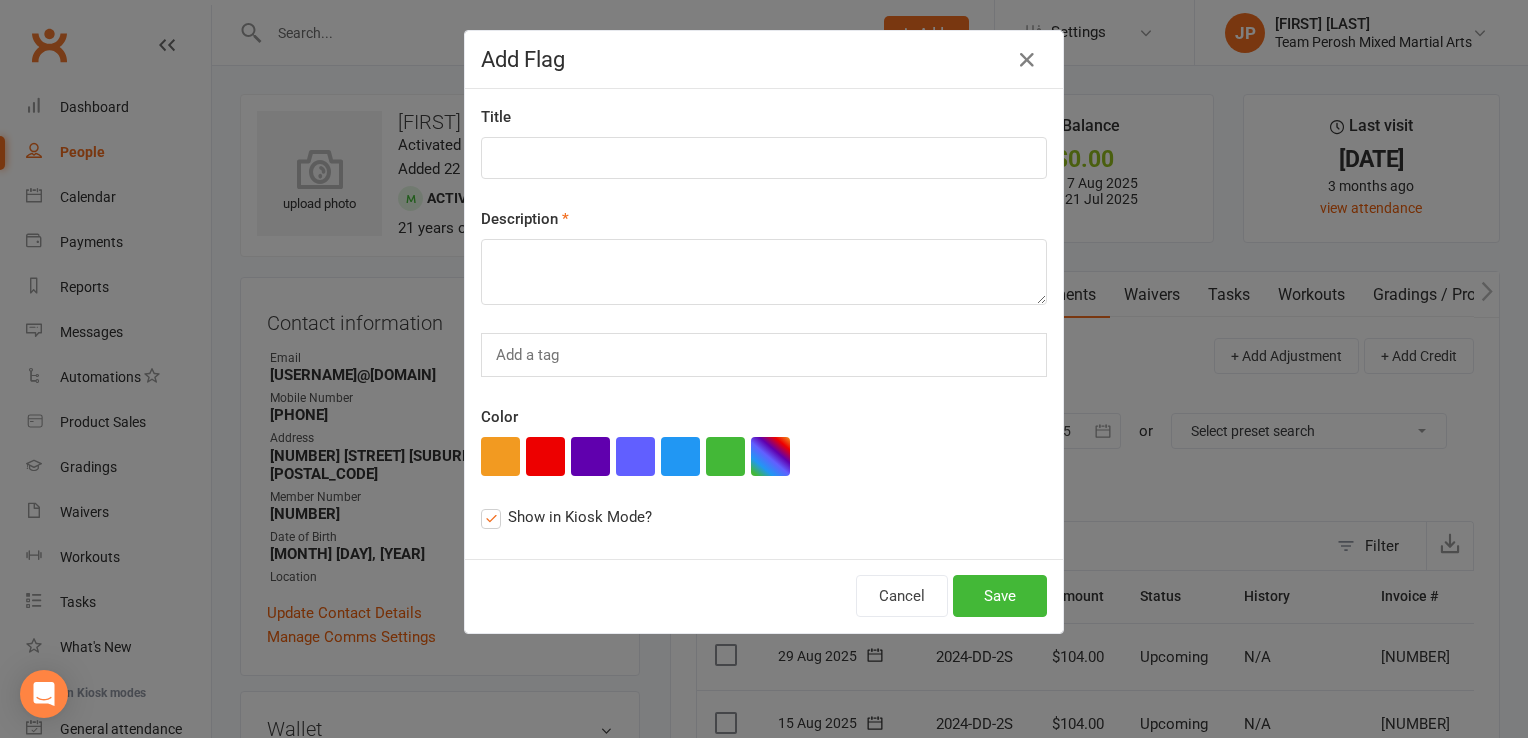 click on "this flag will be displayed in Class Kiosk mode and may be seen by members" at bounding box center [576, 471] 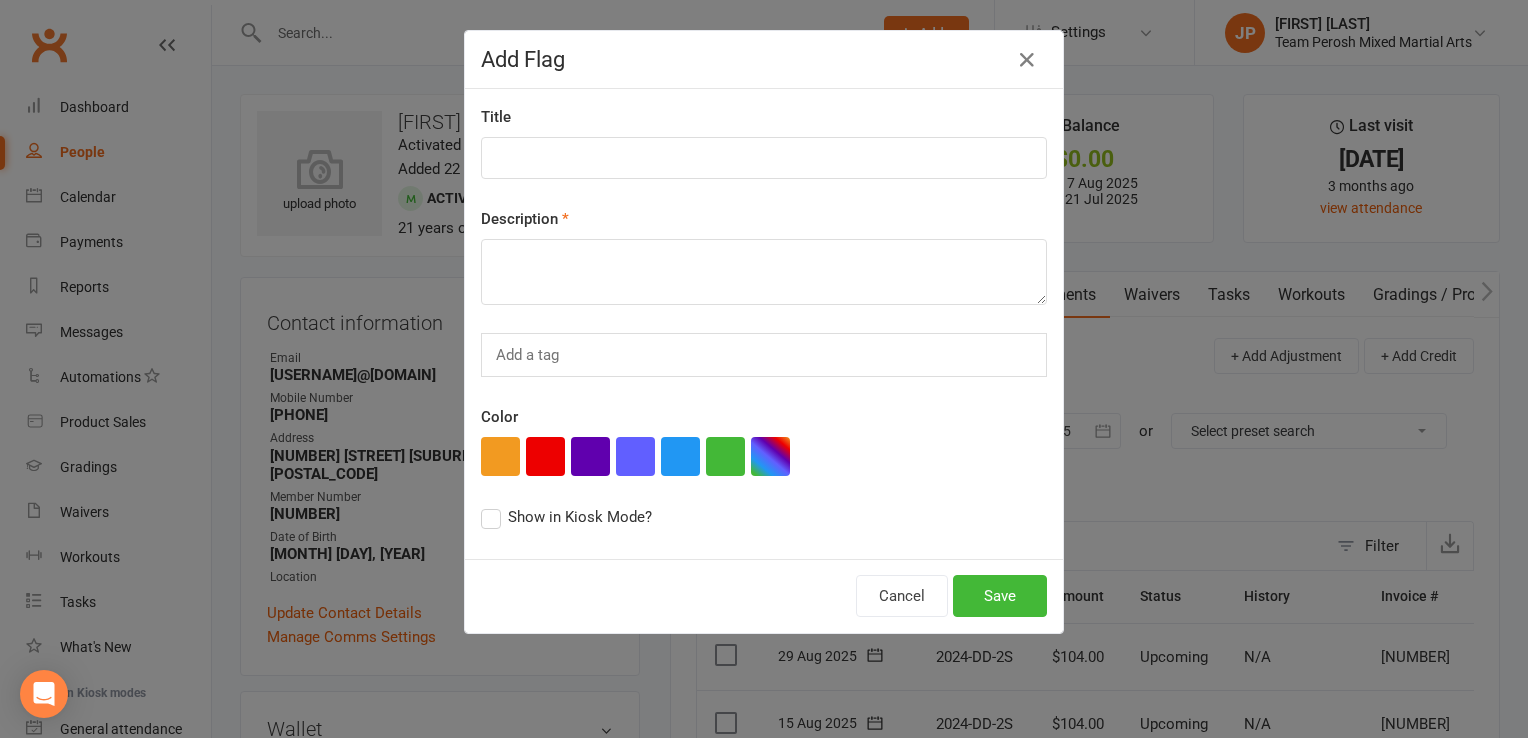 click on "Show in Kiosk Mode?
this flag will be displayed in Class Kiosk mode and may be seen by members" at bounding box center [566, 517] 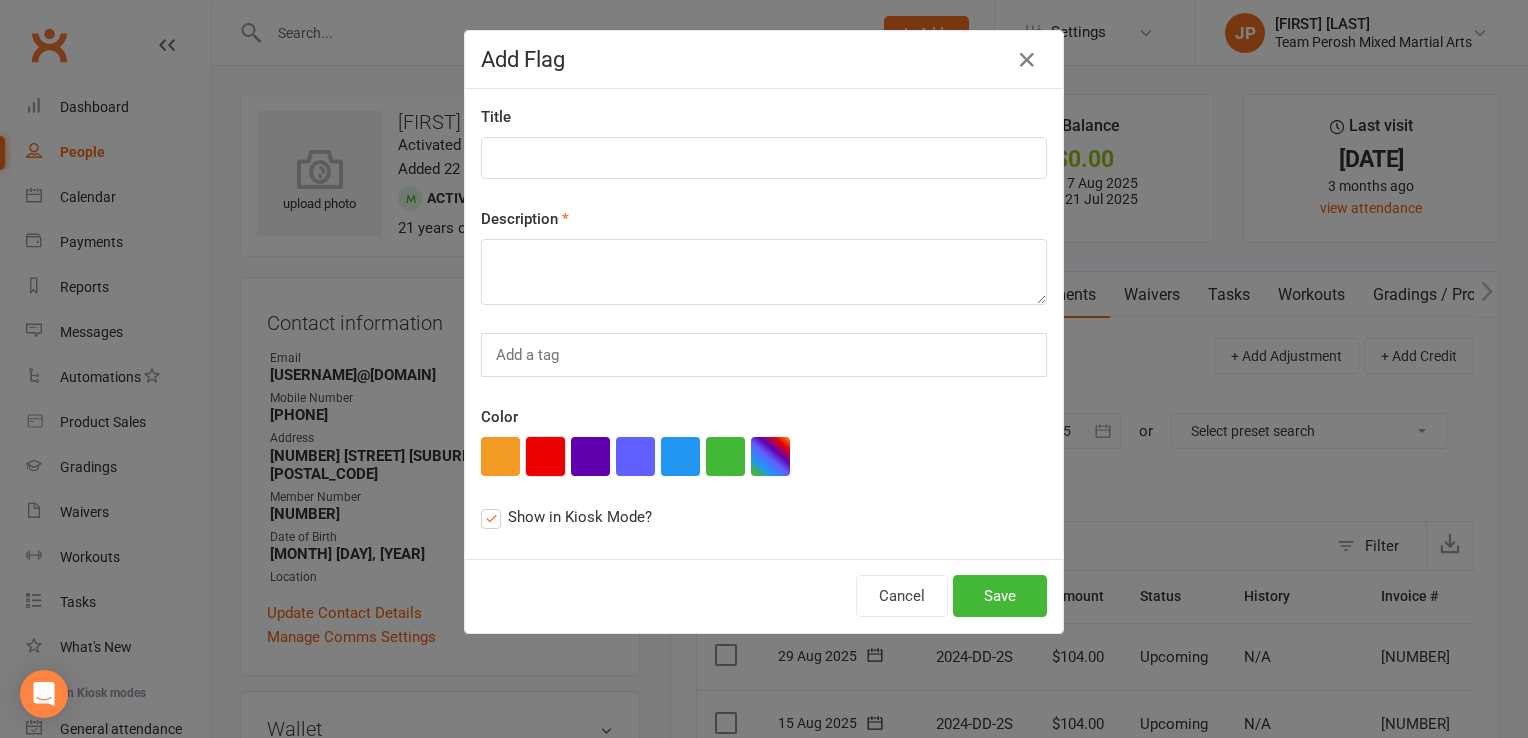 click at bounding box center (545, 456) 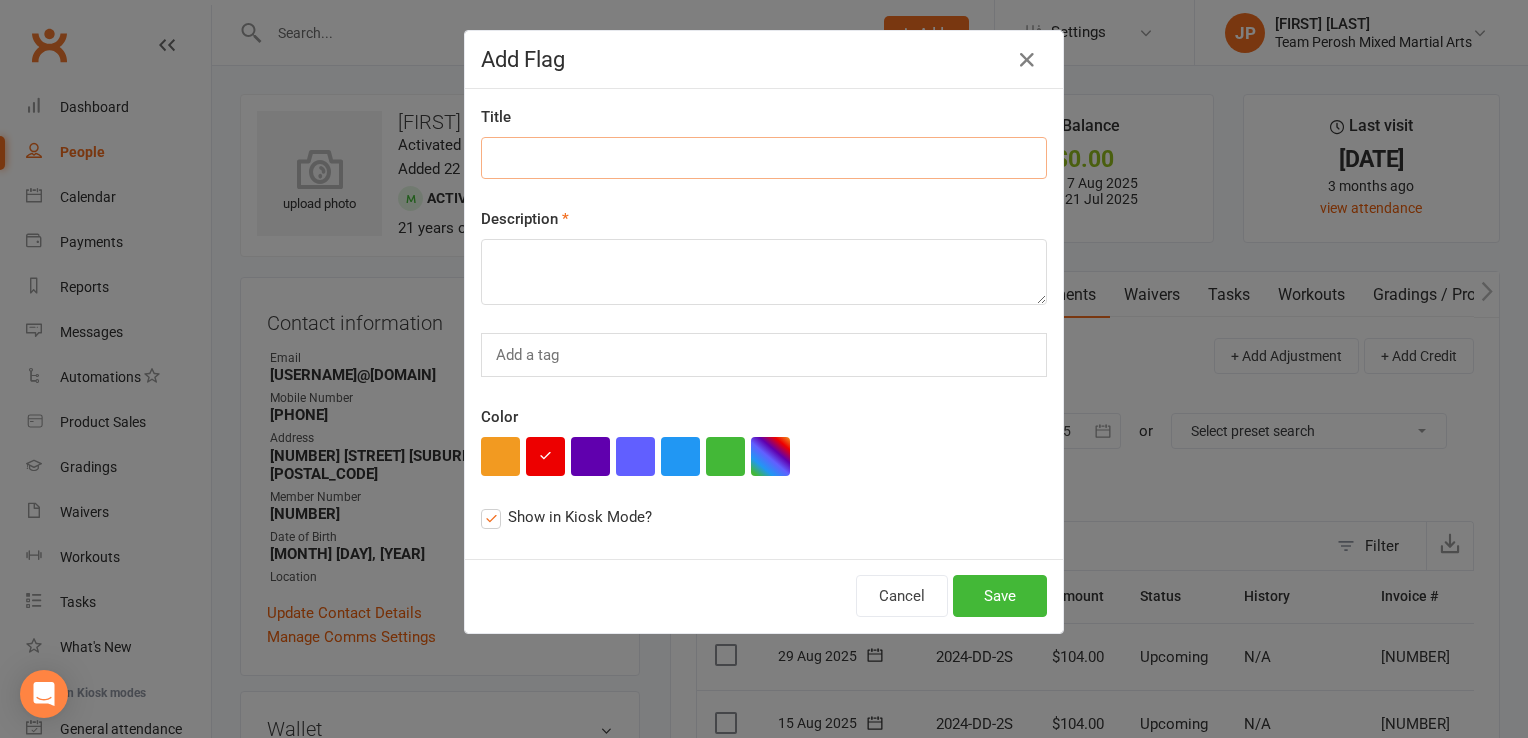 click at bounding box center (764, 158) 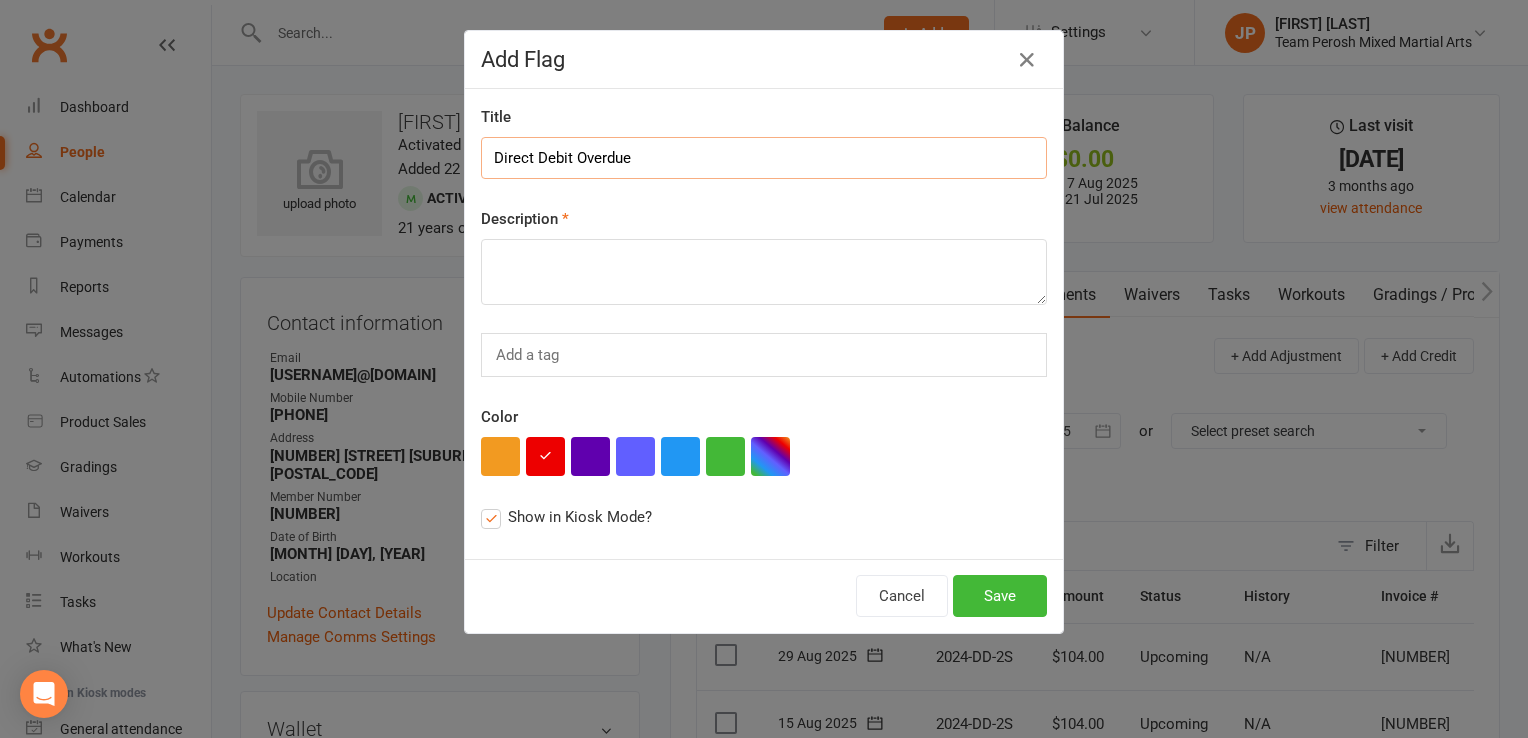 type on "Direct Debit Overdue" 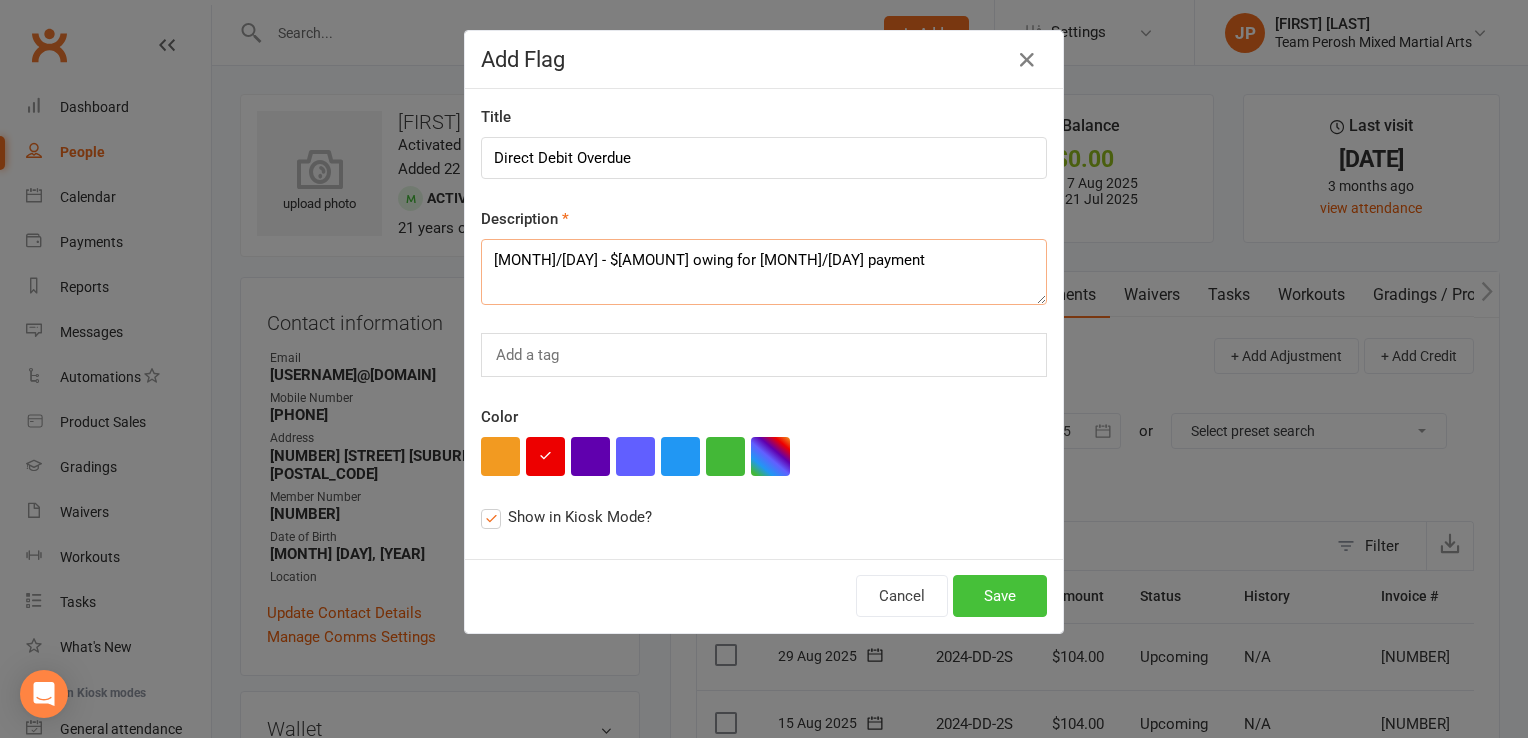 type on "4/8 - $105.29 owing for 1/8 payment" 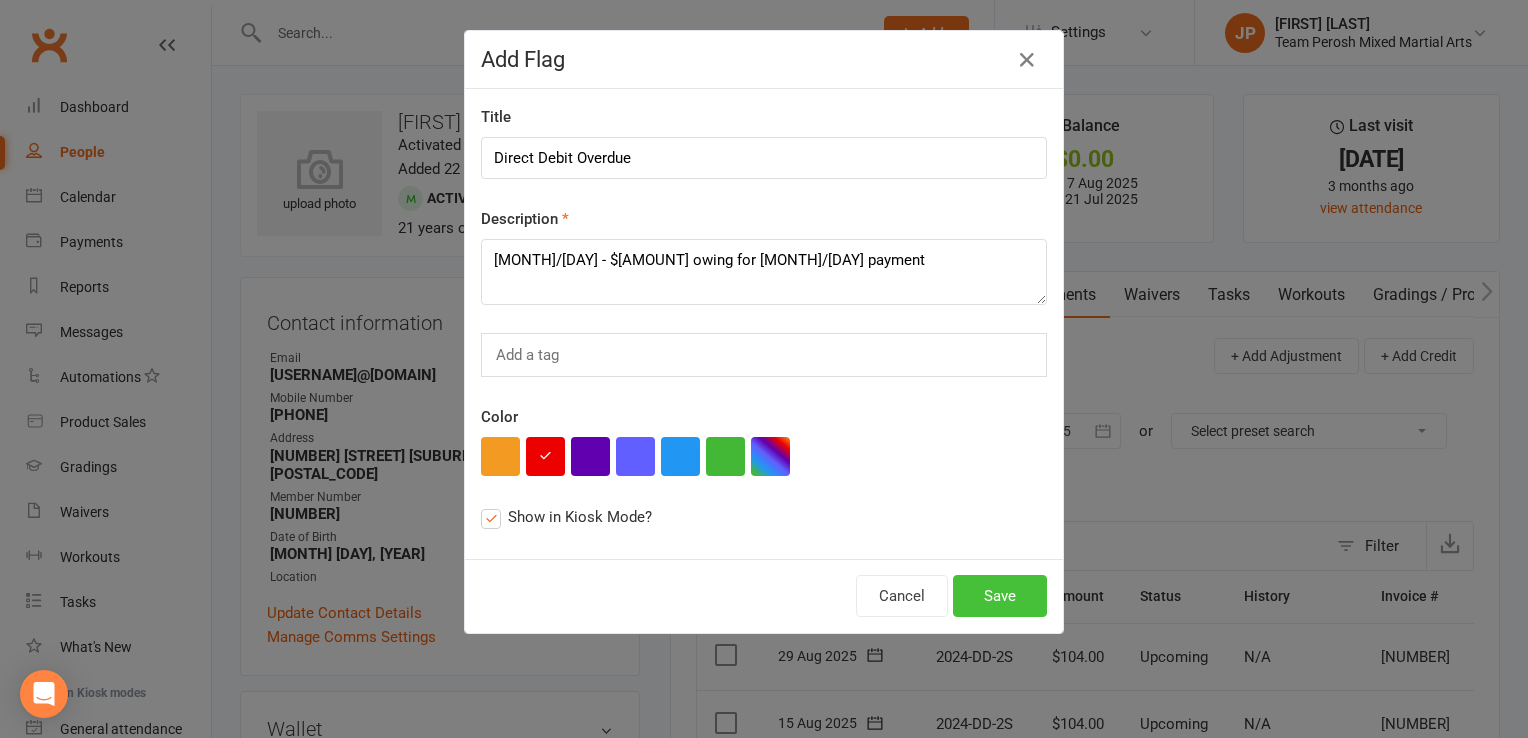 click on "Save" at bounding box center (1000, 596) 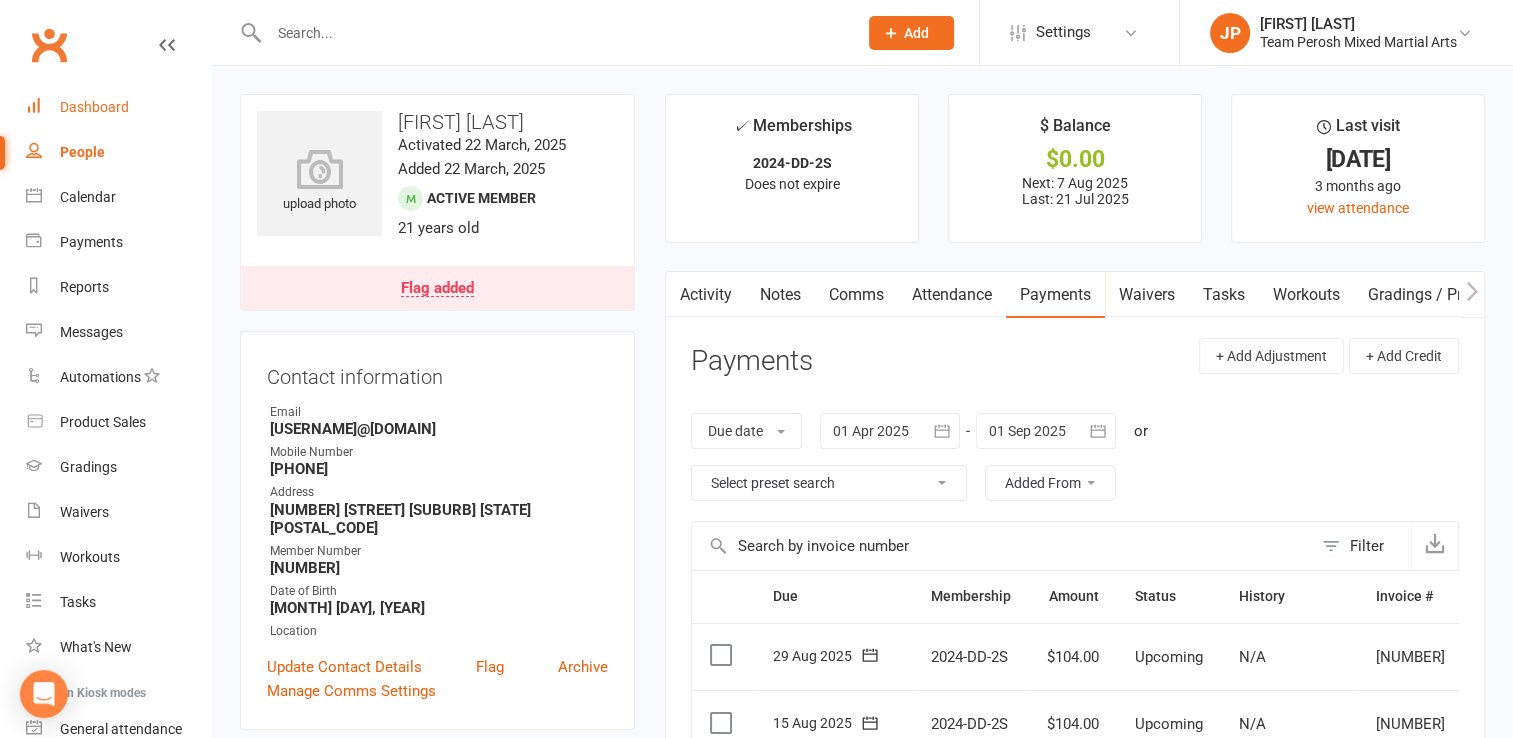 click on "Dashboard" at bounding box center [94, 107] 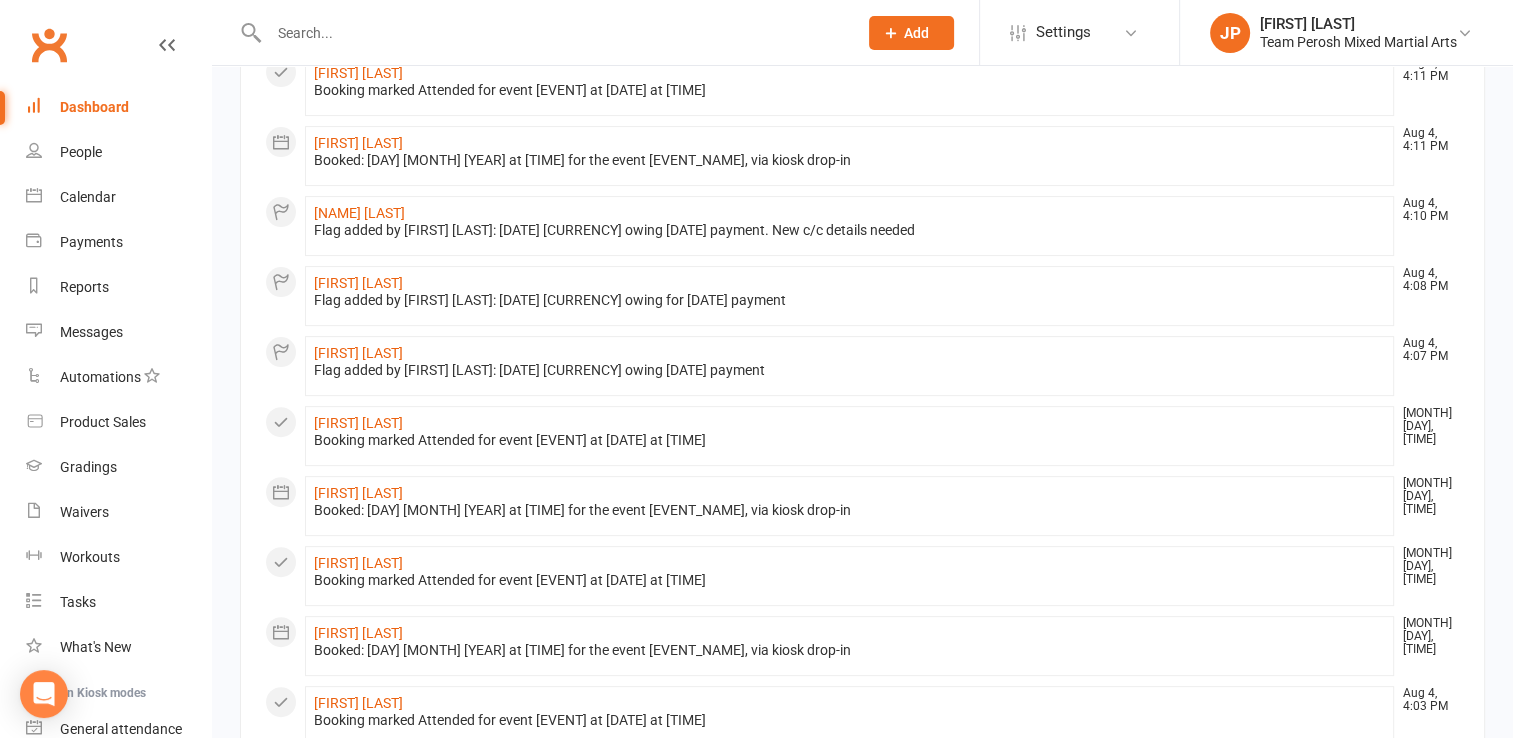 scroll, scrollTop: 0, scrollLeft: 0, axis: both 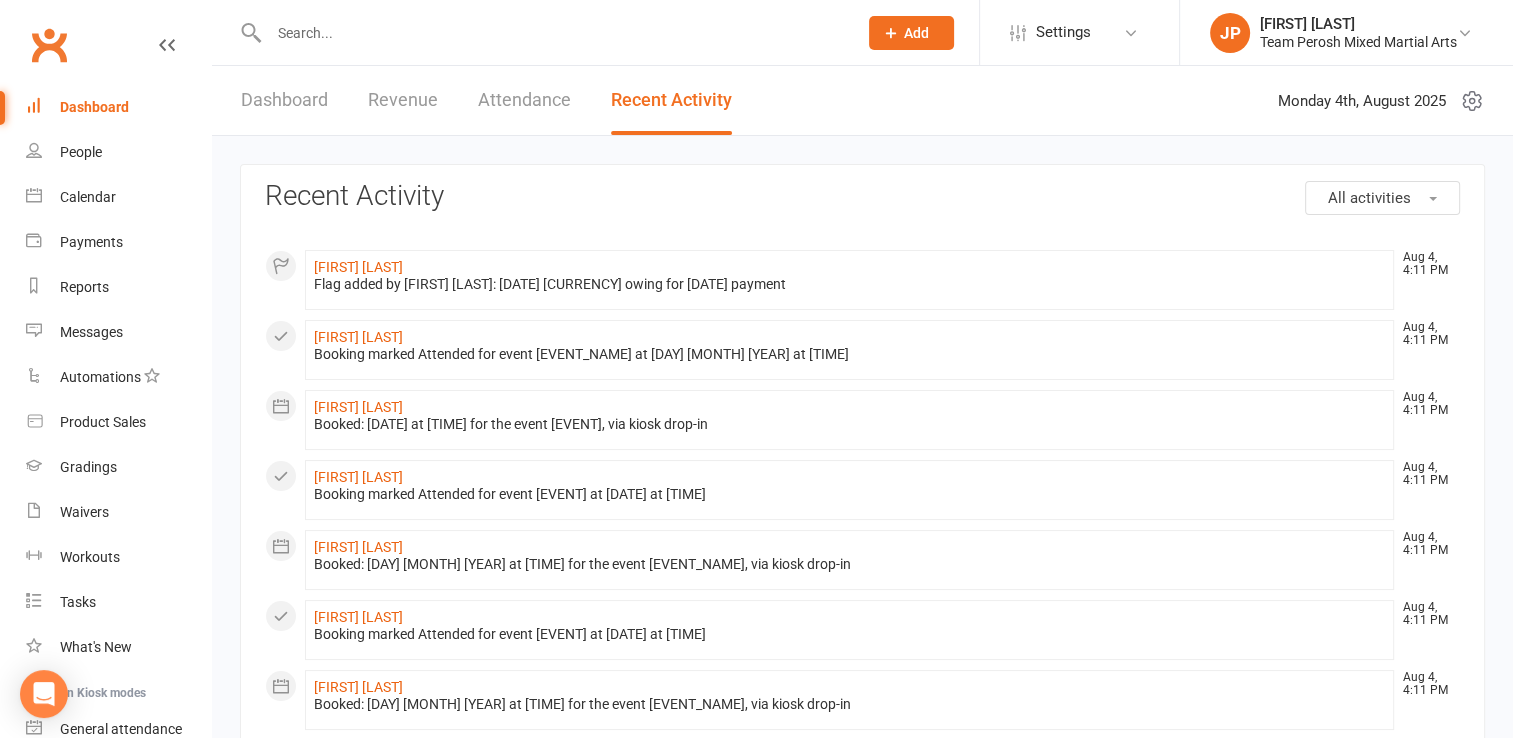 click on "Dashboard" at bounding box center (118, 107) 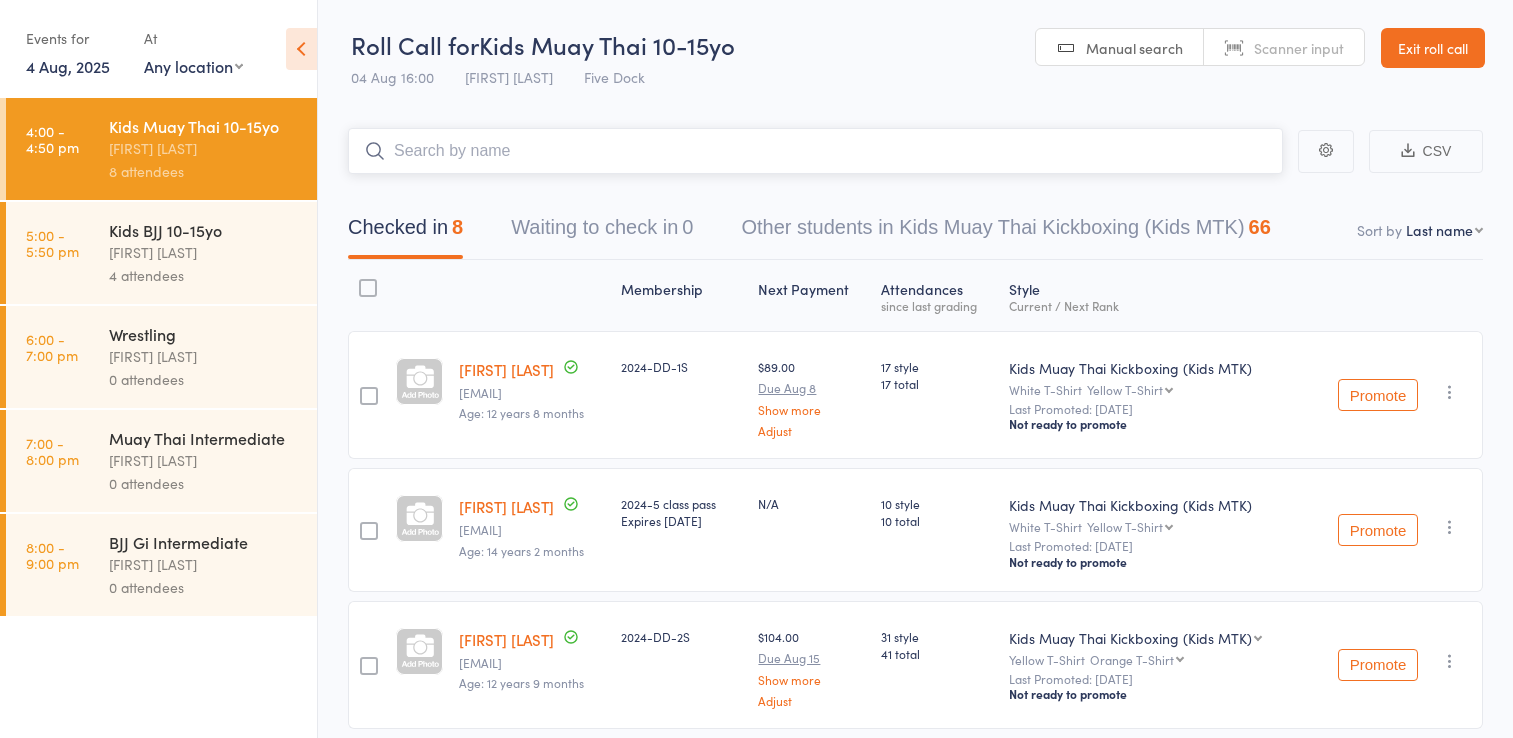 scroll, scrollTop: 0, scrollLeft: 0, axis: both 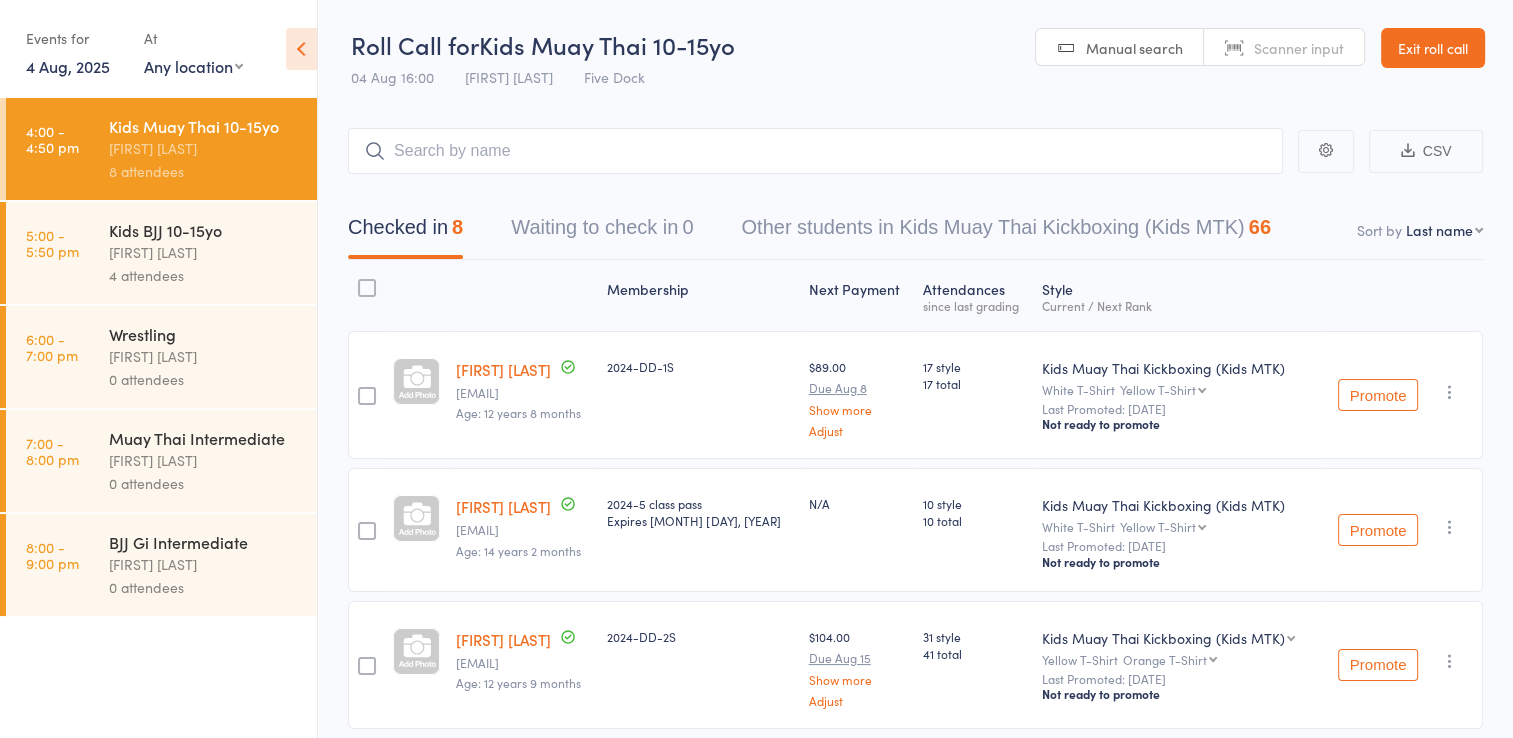 click on "[FIRST] [LAST]" at bounding box center (204, 252) 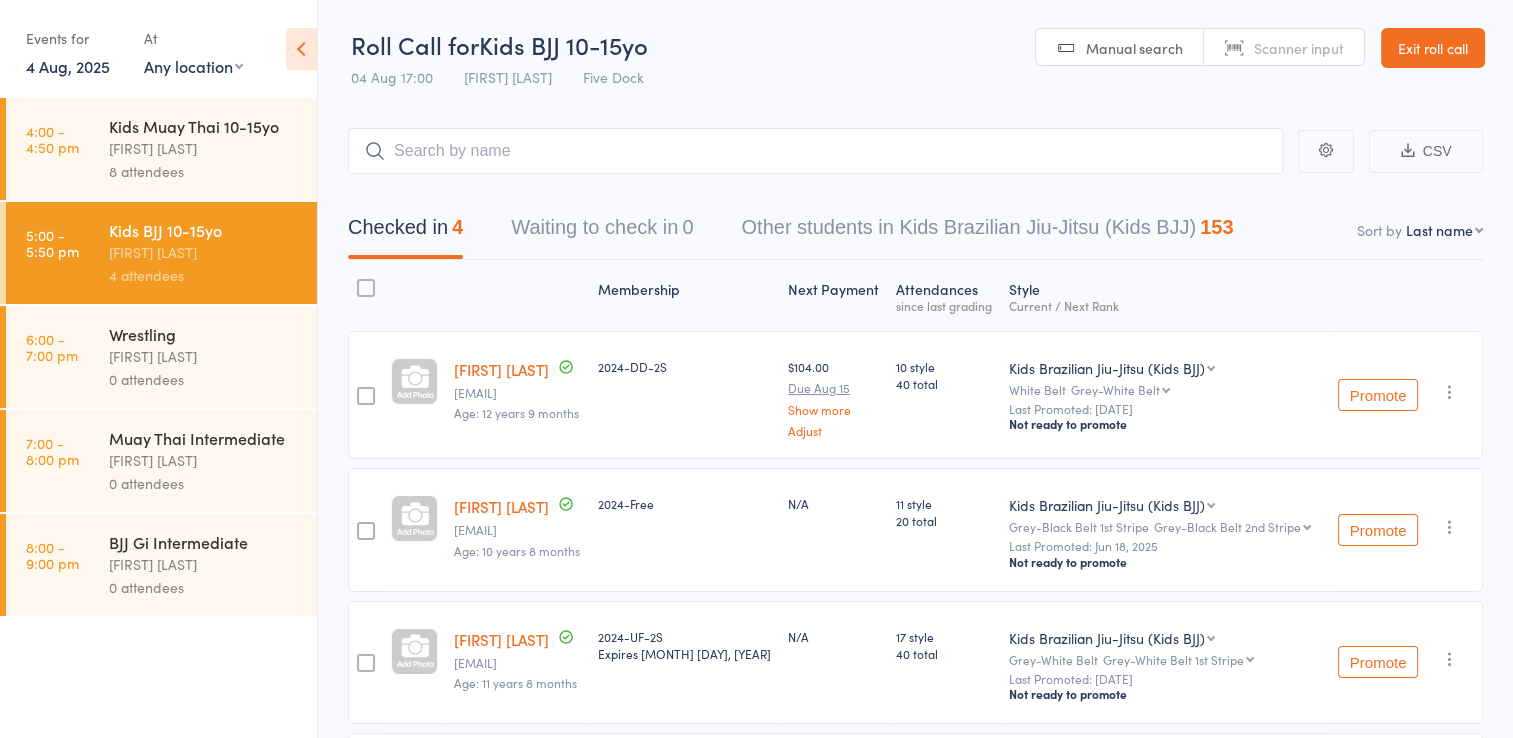 click on "[FIRST] [LAST]" at bounding box center (204, 148) 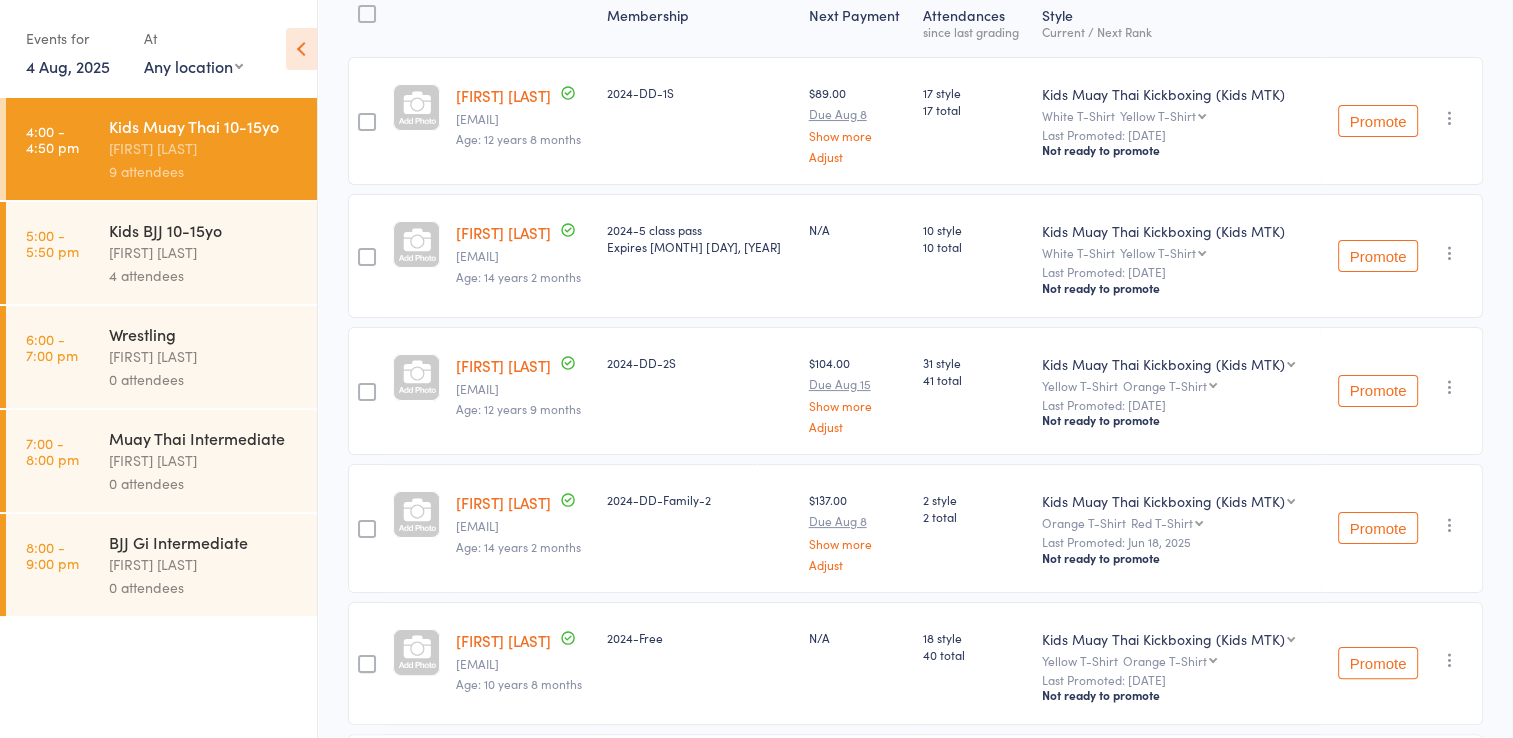 scroll, scrollTop: 0, scrollLeft: 0, axis: both 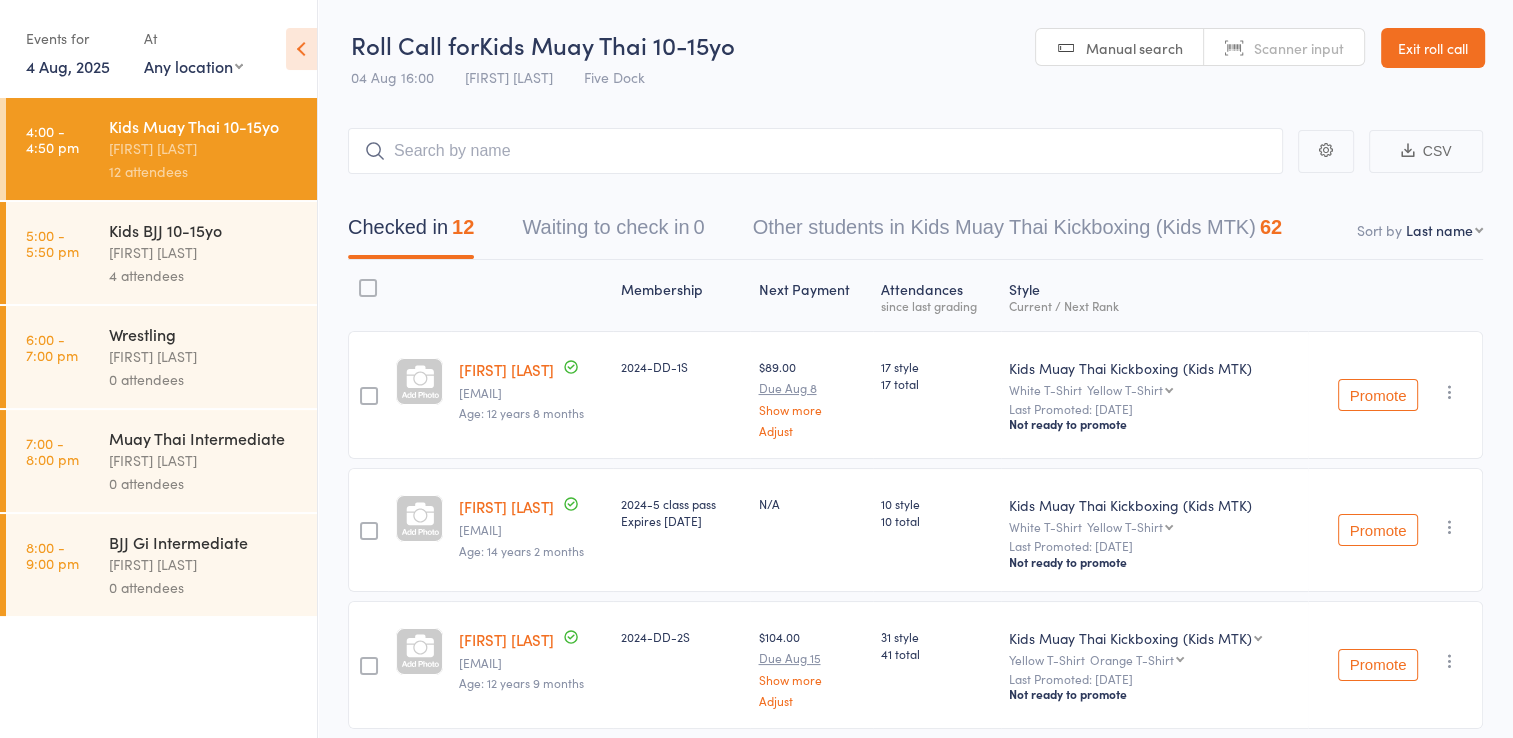 click on "Kids BJJ 10-15yo" at bounding box center [204, 230] 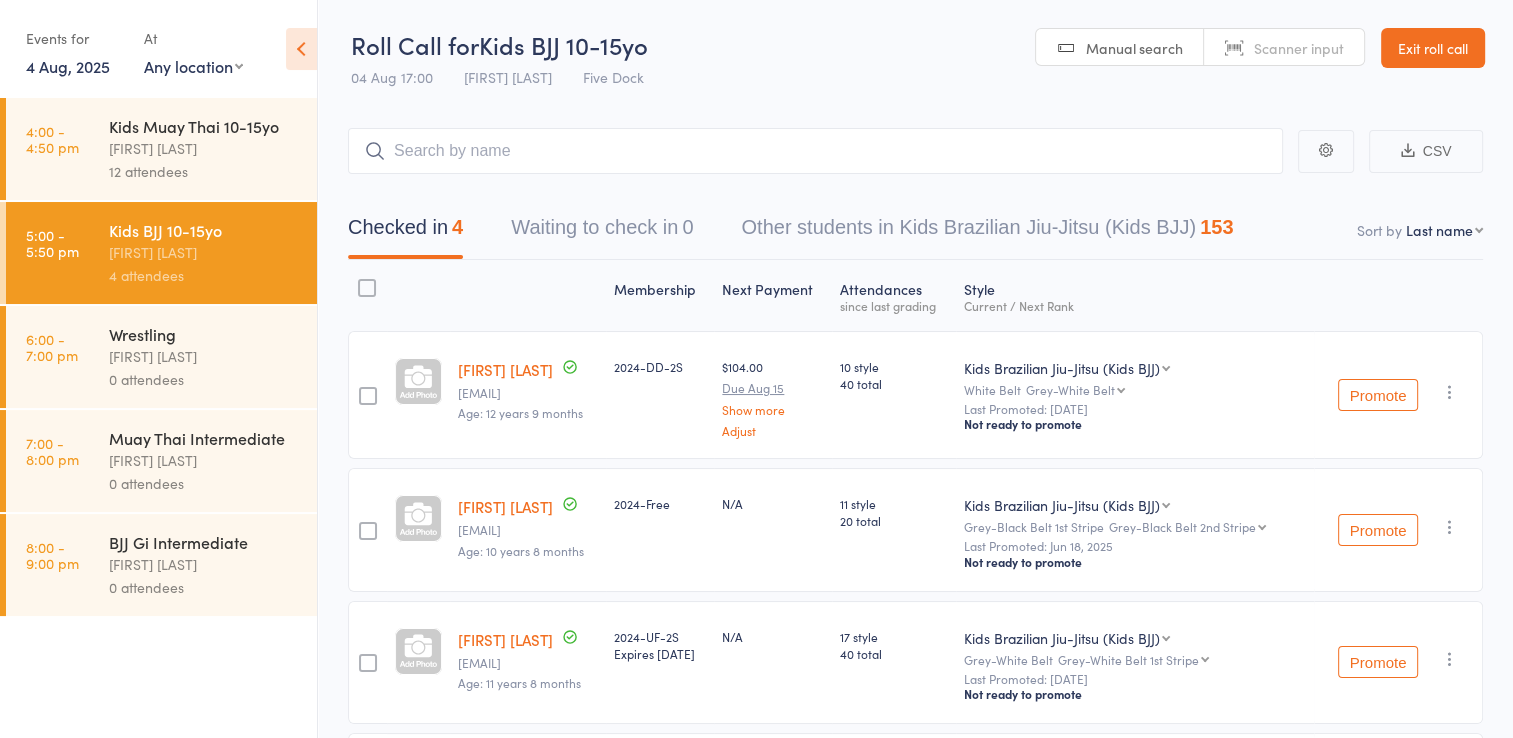click on "Kids Muay Thai 10-15yo" at bounding box center (204, 126) 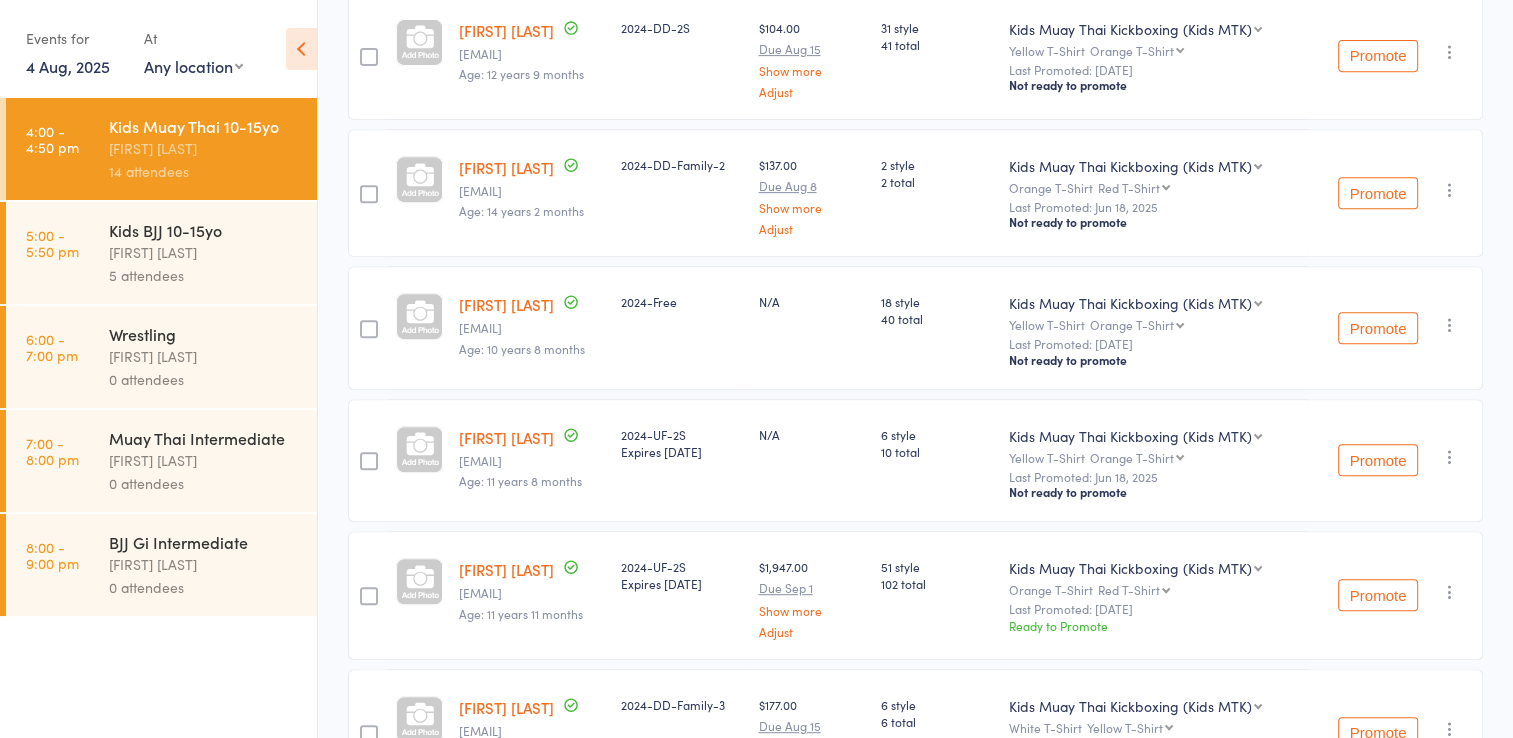 scroll, scrollTop: 323, scrollLeft: 0, axis: vertical 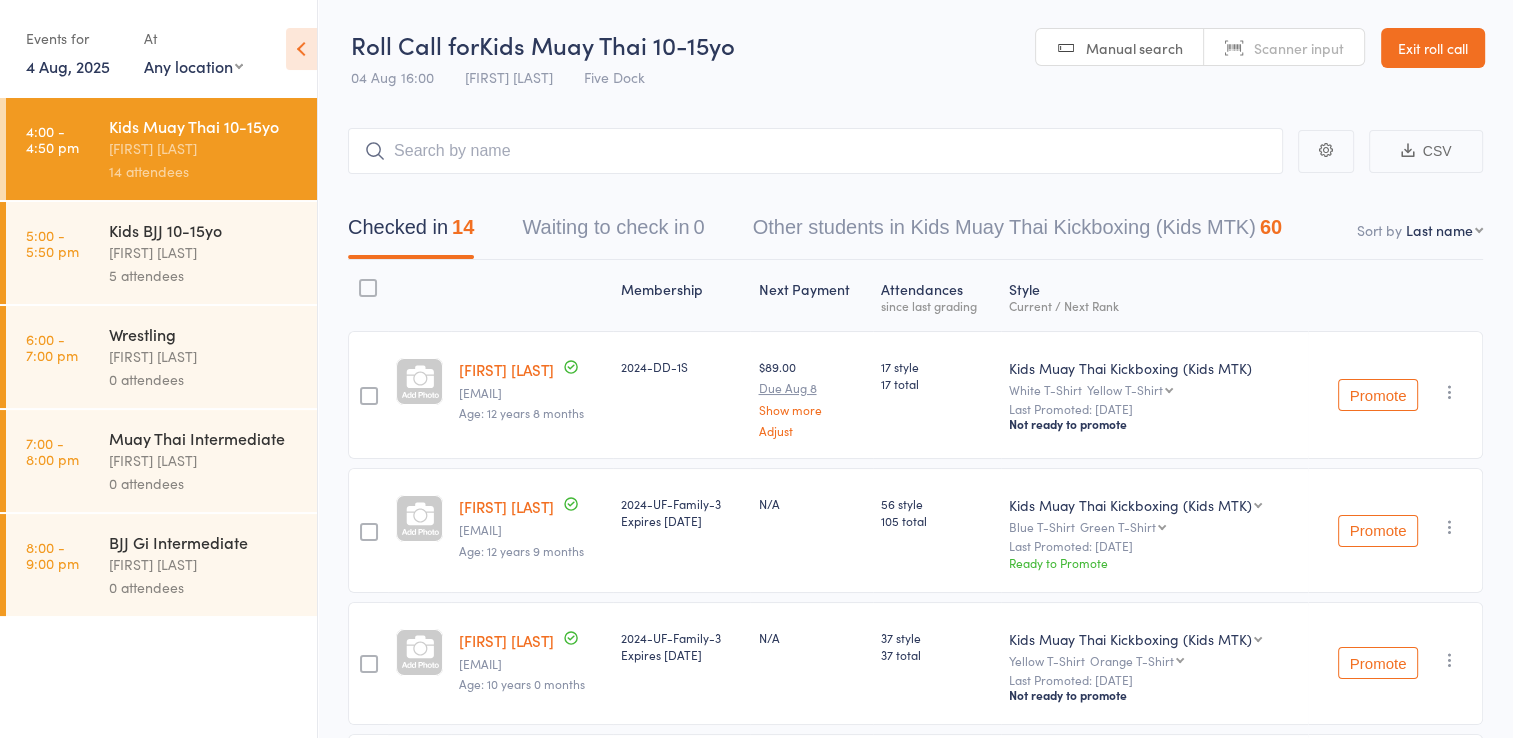 click on "[FIRST] [LAST]" at bounding box center (204, 252) 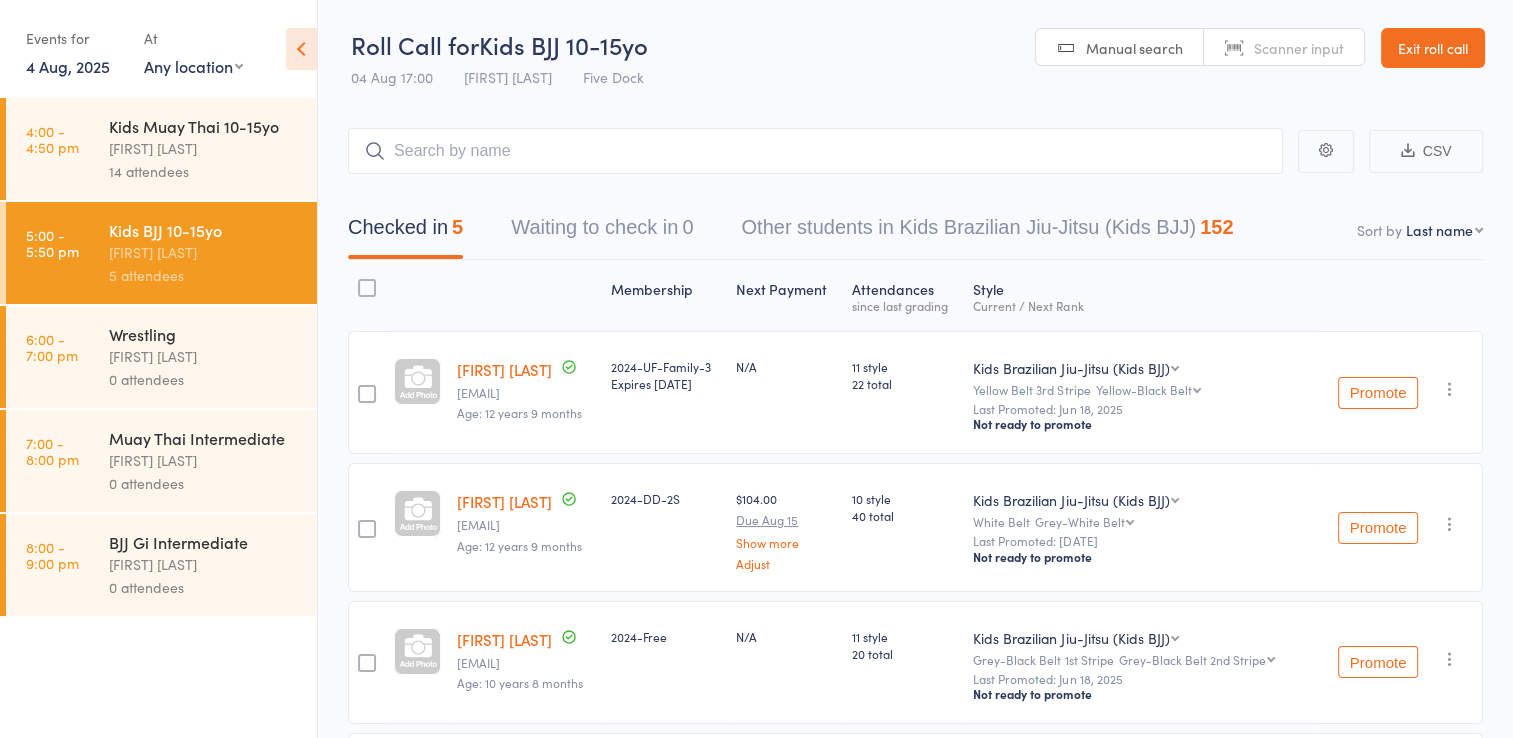 click on "4 Aug, 2025" at bounding box center (68, 66) 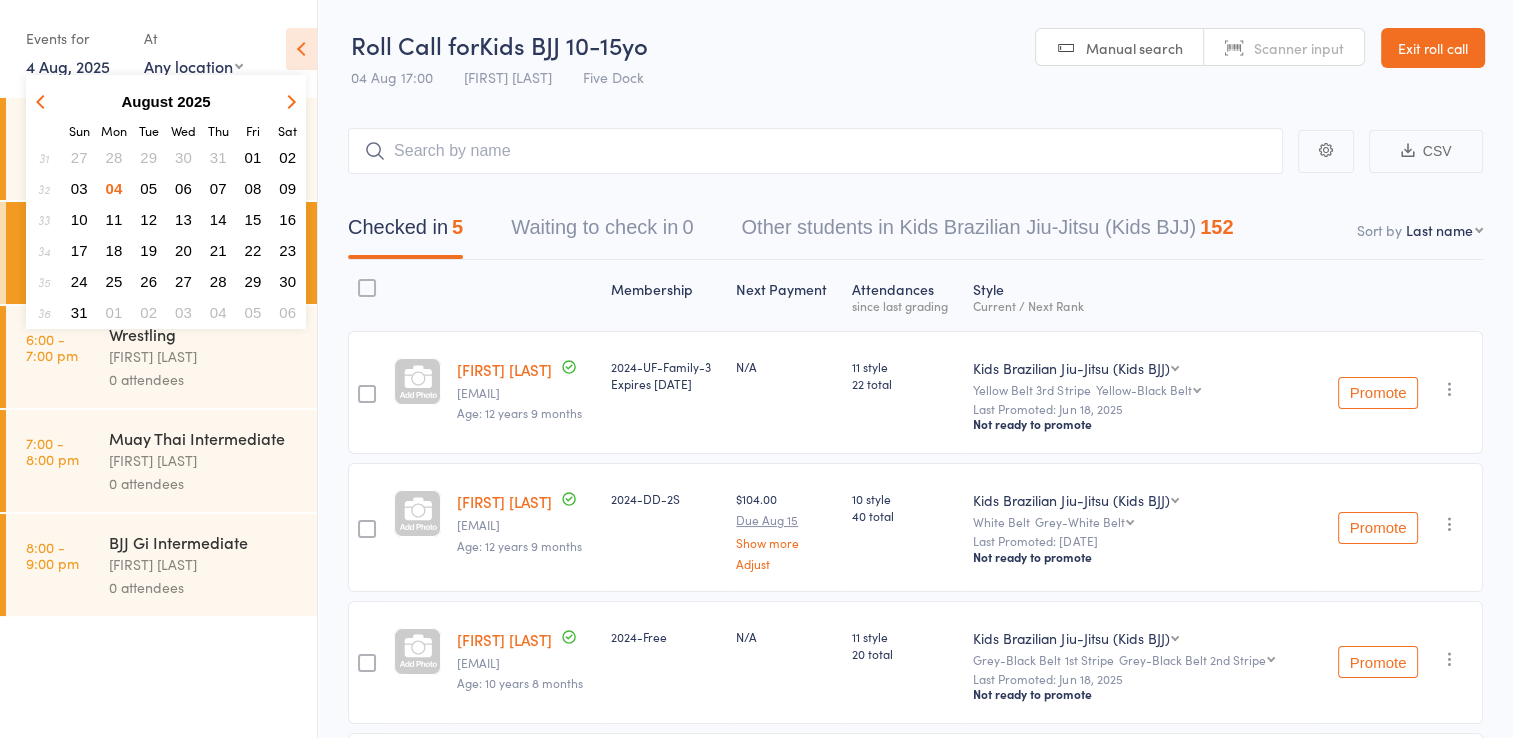 click on "August 2025
Sun Mon Tue Wed Thu Fri Sat
31
27
28
29
30
31
01
02
32
03
04
05
06
07
08
09
33
10
11
12
13
14
15
16
34
17
18
19
20
21
22
23
35
24
25
26
27
28
29
30
36
31
01" at bounding box center [166, 207] 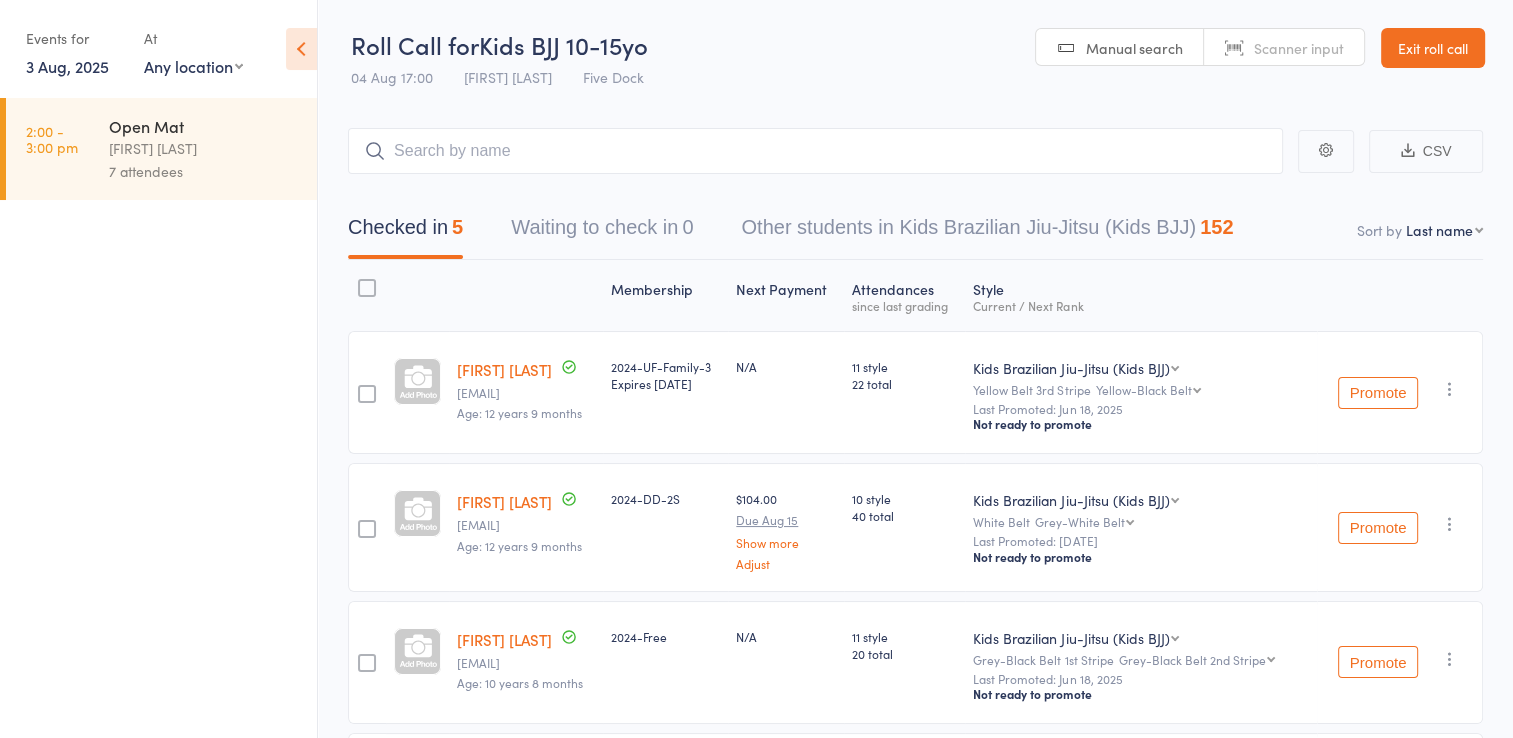 click on "[FIRST] [LAST]" at bounding box center (204, 148) 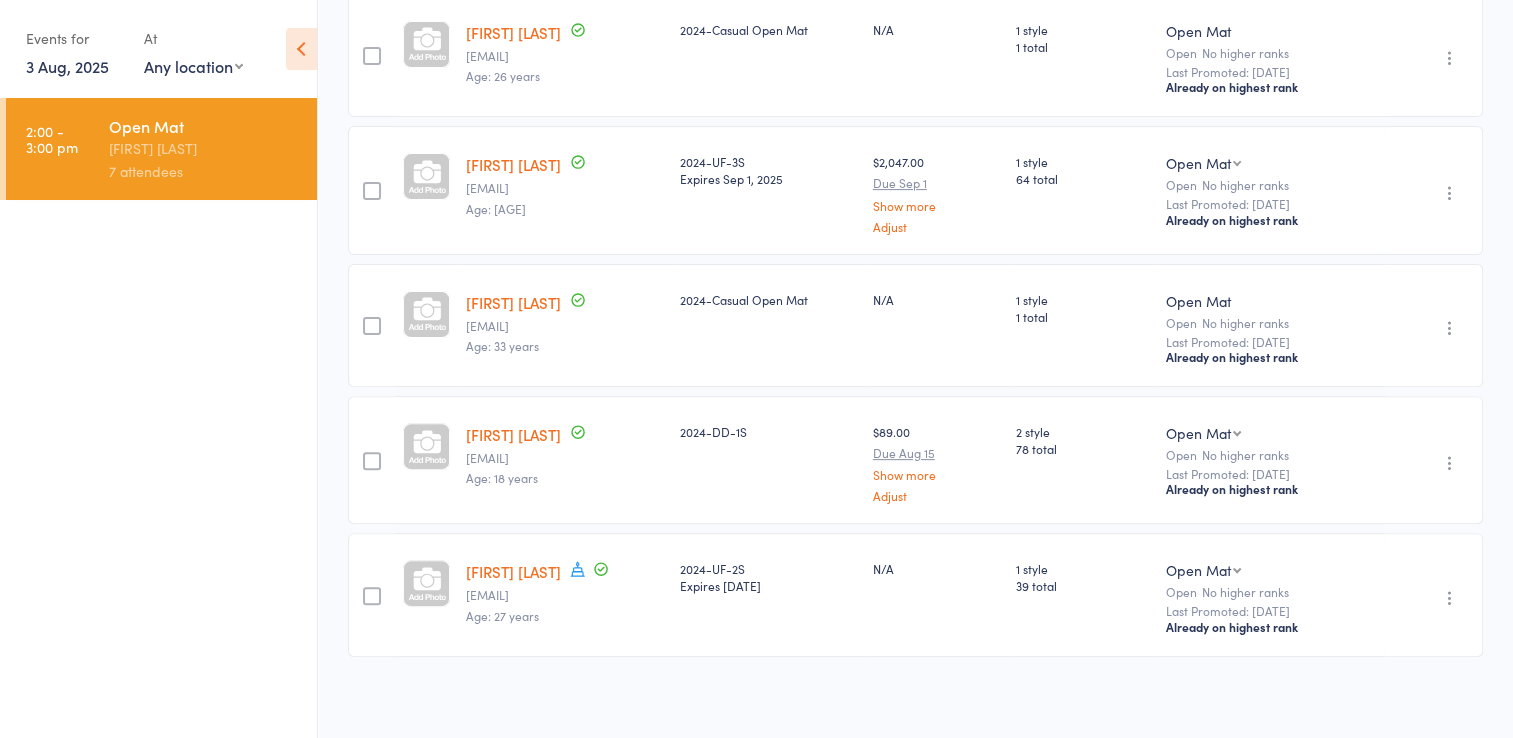 scroll, scrollTop: 0, scrollLeft: 0, axis: both 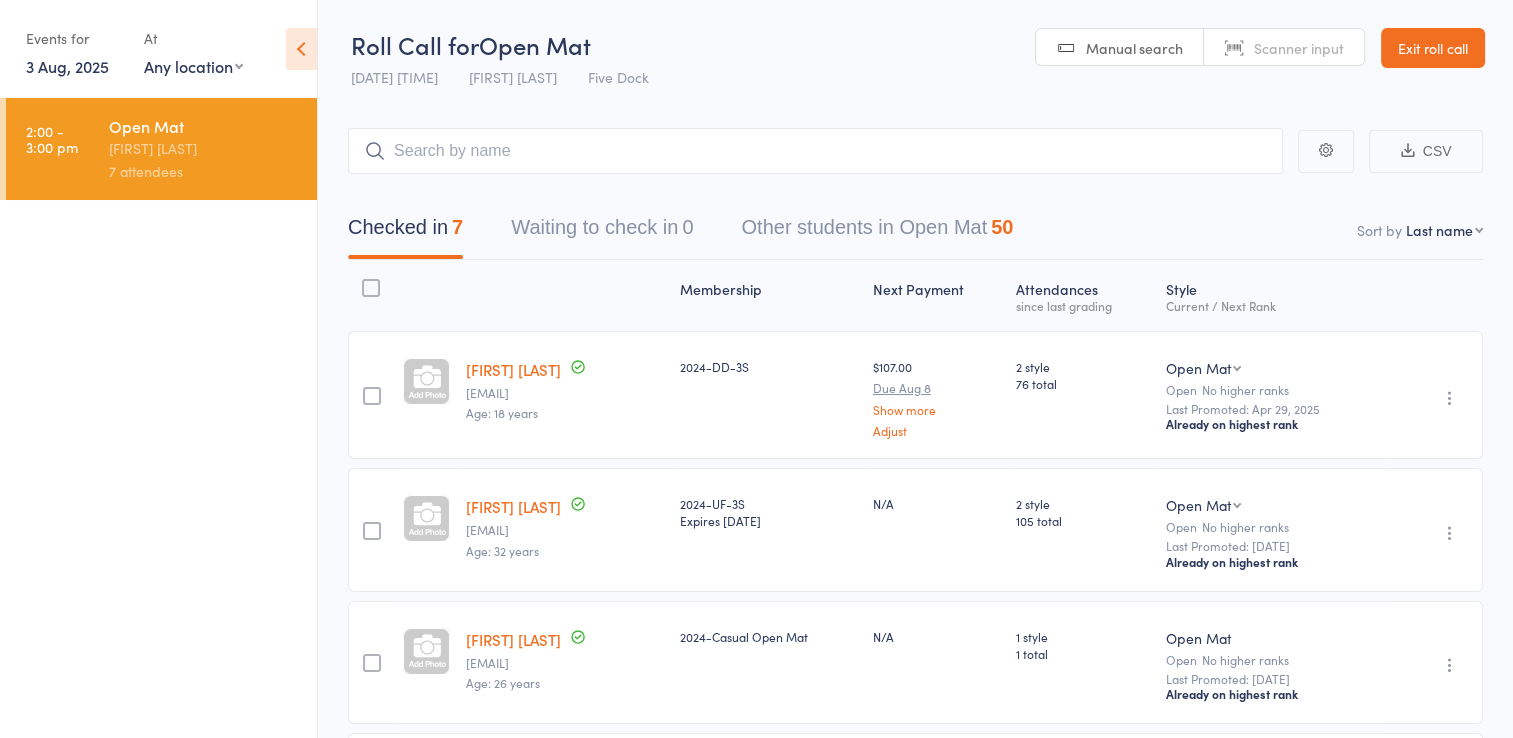 click on "Exit roll call" at bounding box center [1433, 48] 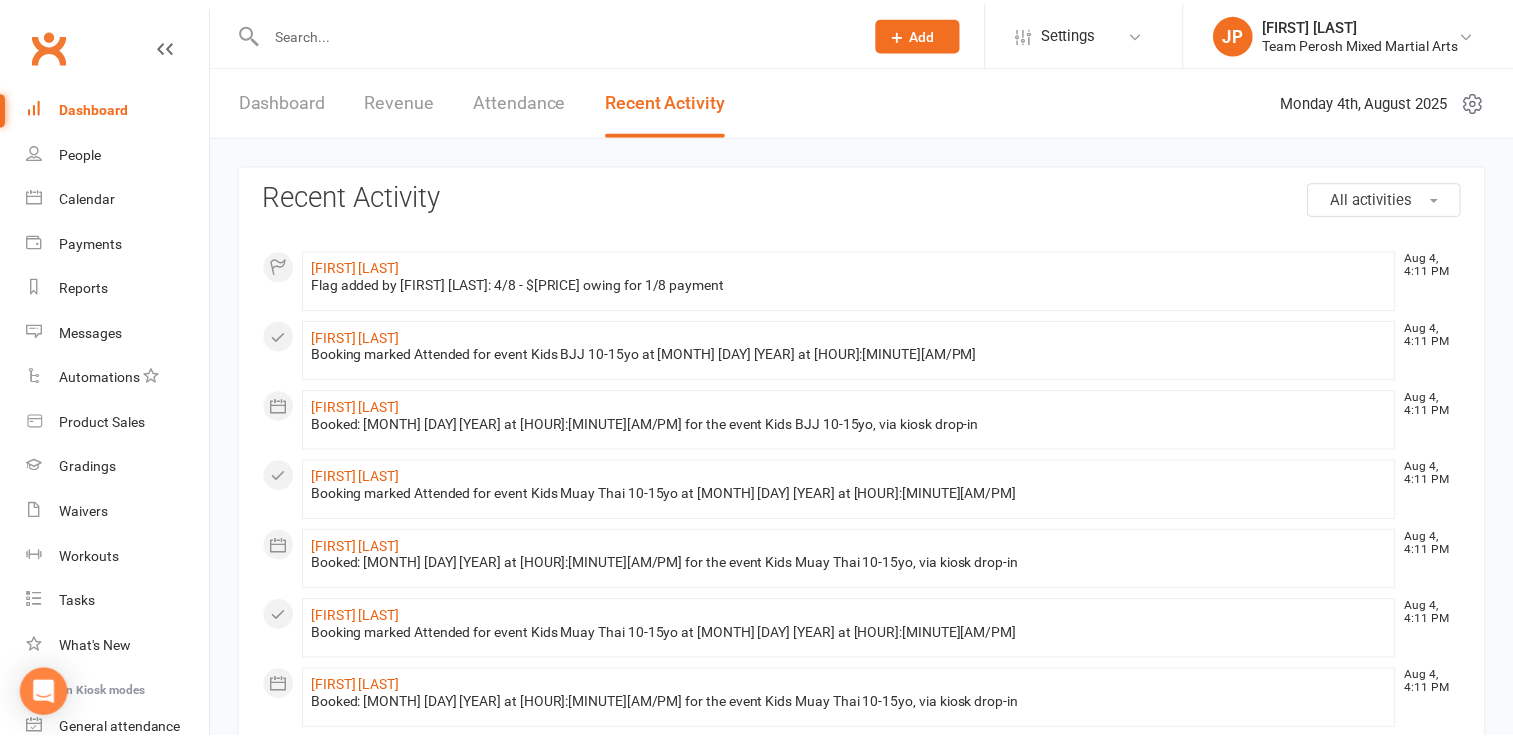 scroll, scrollTop: 0, scrollLeft: 0, axis: both 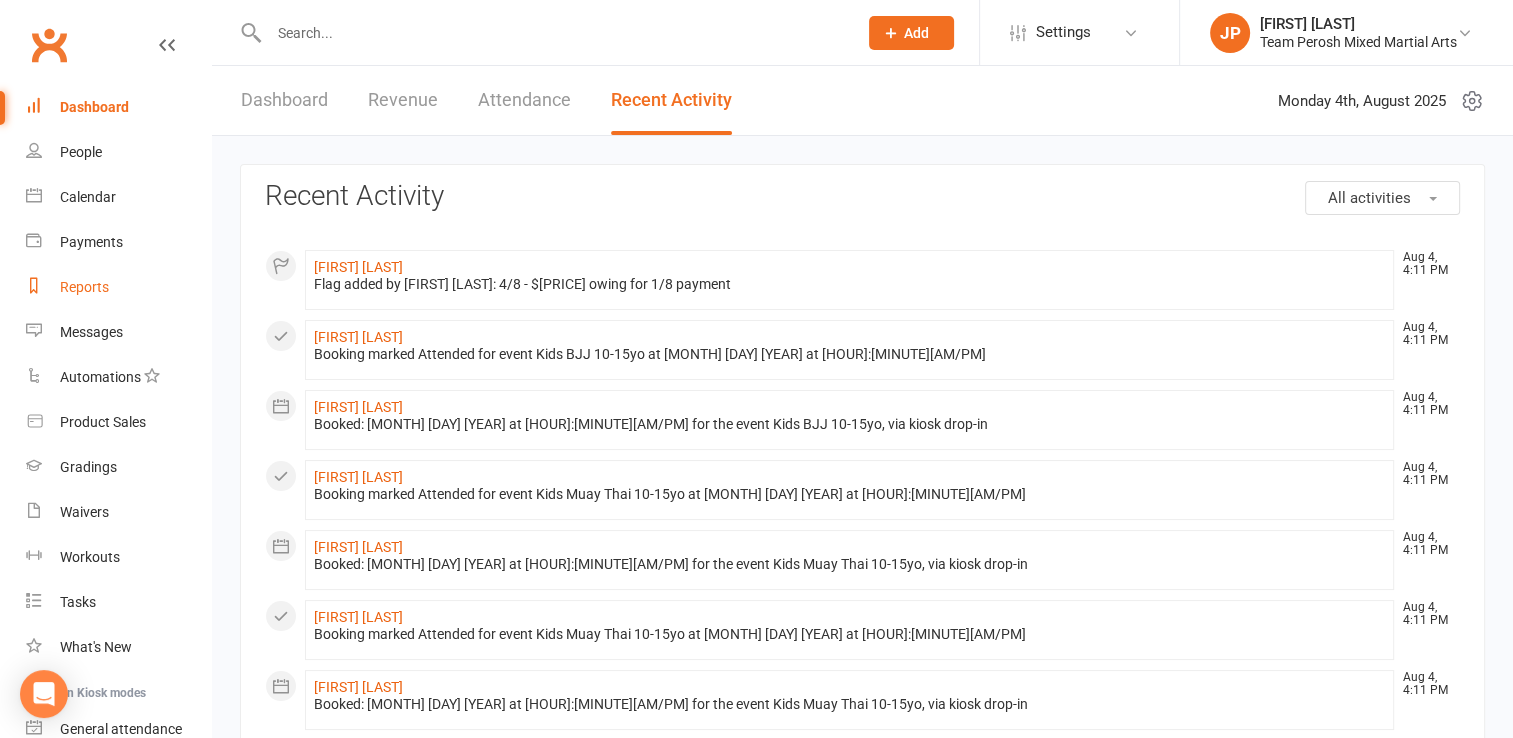 click on "Reports" at bounding box center [84, 287] 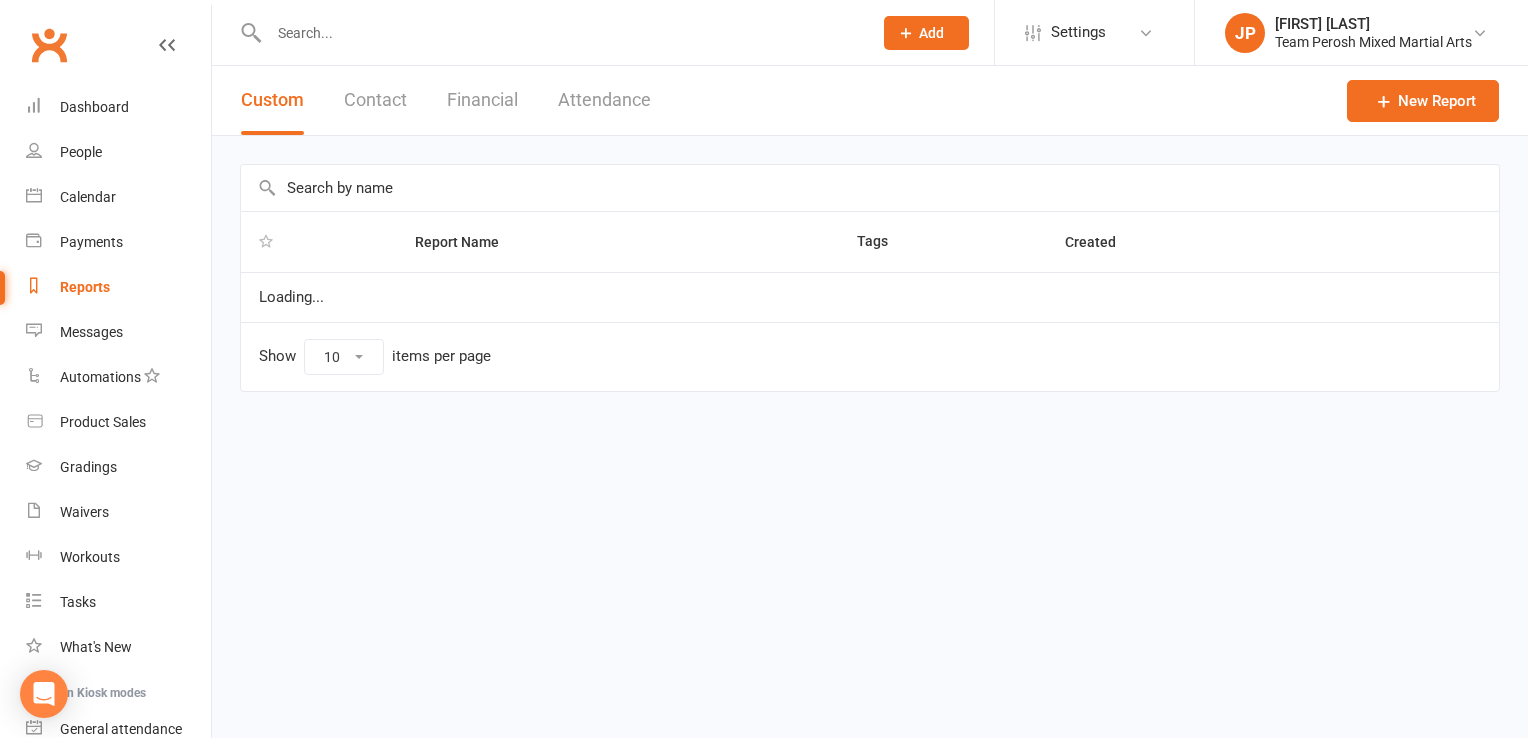 select on "100" 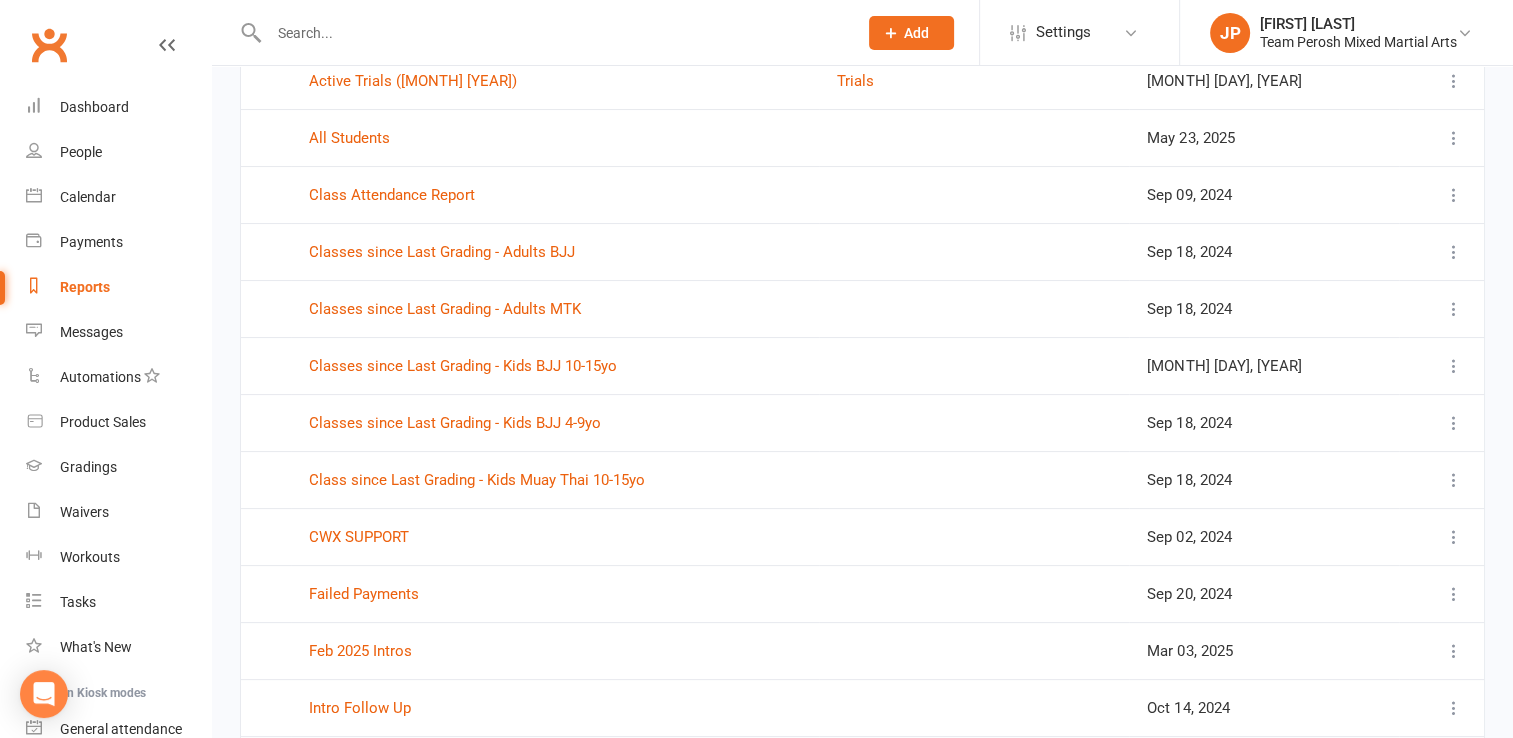 scroll, scrollTop: 280, scrollLeft: 0, axis: vertical 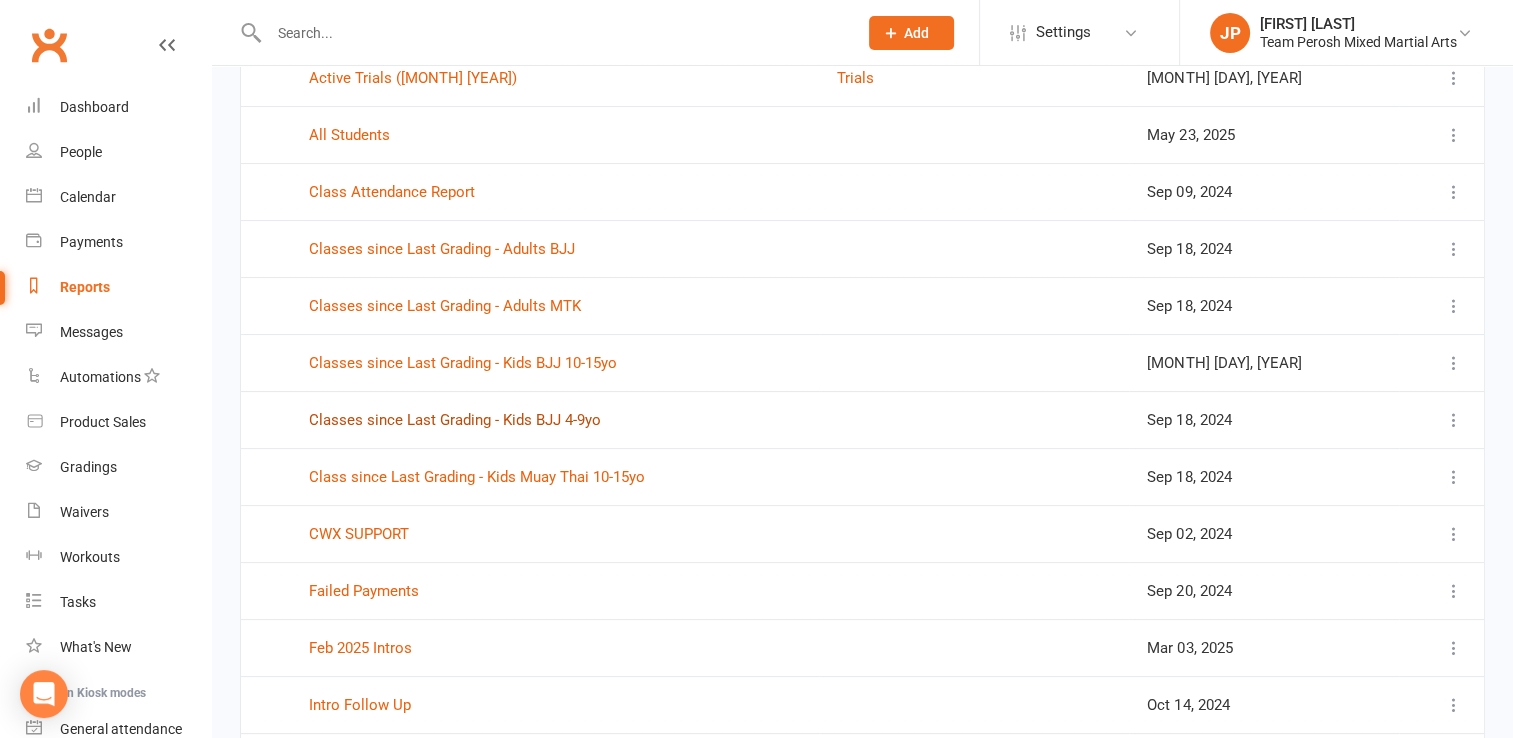 click on "Classes since Last Grading - Kids BJJ 4-9yo" at bounding box center [455, 420] 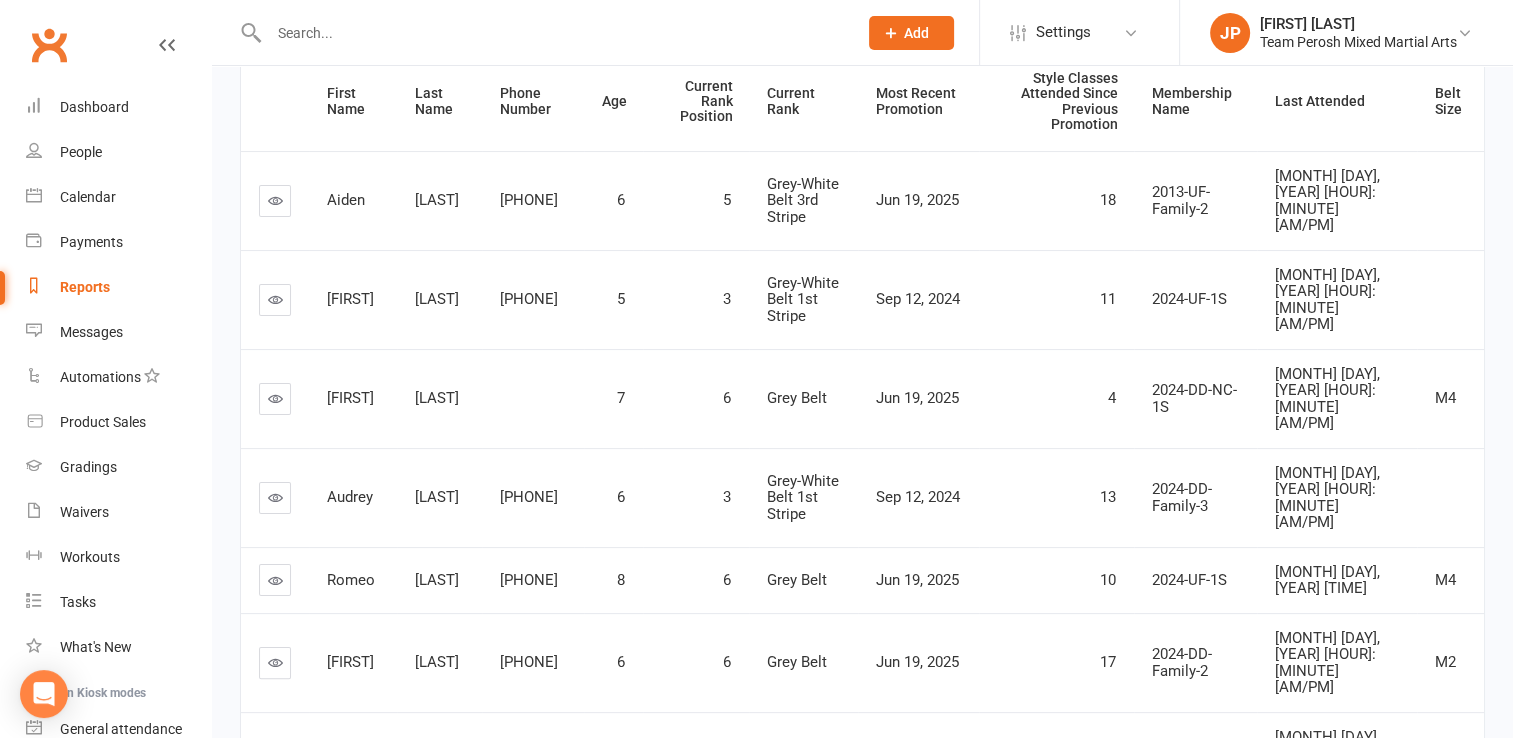 scroll, scrollTop: 0, scrollLeft: 0, axis: both 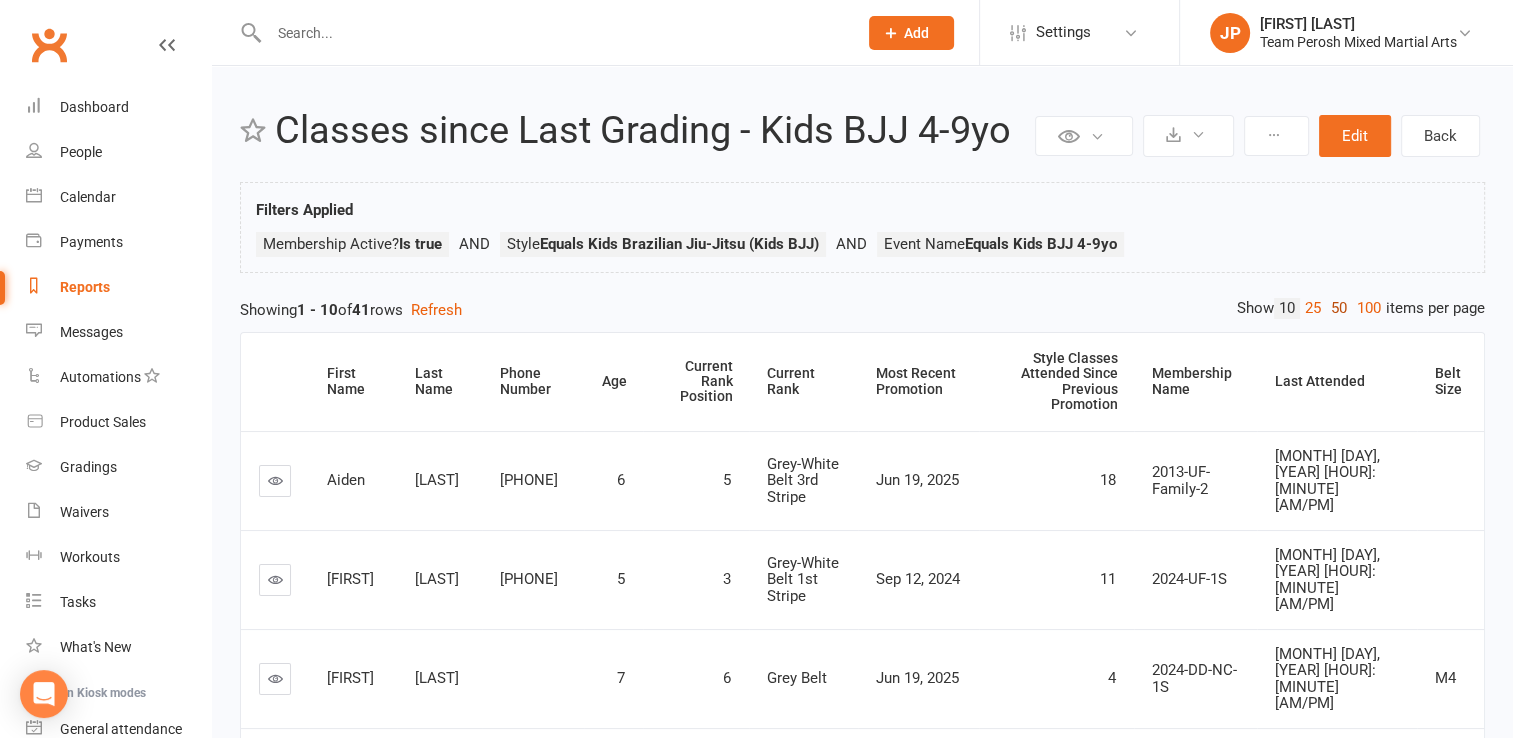 click on "50" at bounding box center [1339, 308] 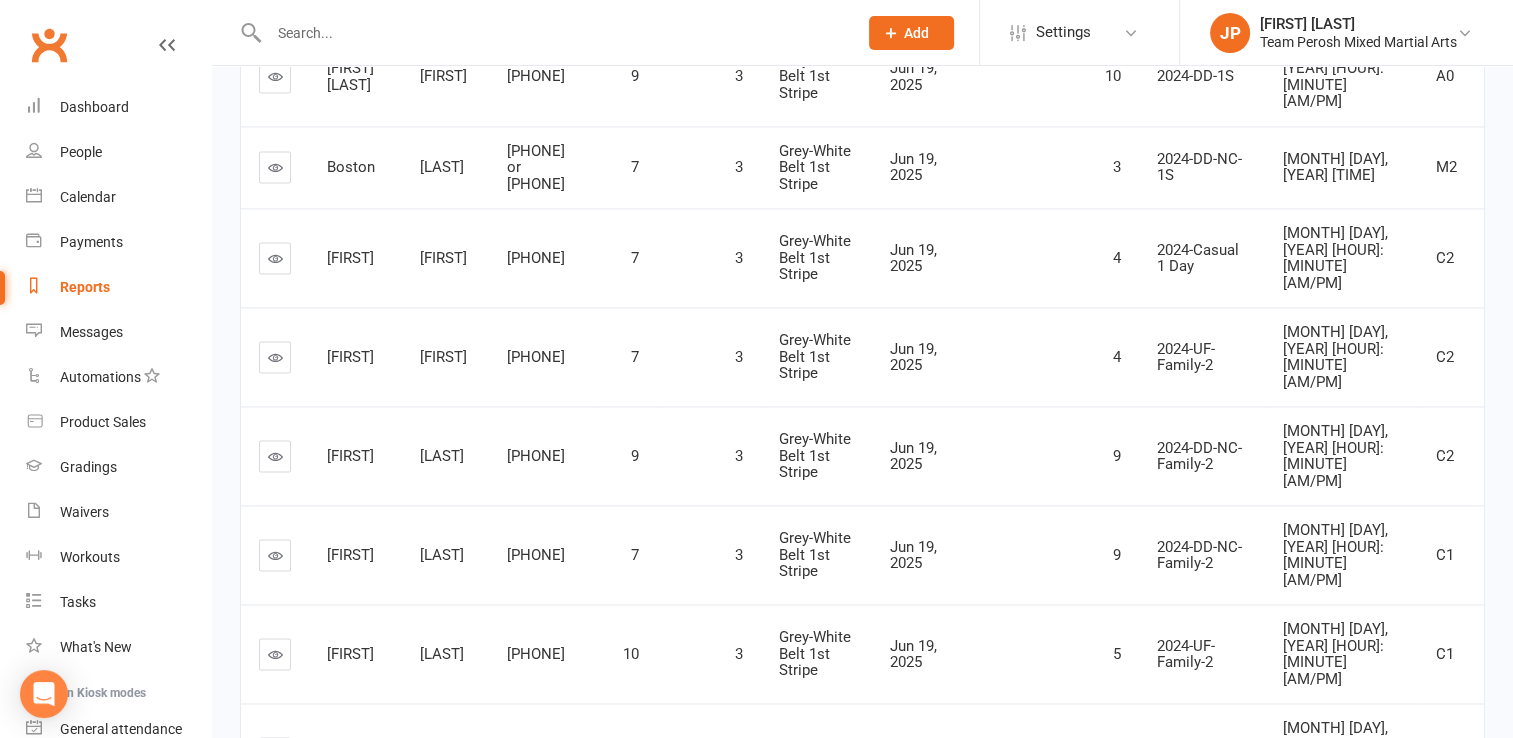 scroll, scrollTop: 3210, scrollLeft: 0, axis: vertical 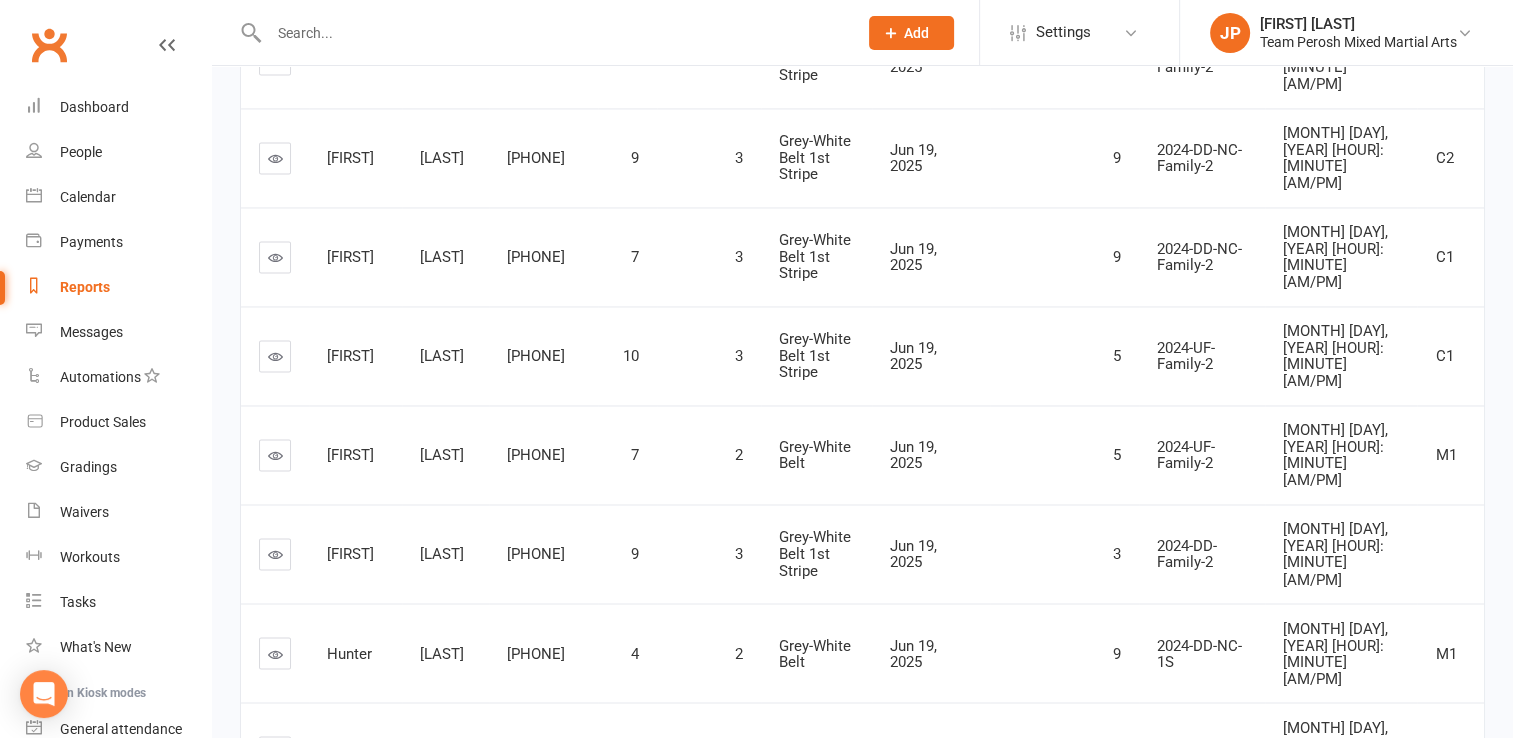 drag, startPoint x: 262, startPoint y: 362, endPoint x: 1095, endPoint y: 696, distance: 897.4659 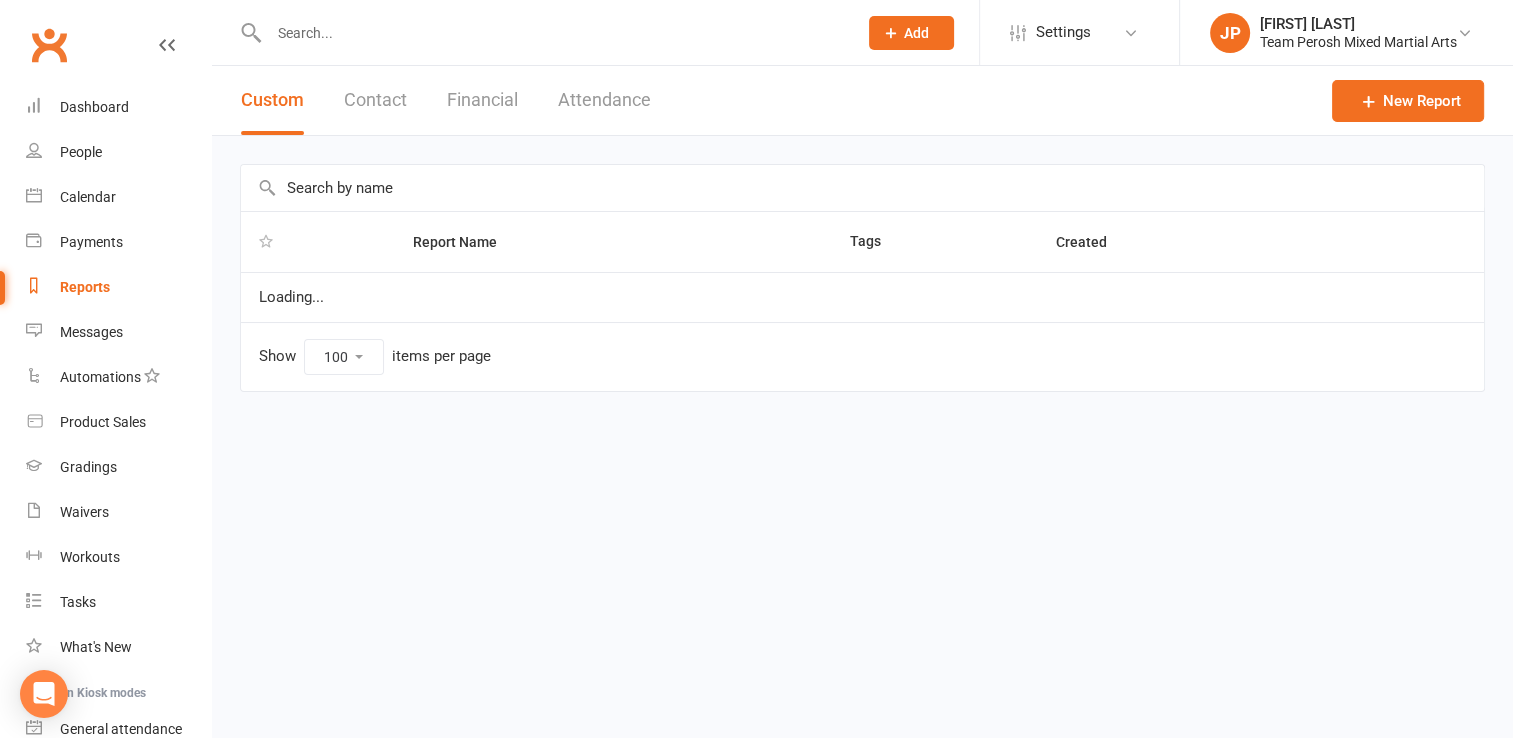 scroll, scrollTop: 0, scrollLeft: 0, axis: both 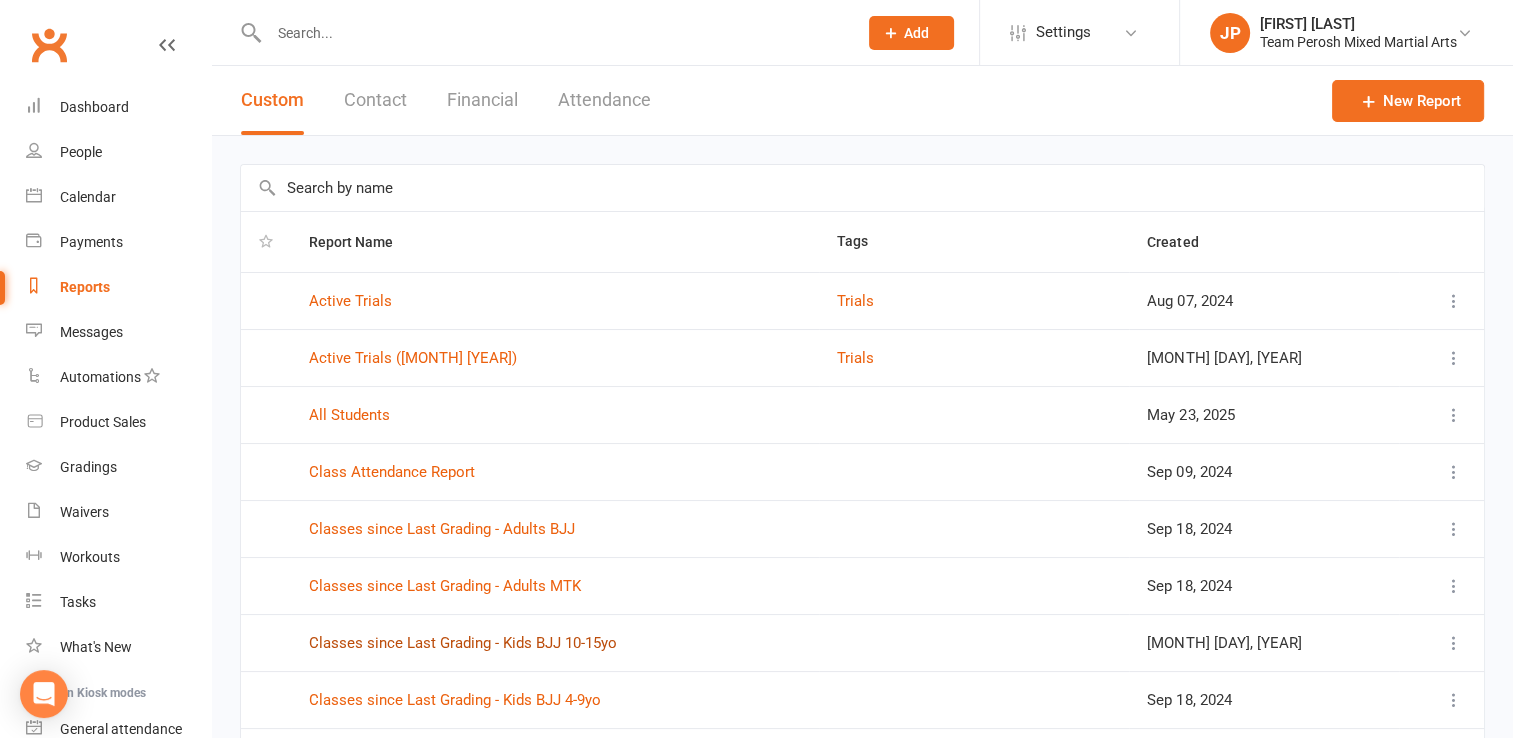click on "Classes since Last Grading - Kids BJJ 10-15yo" at bounding box center (463, 643) 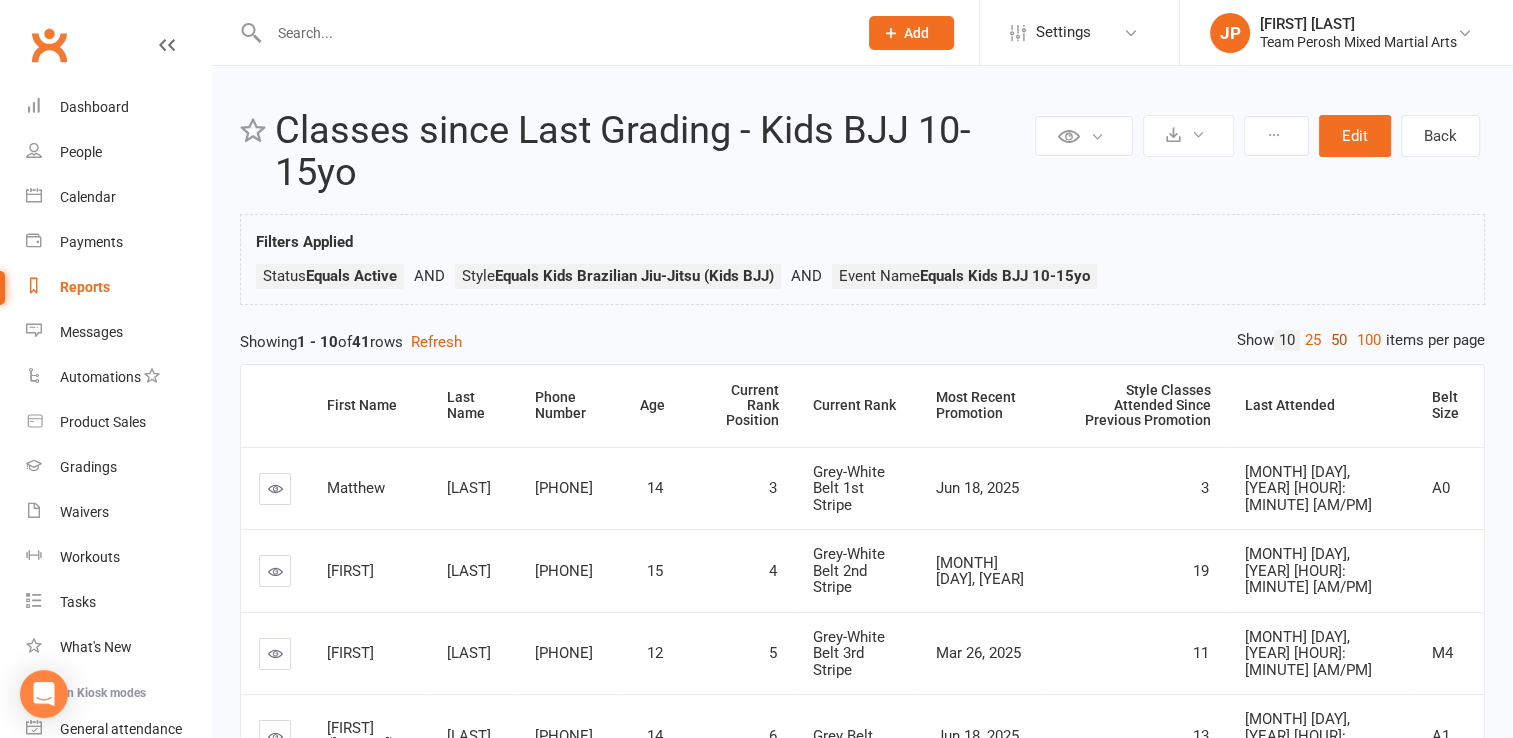 click on "50" at bounding box center (1339, 340) 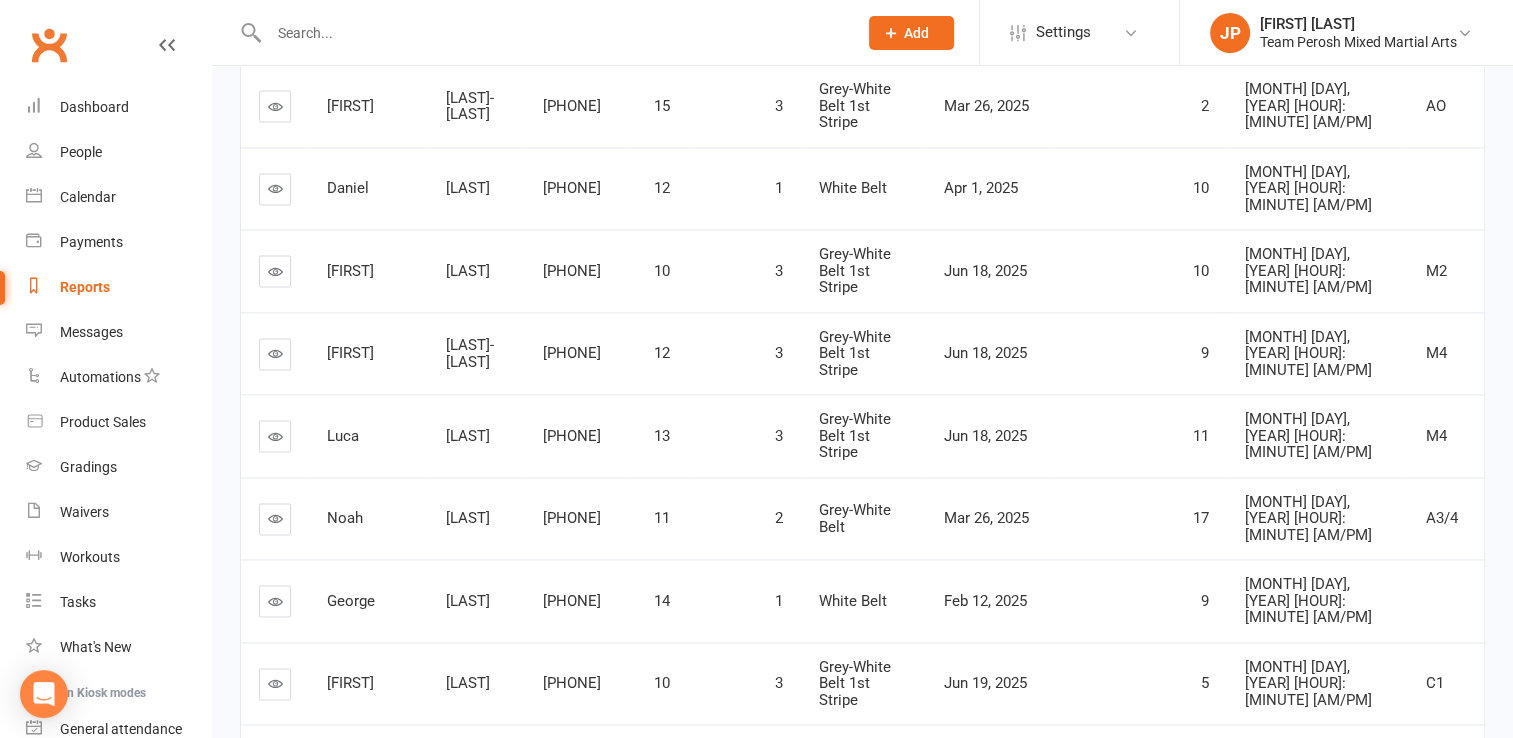 scroll, scrollTop: 2913, scrollLeft: 0, axis: vertical 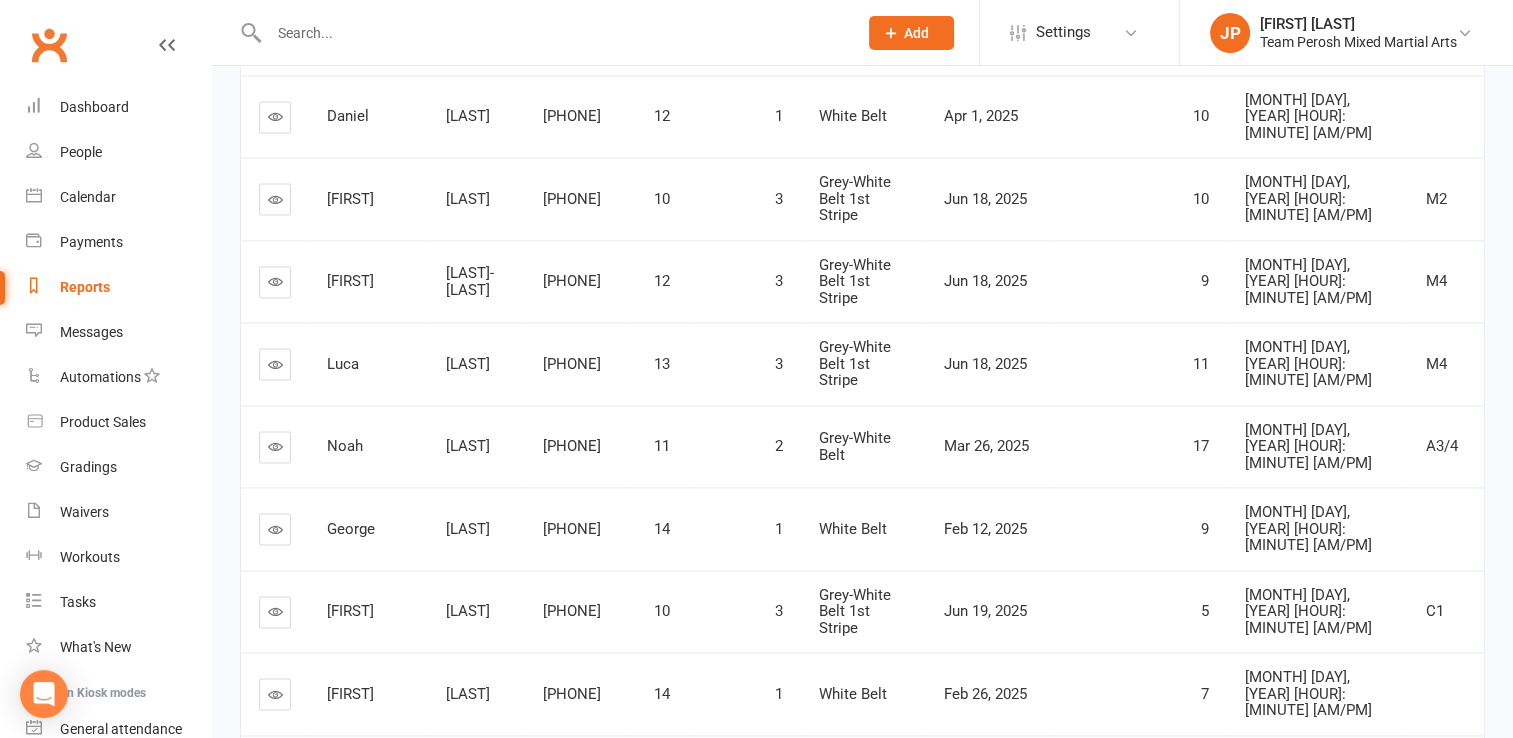 drag, startPoint x: 270, startPoint y: 410, endPoint x: 1020, endPoint y: 658, distance: 789.9392 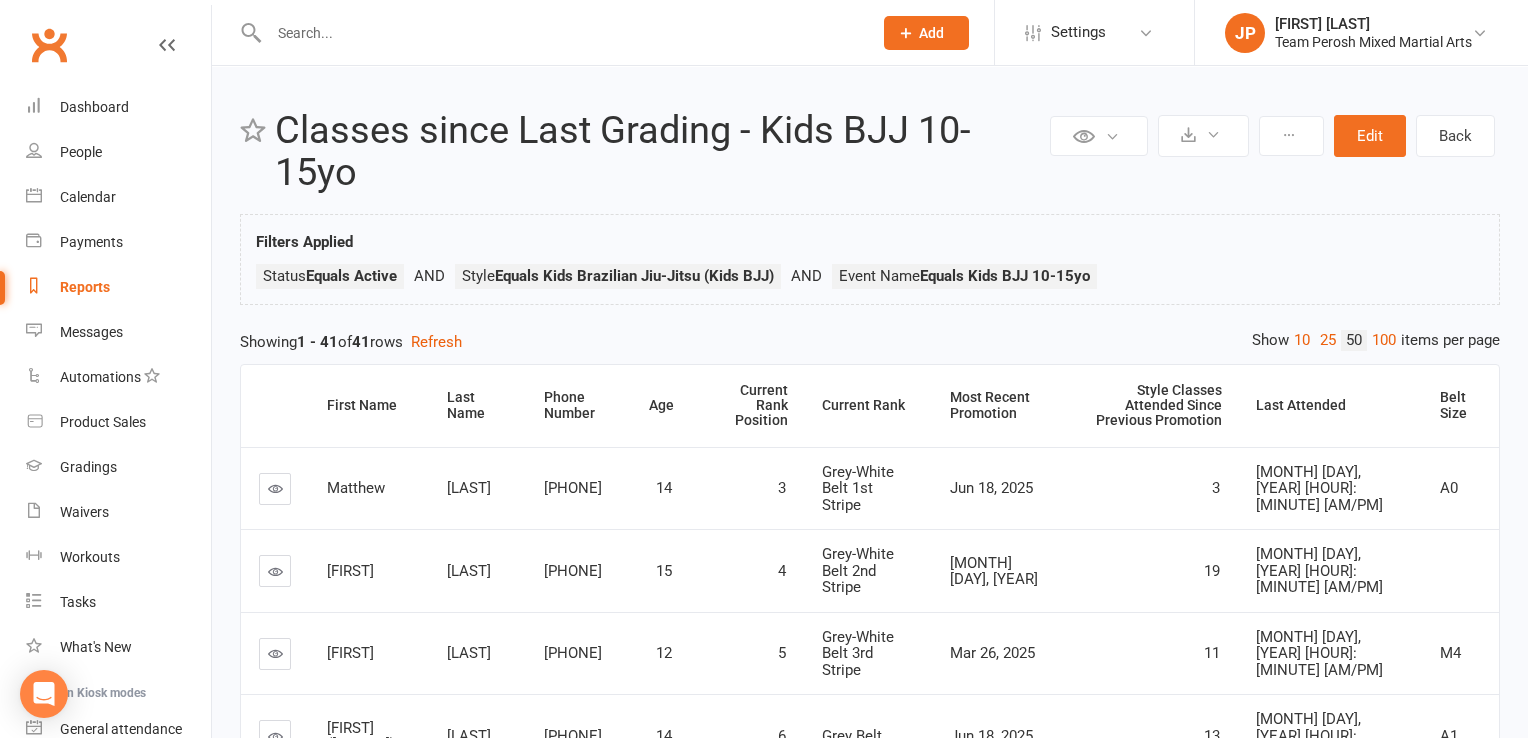 select on "100" 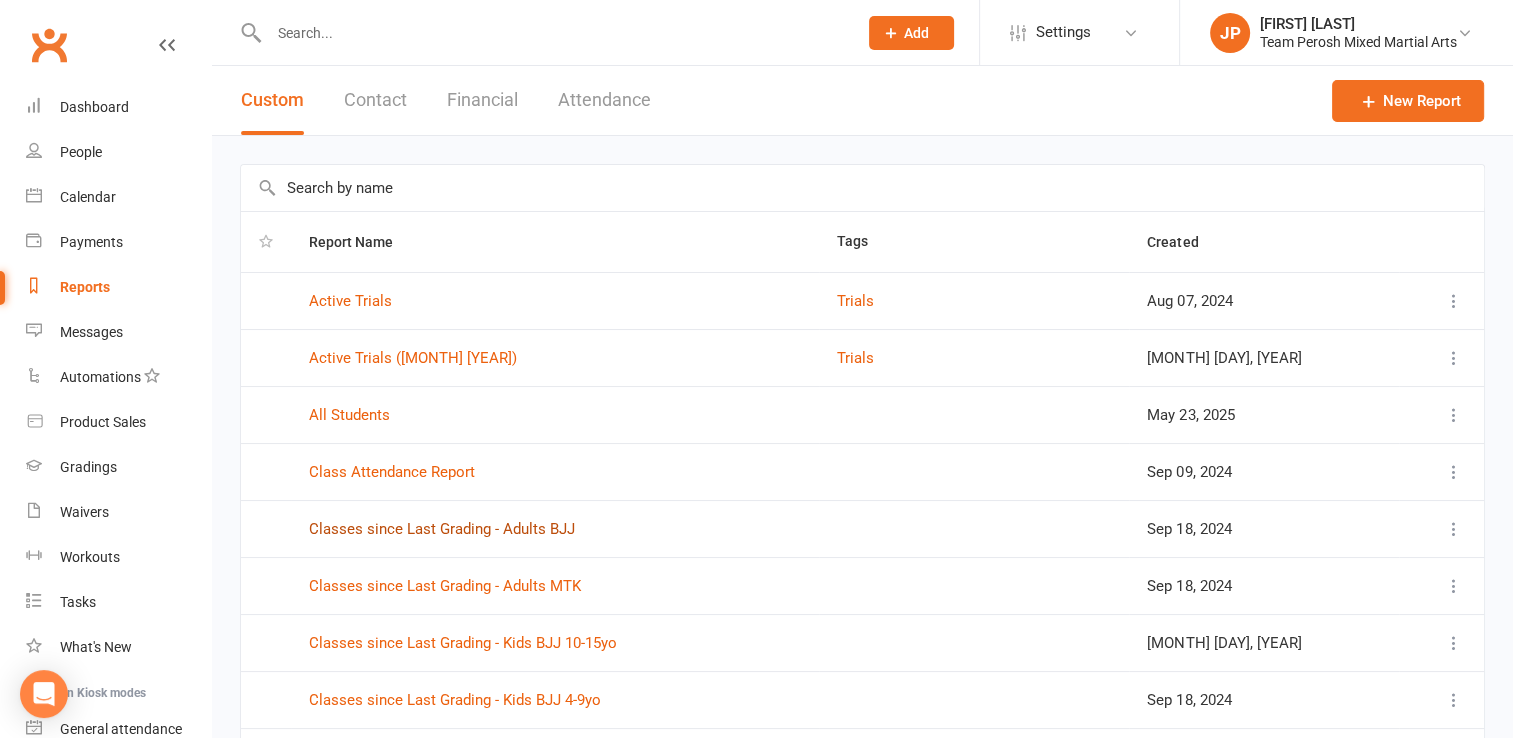 click on "Classes since Last Grading - Adults BJJ" at bounding box center (442, 529) 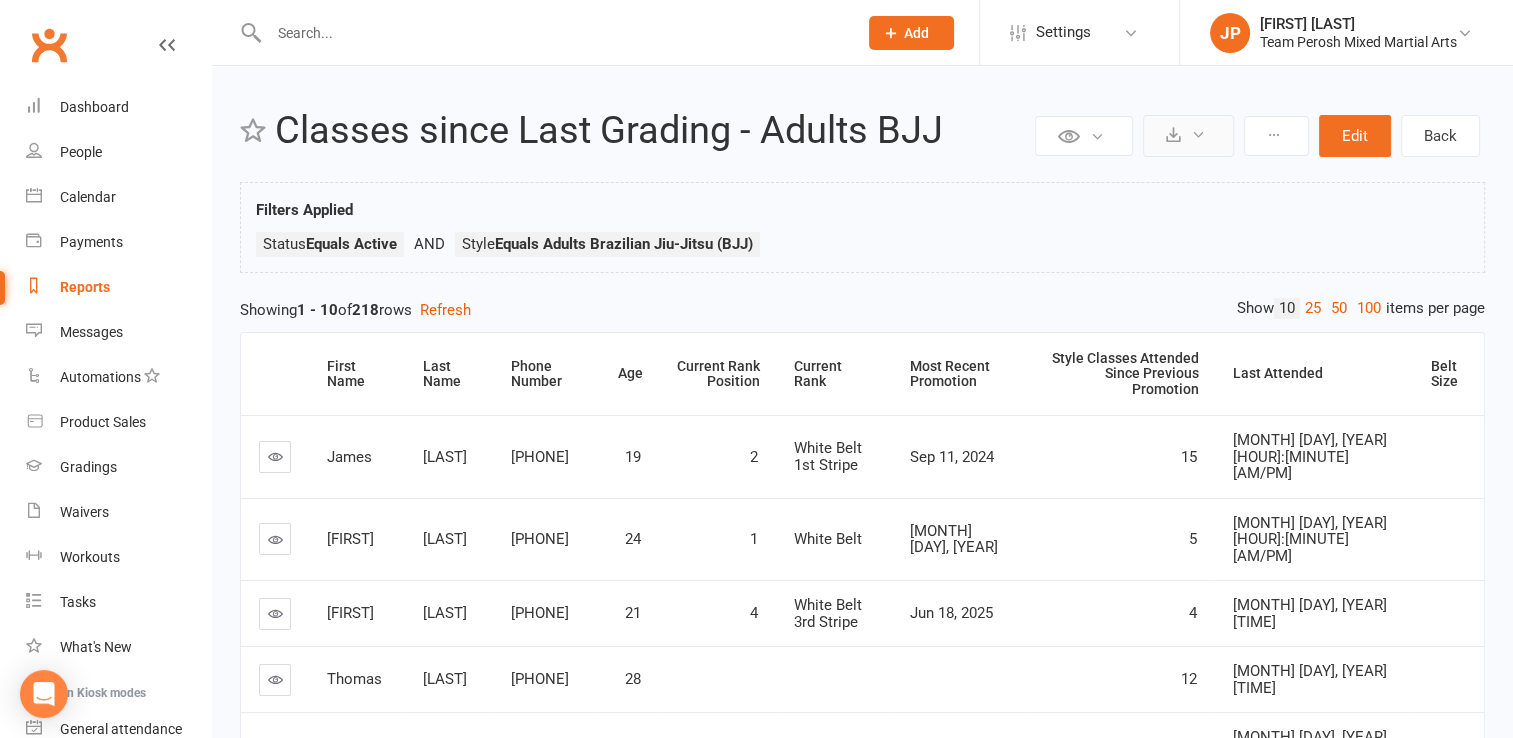click at bounding box center (1188, 136) 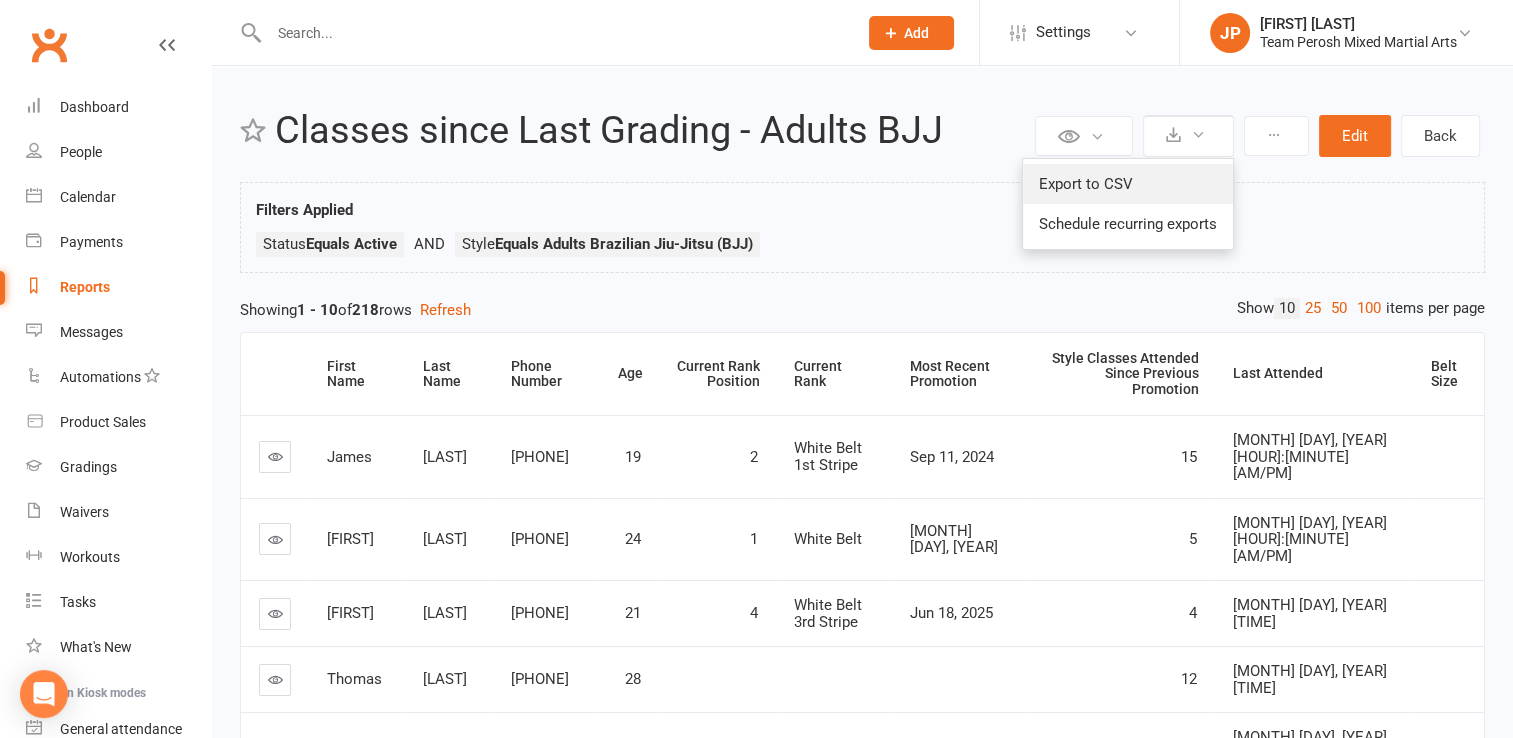 click on "Export to CSV" at bounding box center [1128, 184] 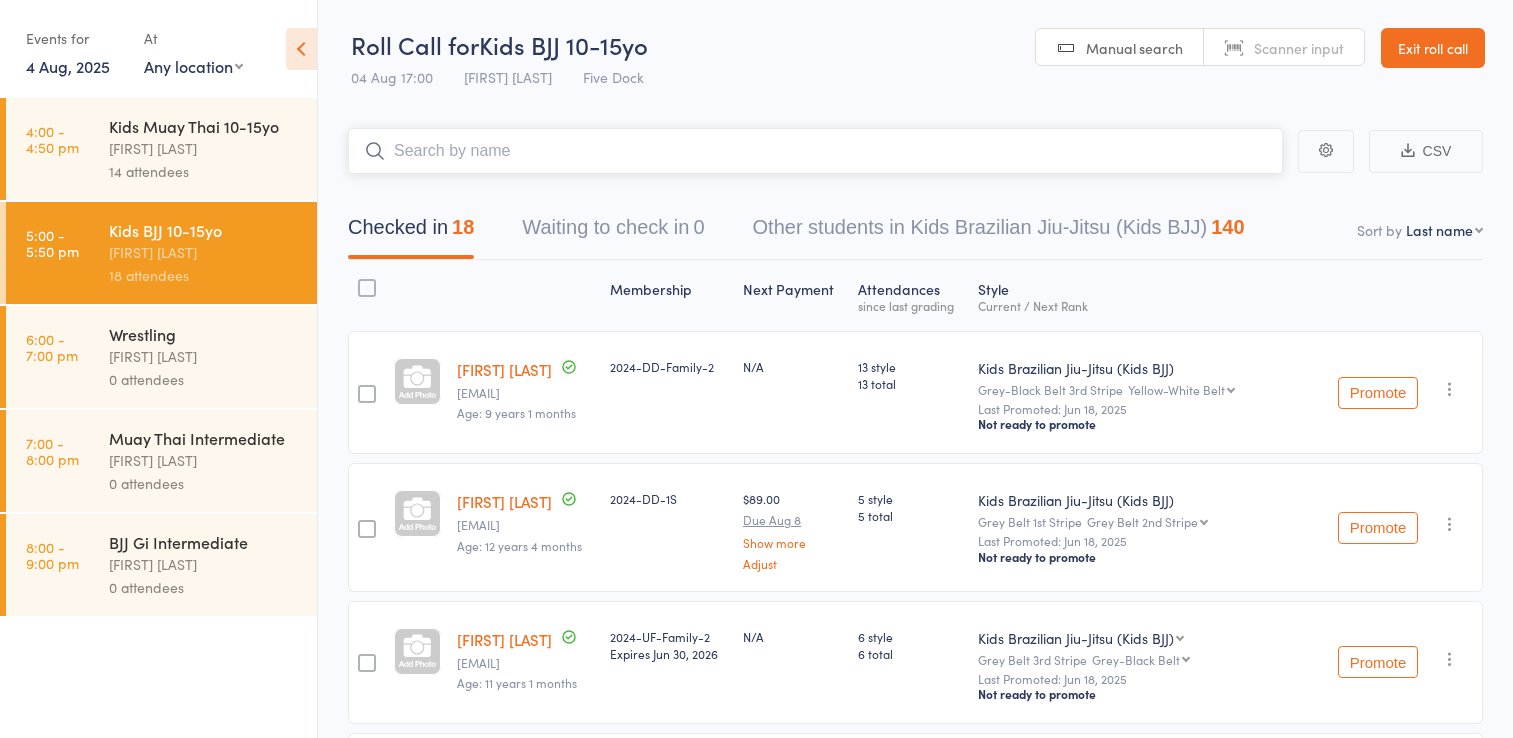 scroll, scrollTop: 0, scrollLeft: 0, axis: both 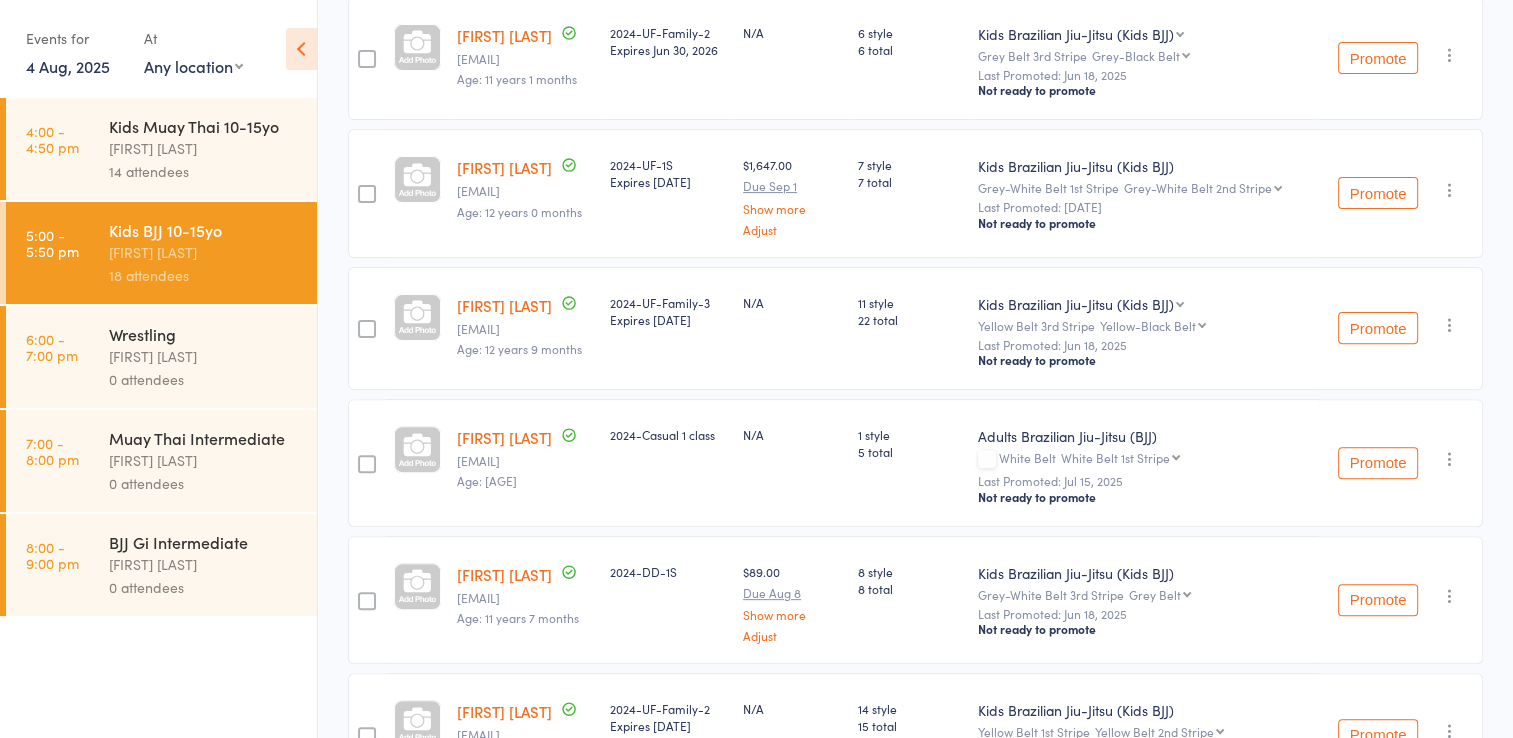 click on "Gabriel Karam" at bounding box center [504, 437] 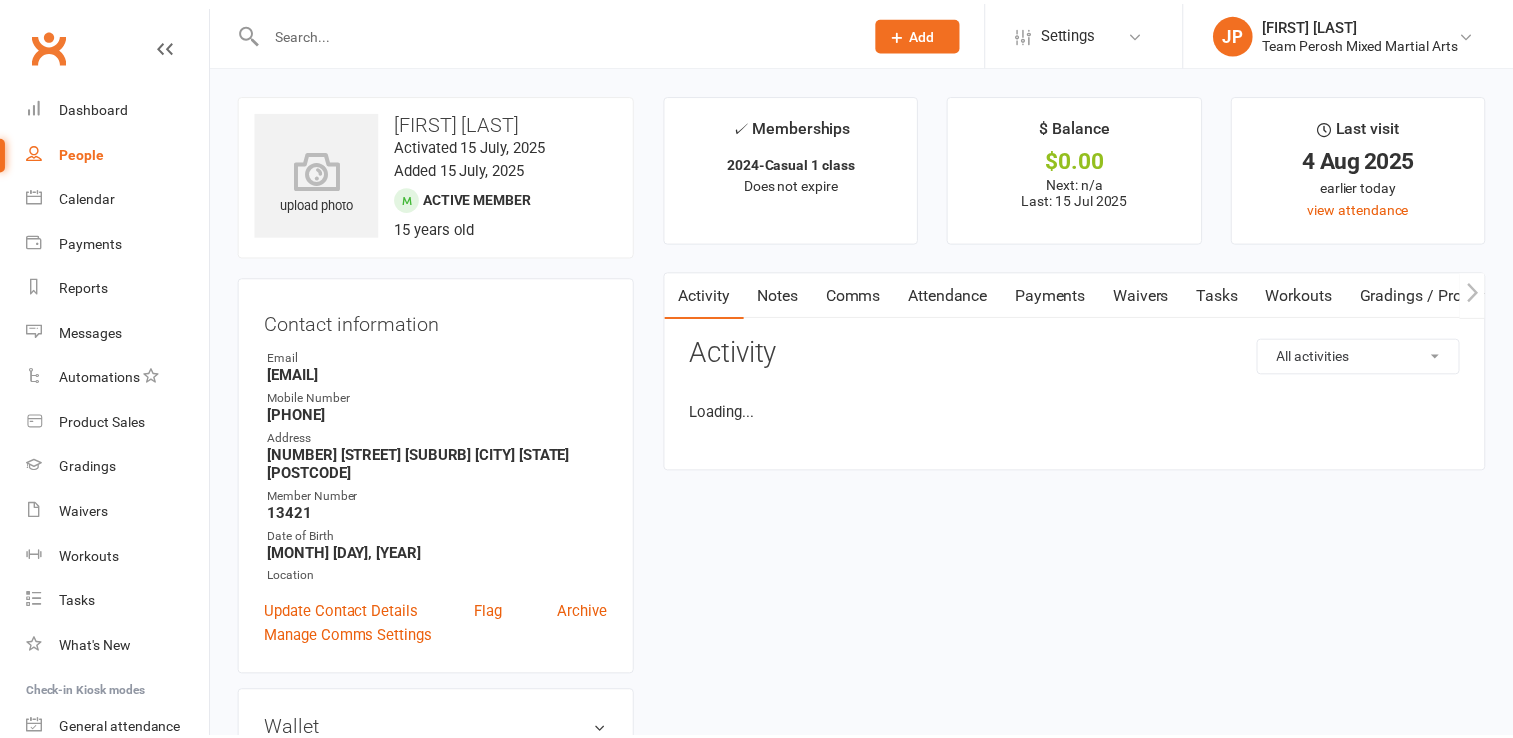 scroll, scrollTop: 0, scrollLeft: 0, axis: both 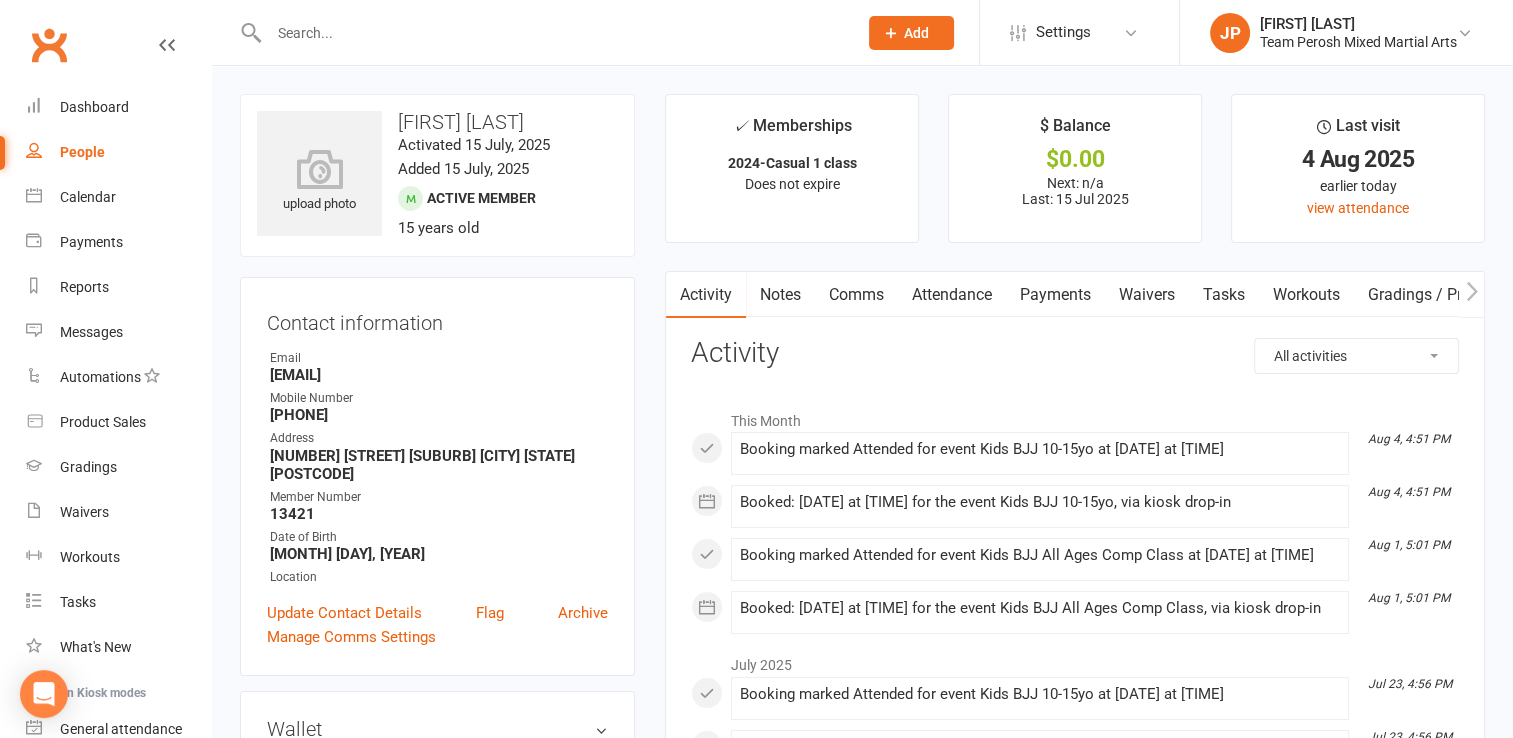 click on "Attendance" at bounding box center [952, 295] 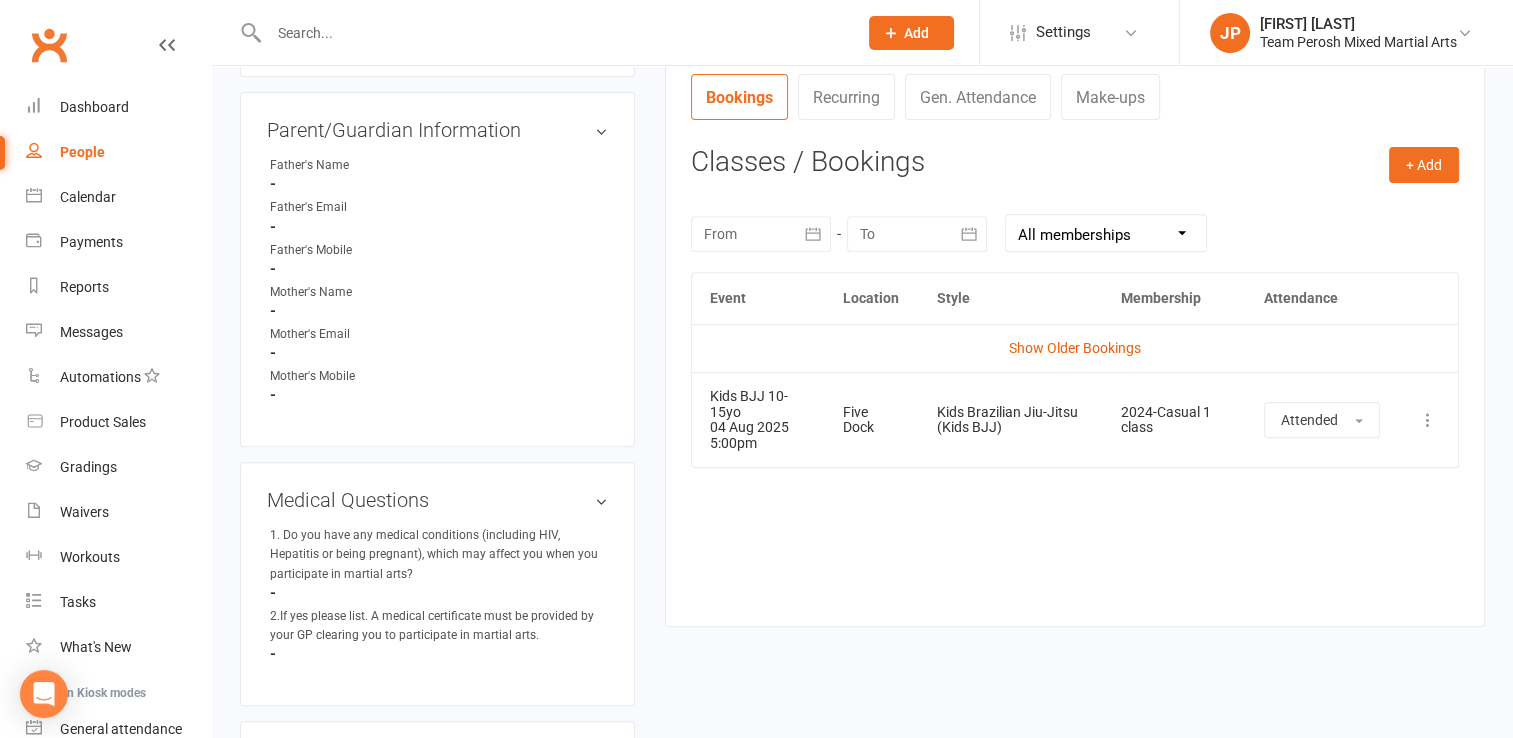 scroll, scrollTop: 764, scrollLeft: 0, axis: vertical 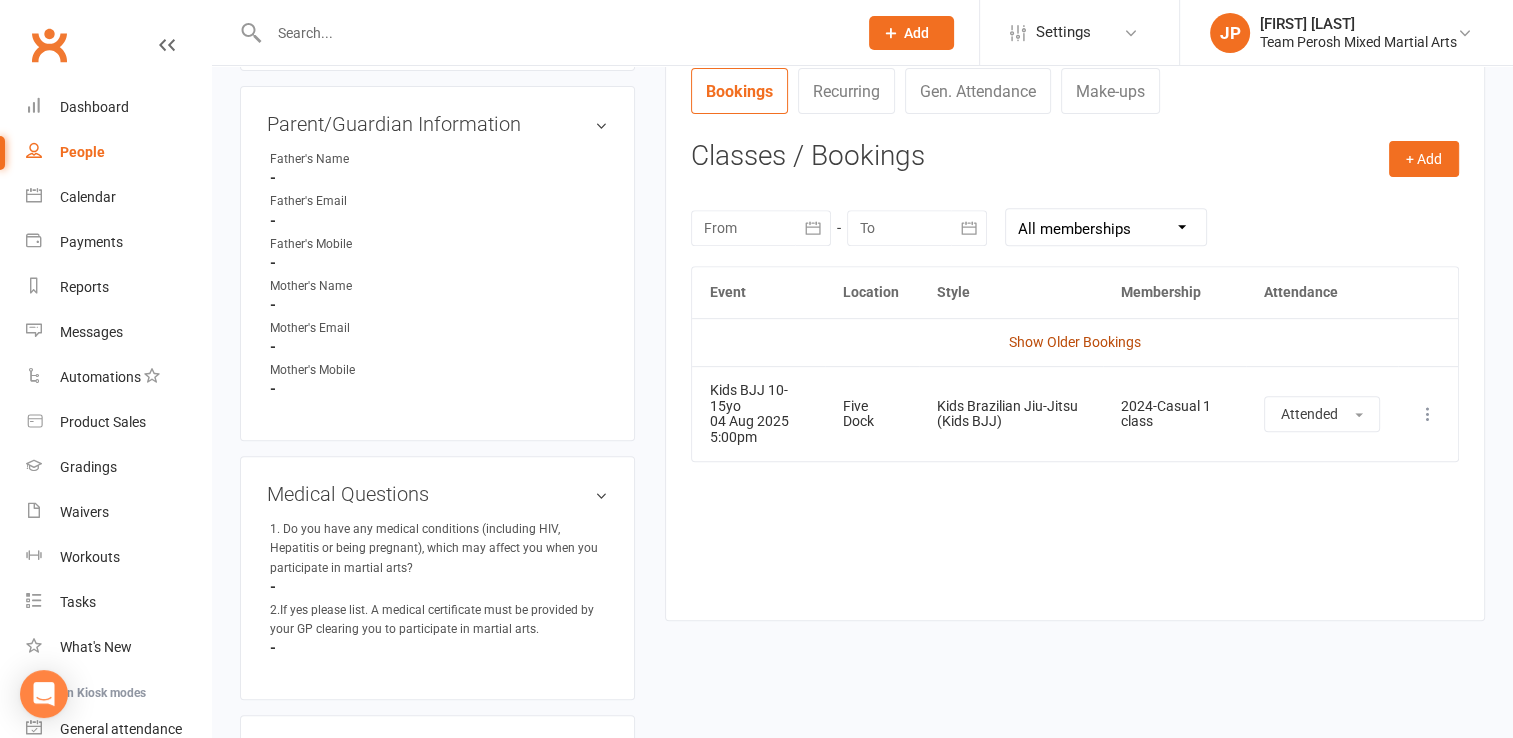 click on "Show Older Bookings" at bounding box center [1075, 342] 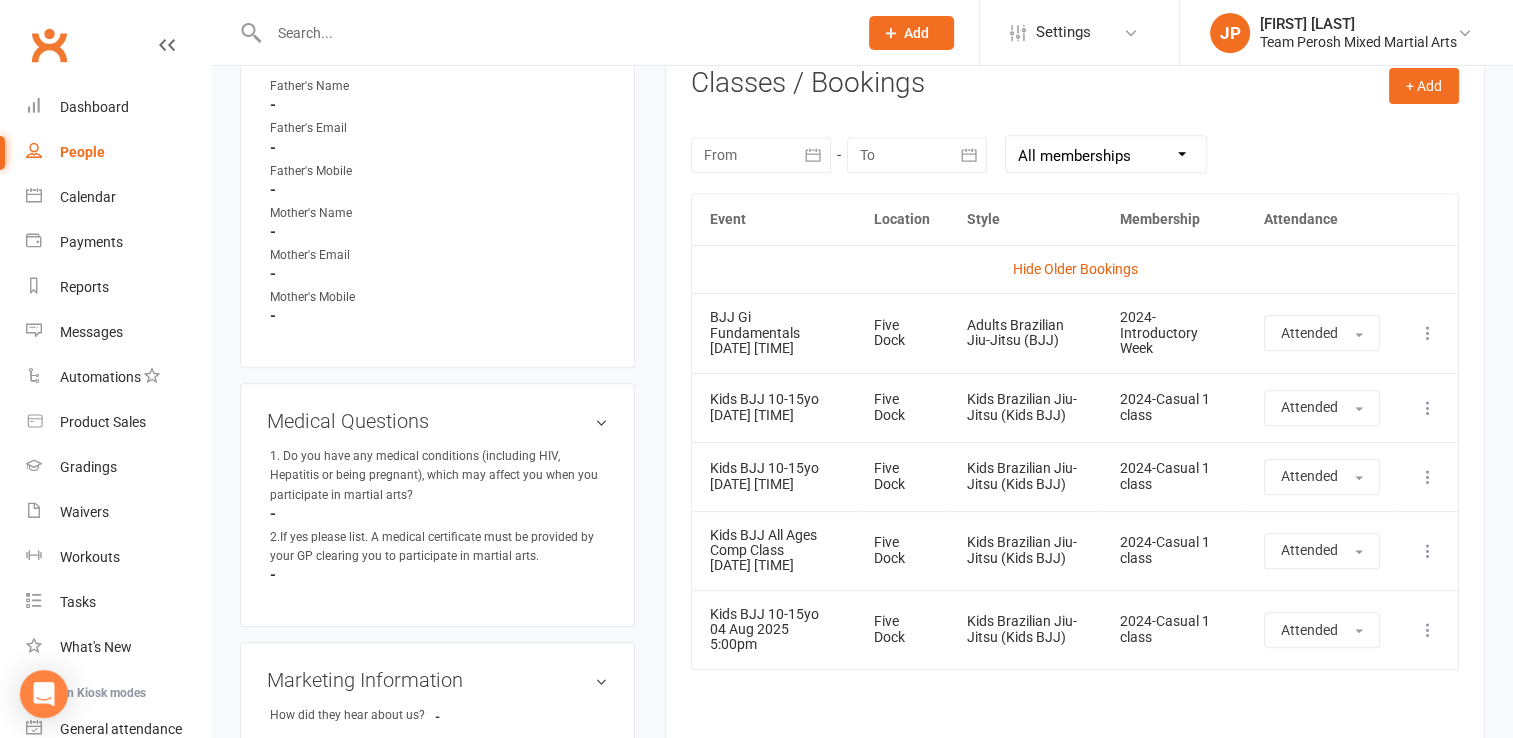 scroll, scrollTop: 857, scrollLeft: 0, axis: vertical 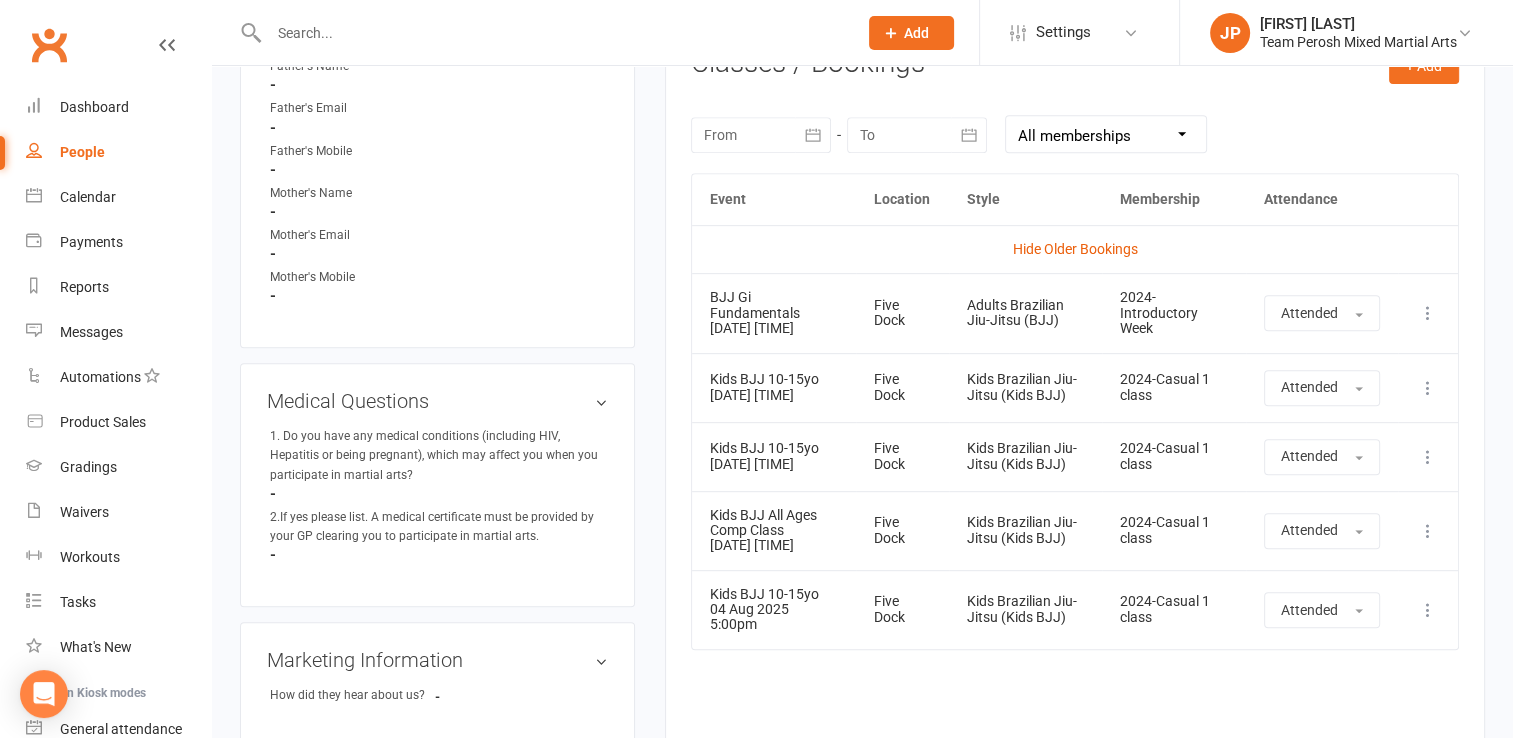 click at bounding box center (553, 33) 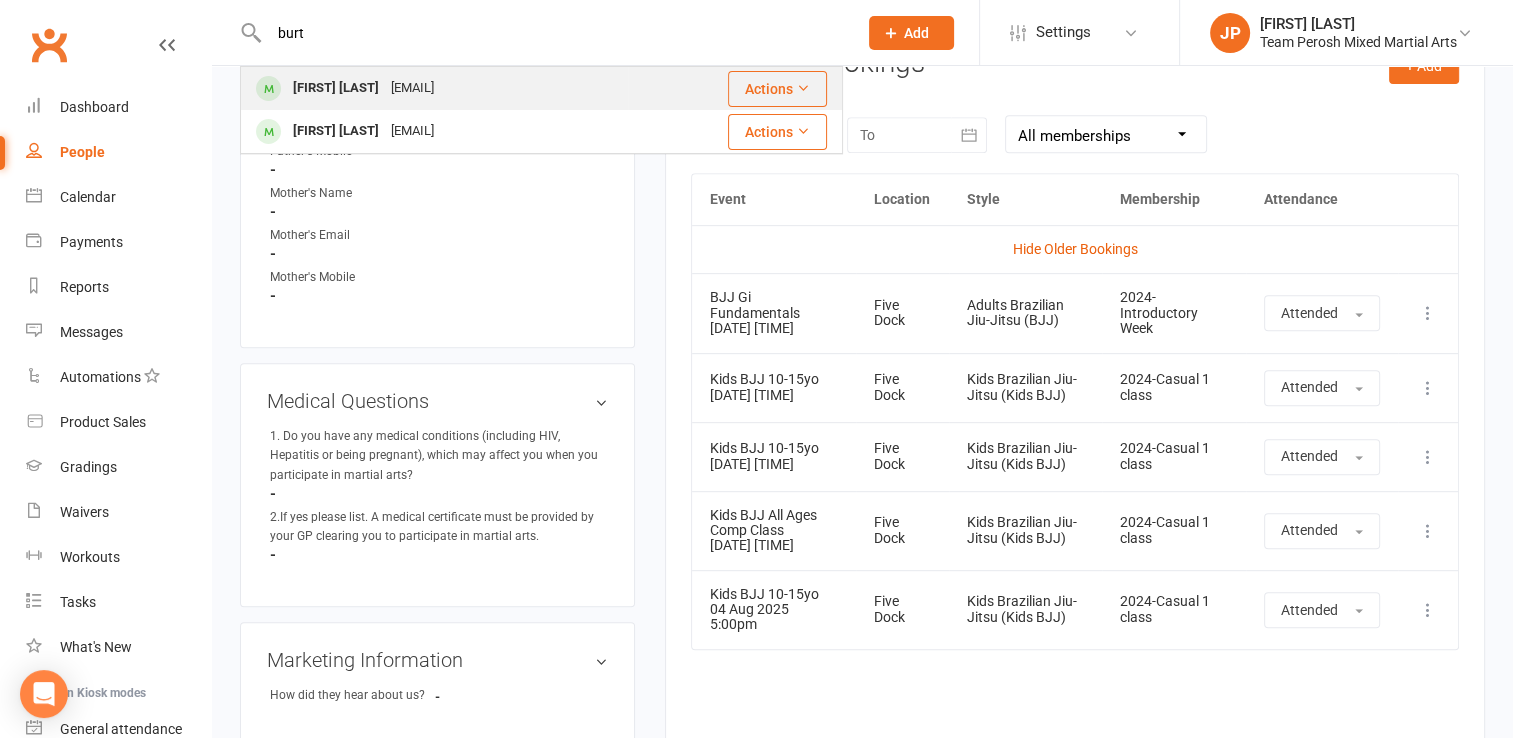 type on "burt" 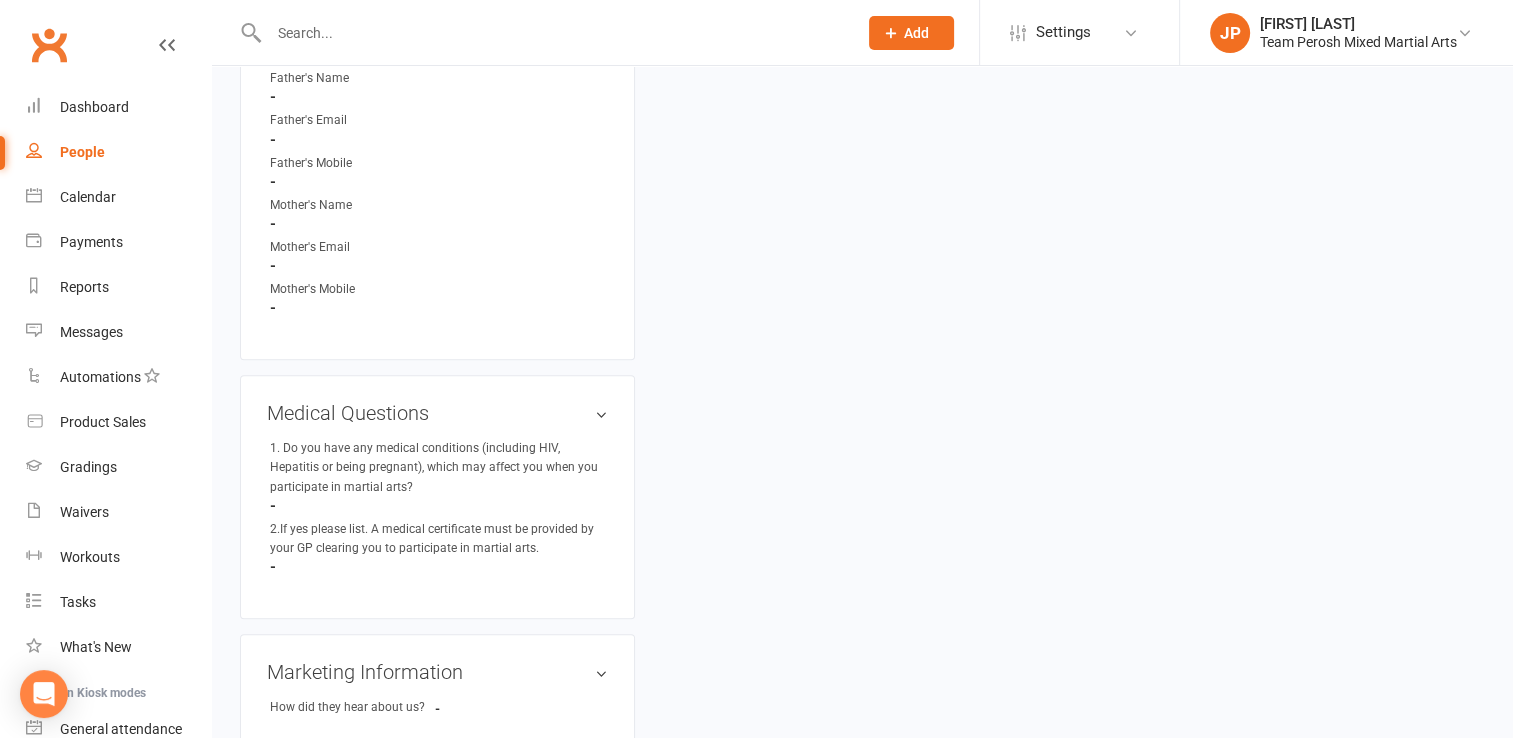 scroll, scrollTop: 0, scrollLeft: 0, axis: both 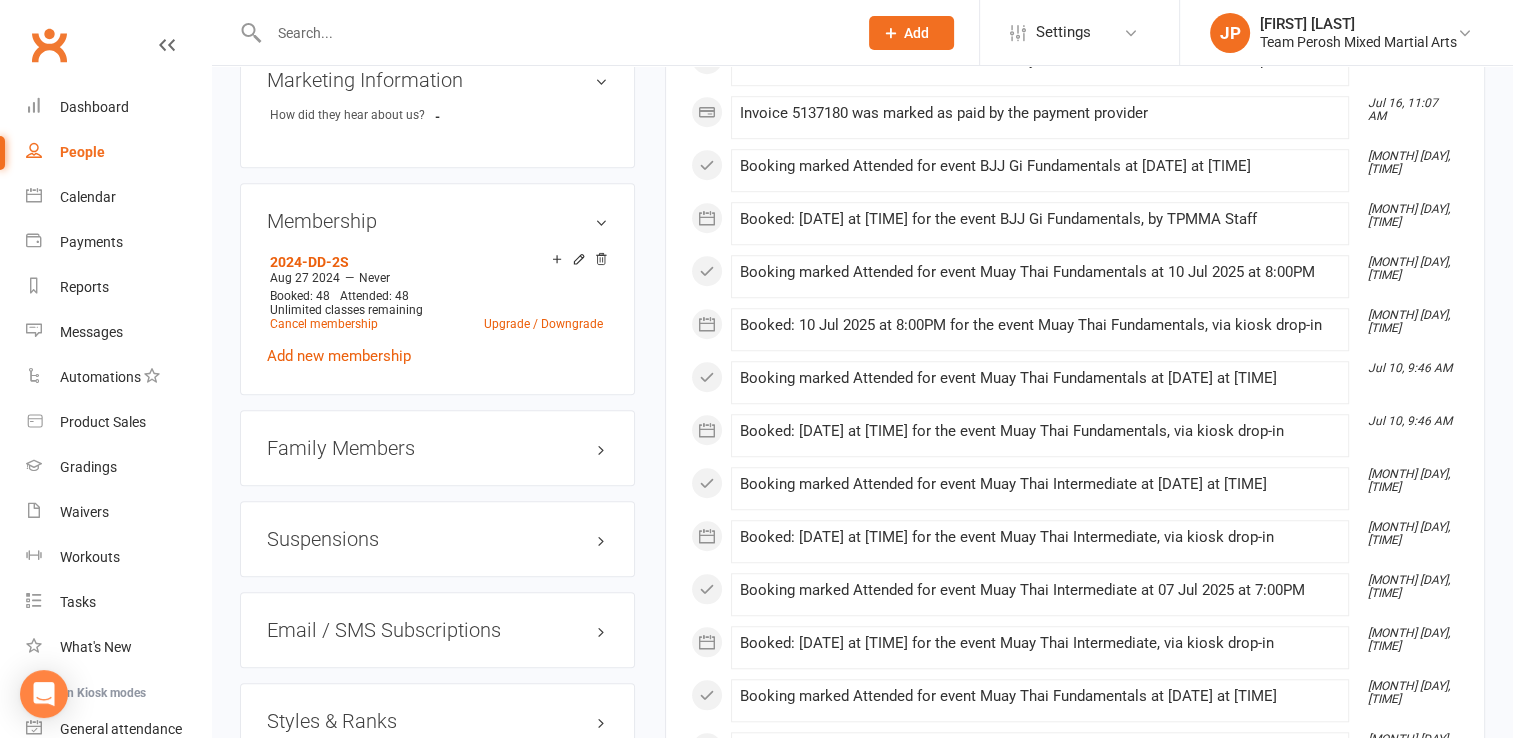 click on "Styles & Ranks" at bounding box center [437, 721] 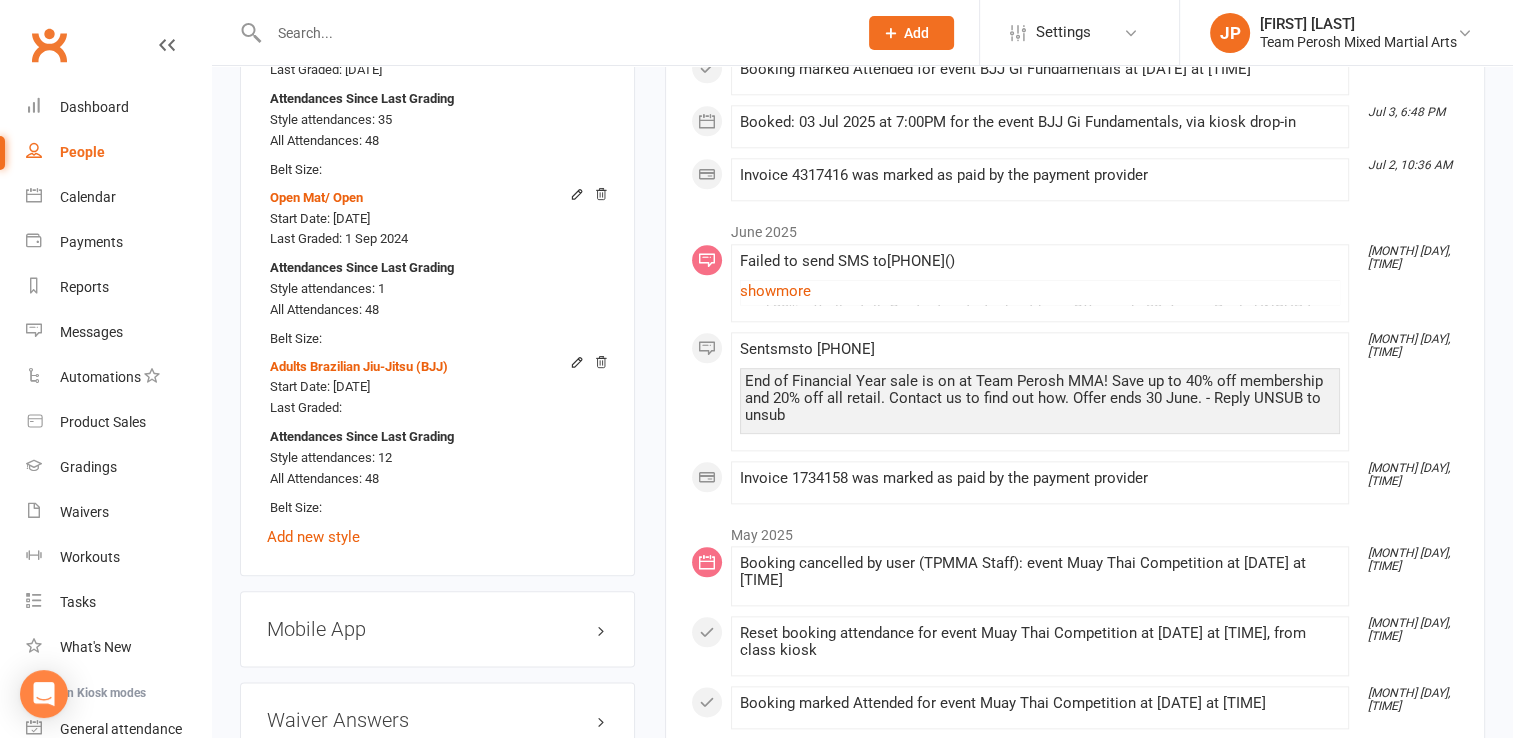scroll, scrollTop: 2250, scrollLeft: 0, axis: vertical 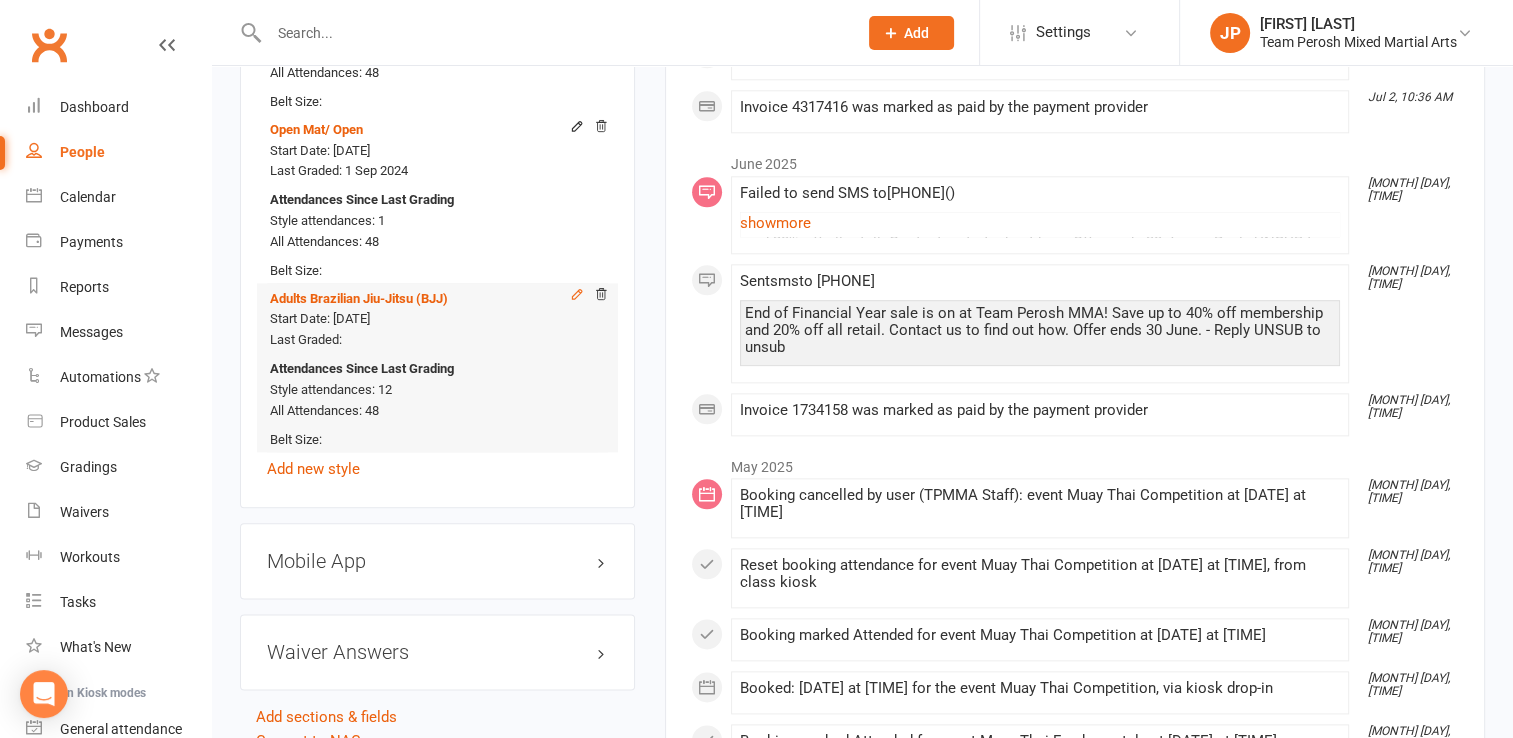 click 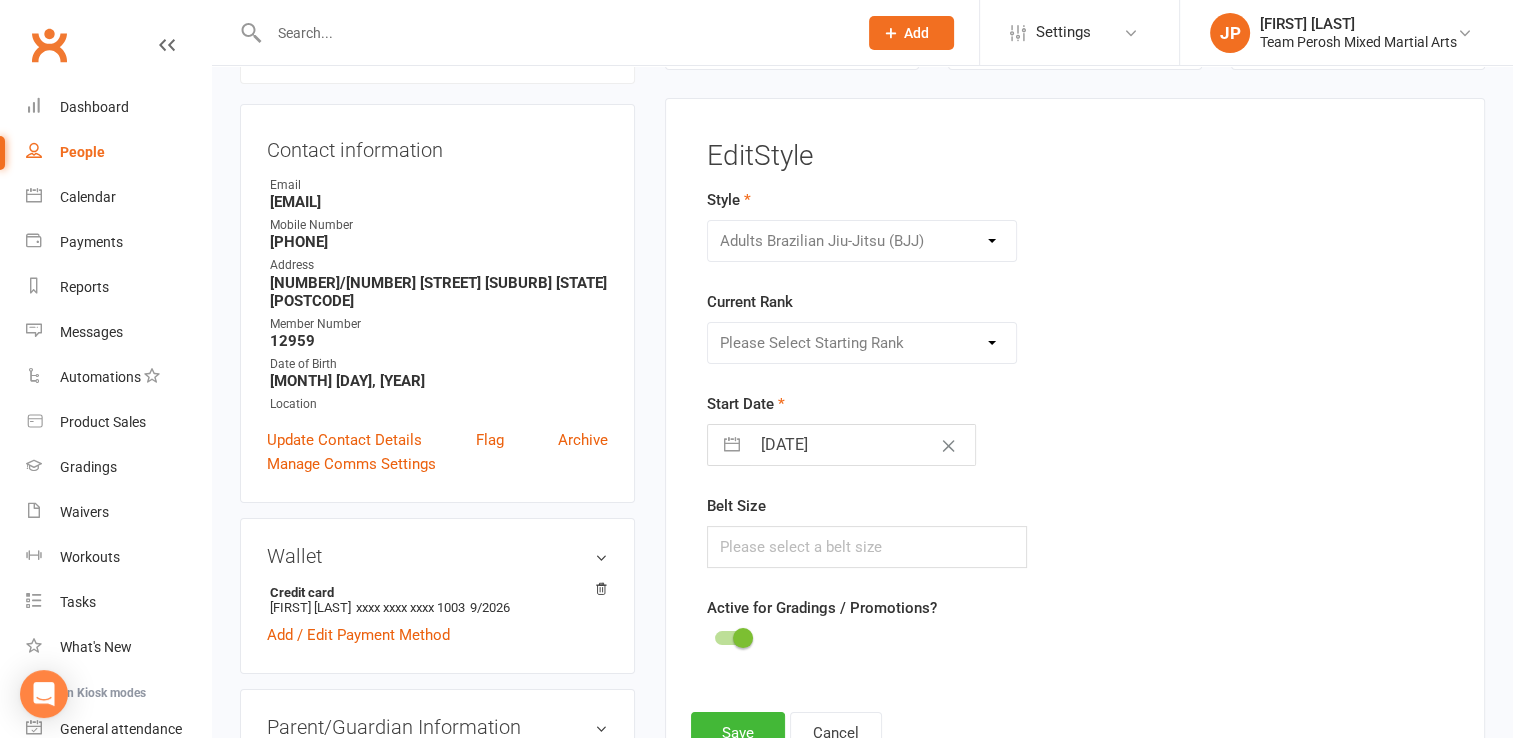 scroll, scrollTop: 171, scrollLeft: 0, axis: vertical 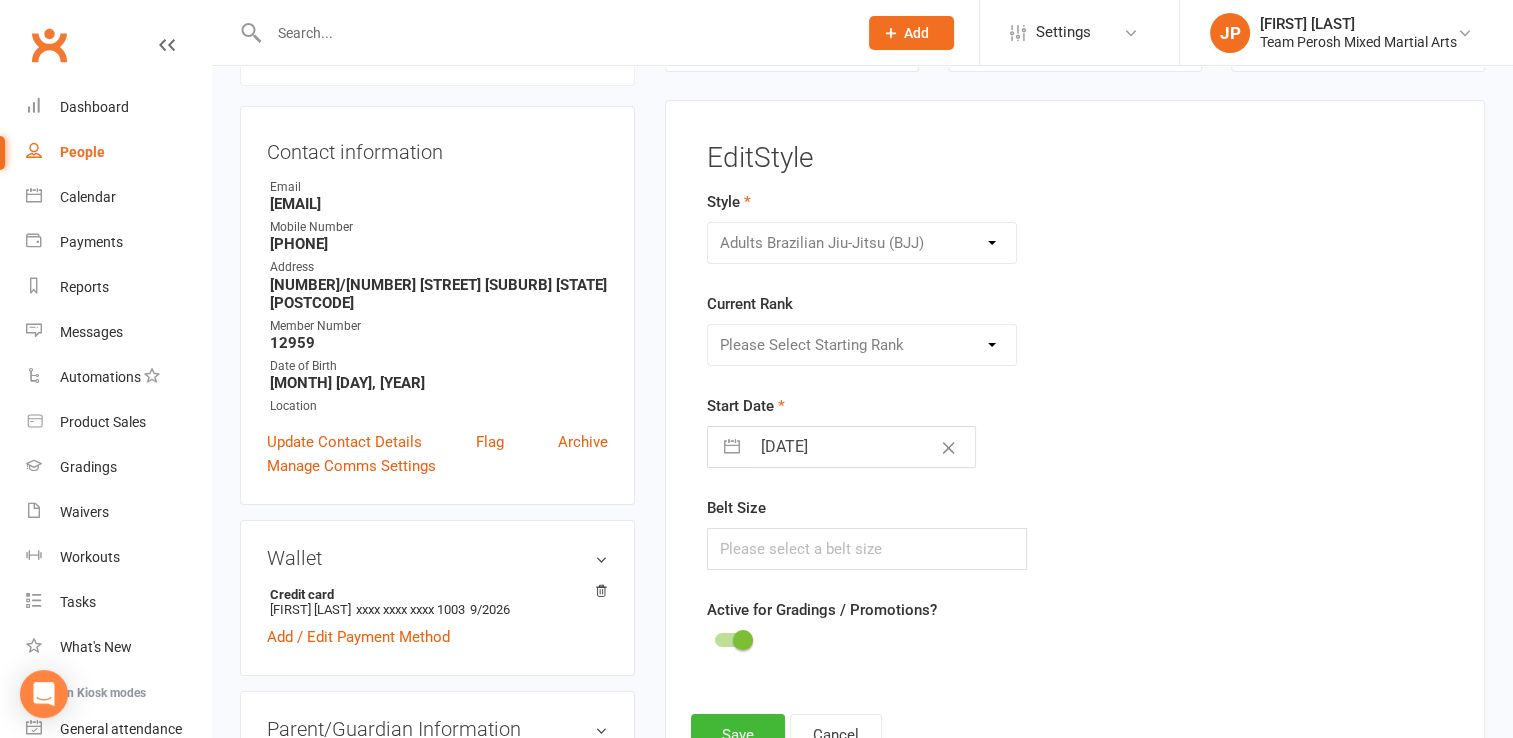 click on "Please Select Starting Rank White Belt White Belt 1st Stripe White Belt 2nd Stripe White Belt 3rd Stripe White Belt 4th Stripe Blue Belt Blue Belt 1st Stripe Blue Belt 2nd Stripe Blue Belt 3rd Stripe Blue Belt 4th Stripe Purple Belt Purple Belt 1st Stripe Purple Belt 2nd Stripe Purple Belt 3rd Stripe Purple Belt 4th Stripe Brown Belt Brown Belt 1st Stripe Brown Belt 2nd Stripe Brown Belt 3rd Stripe Brown Belt 4th Stripe Black Belt Black Belt 1st Degree Black Belt 2nd Degree Black Belt 3rd Degree Black Belt 4th Degree Black Belt 5th Degree" at bounding box center (862, 345) 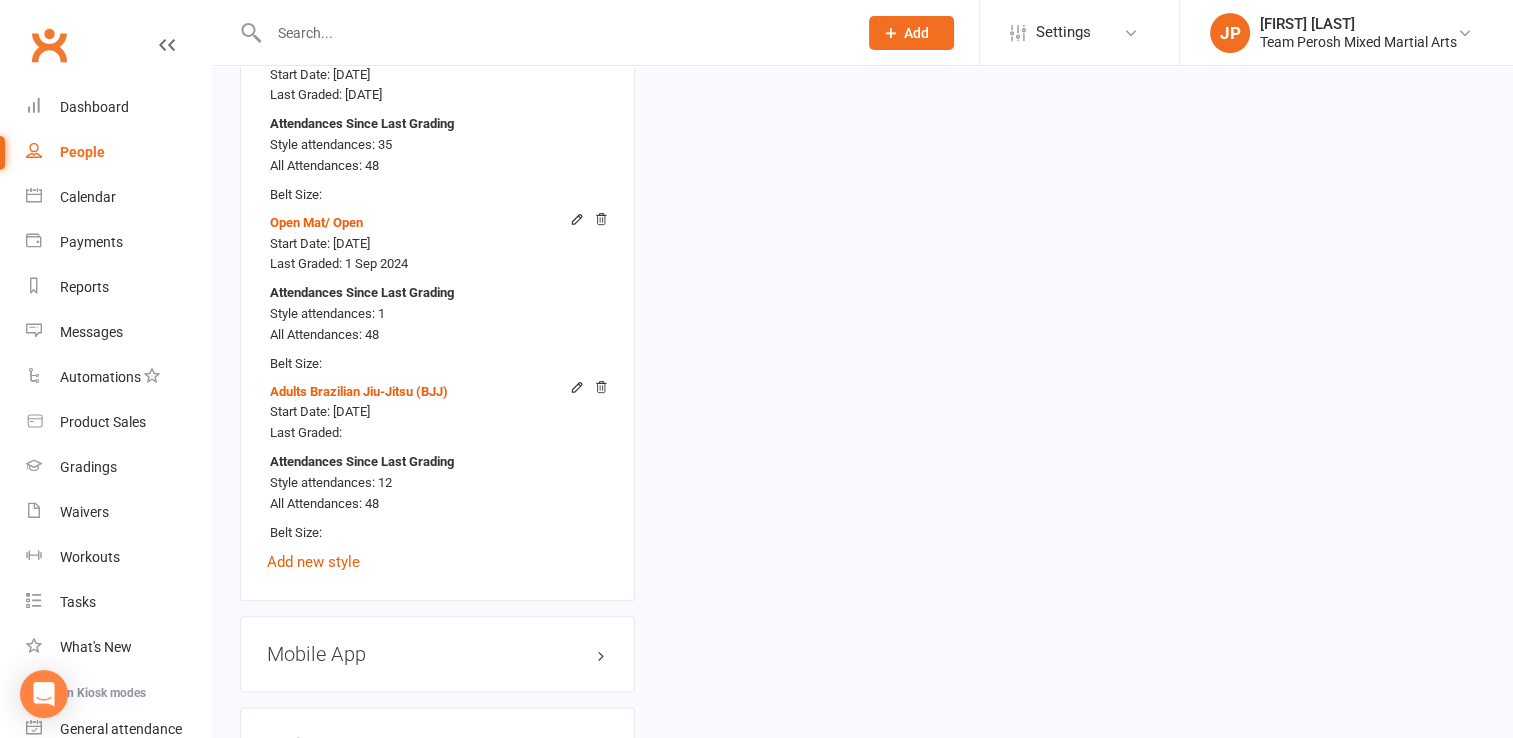 scroll, scrollTop: 2186, scrollLeft: 0, axis: vertical 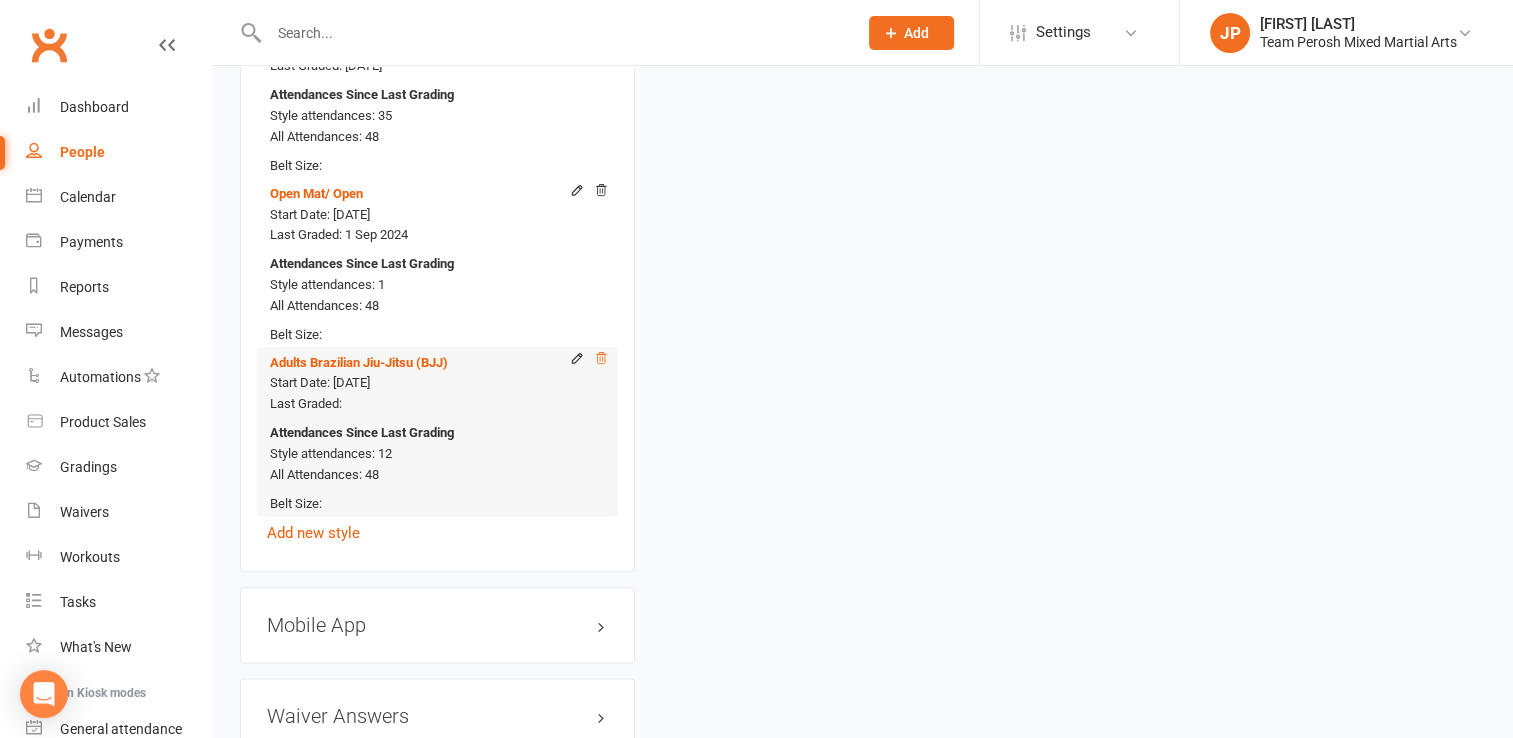 click 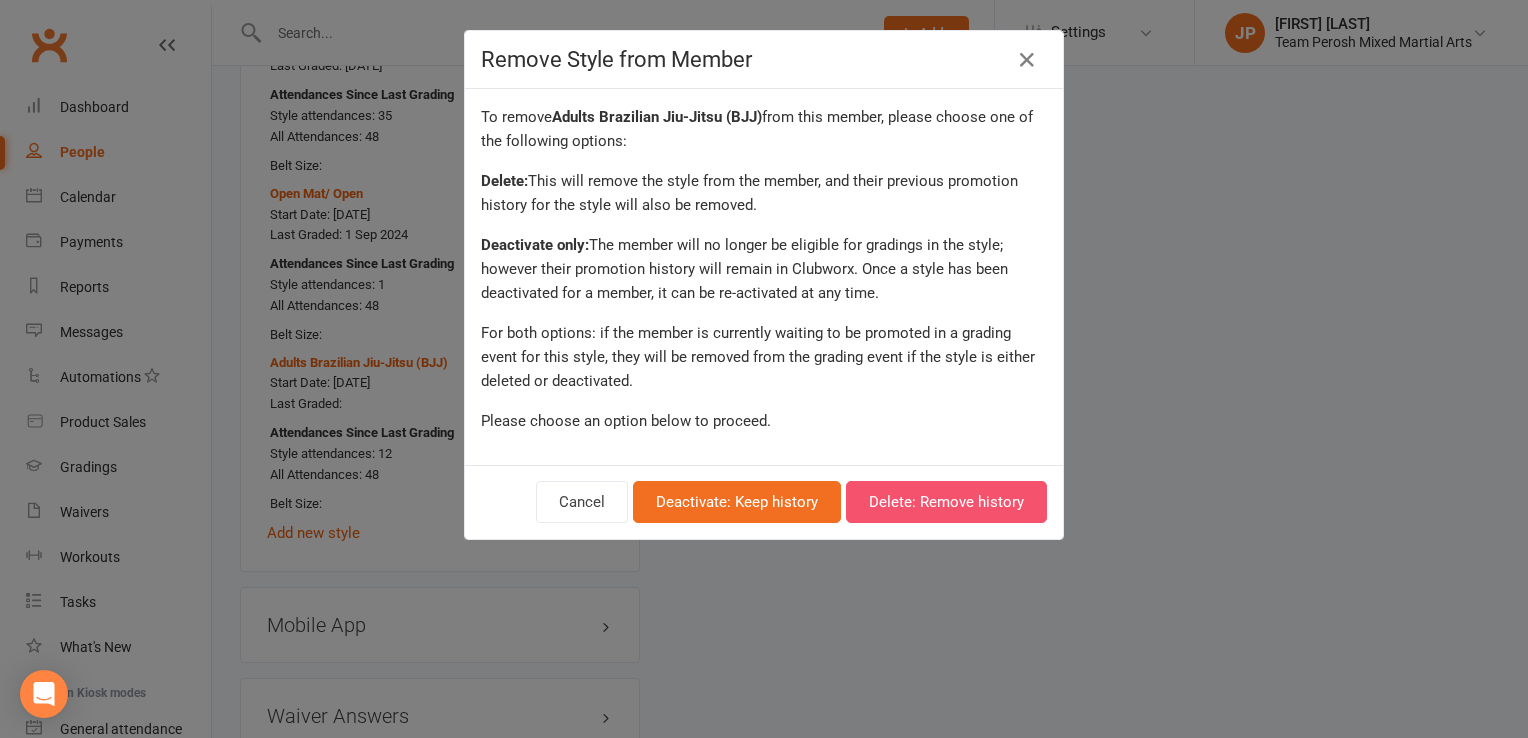 click on "Delete: Remove history" at bounding box center (946, 502) 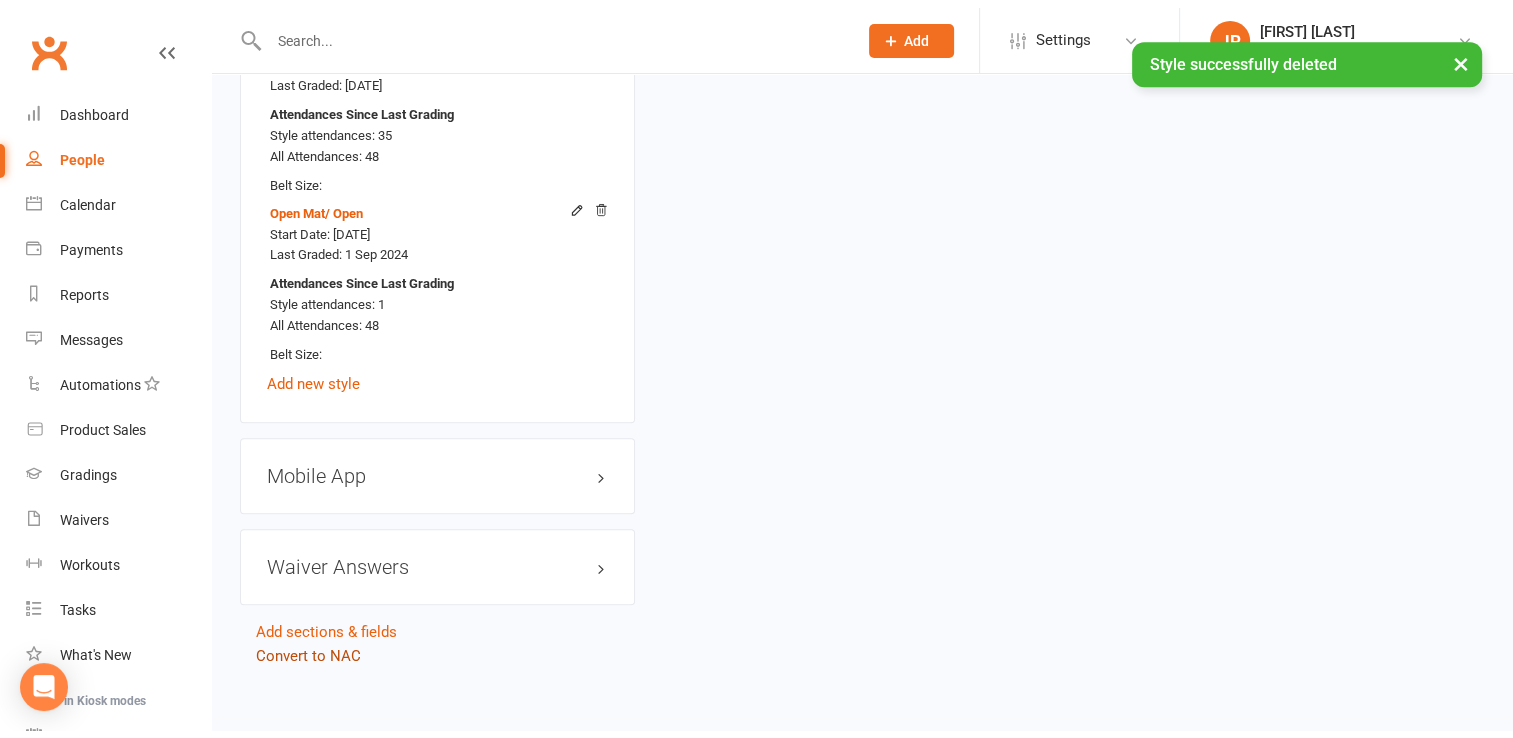 scroll, scrollTop: 2159, scrollLeft: 0, axis: vertical 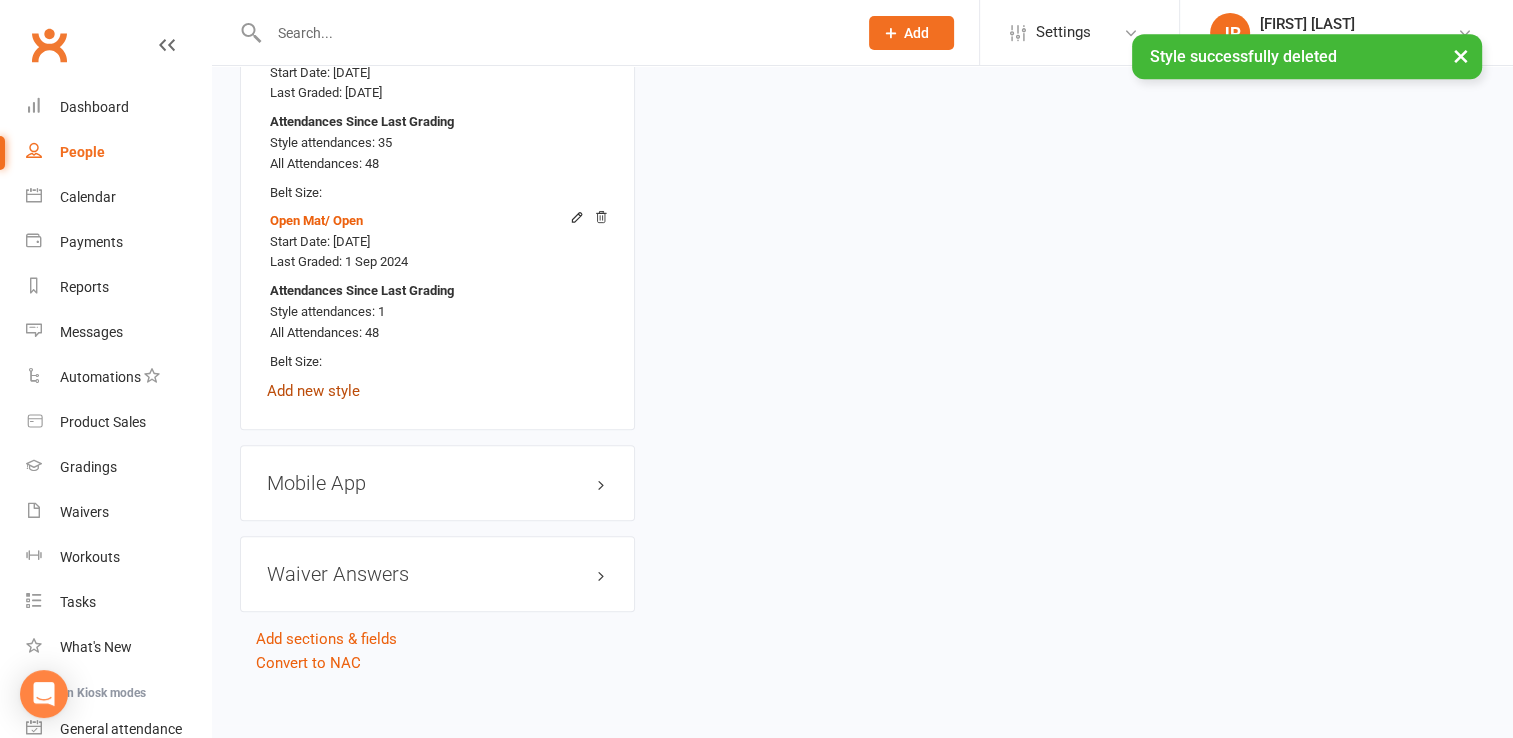 click on "Add new style" at bounding box center (313, 391) 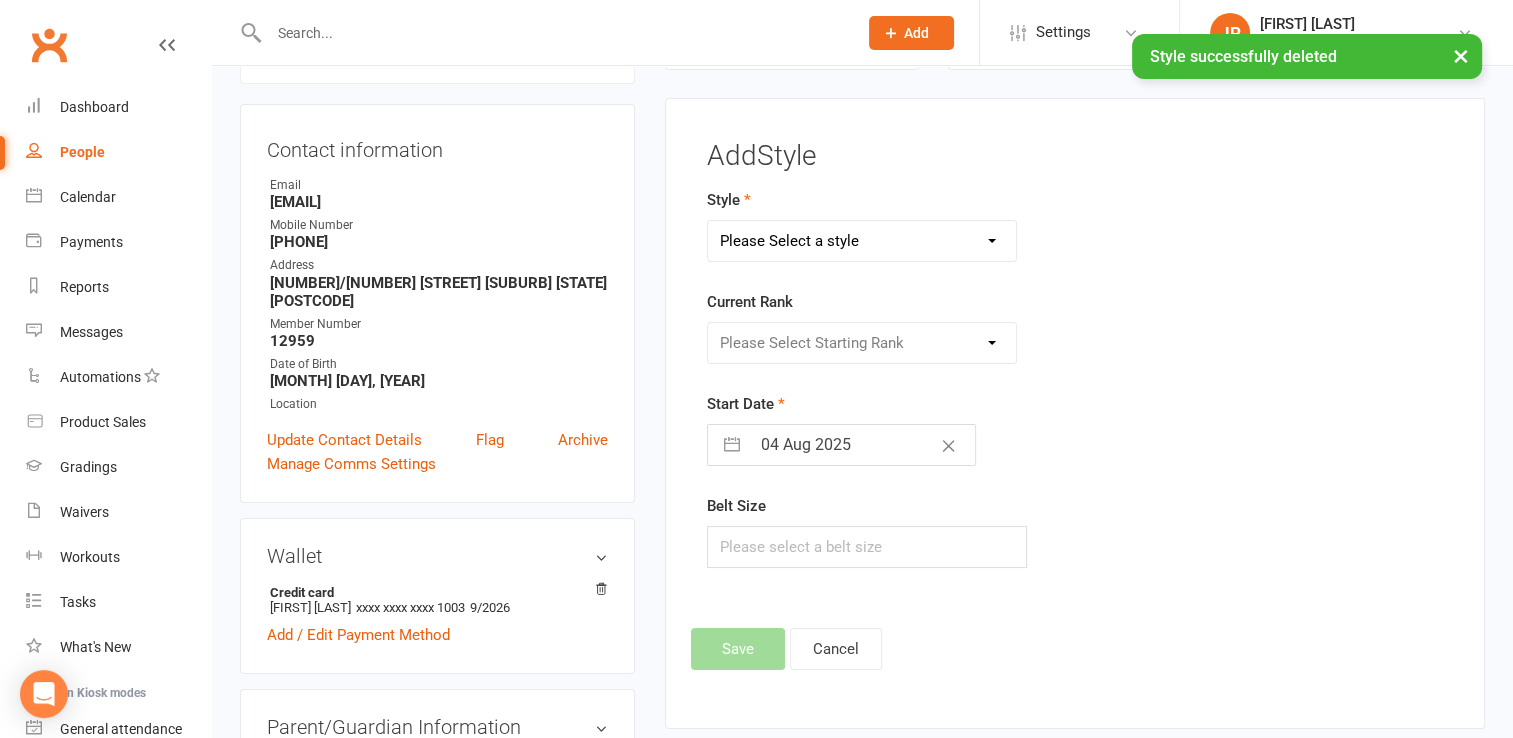 scroll, scrollTop: 171, scrollLeft: 0, axis: vertical 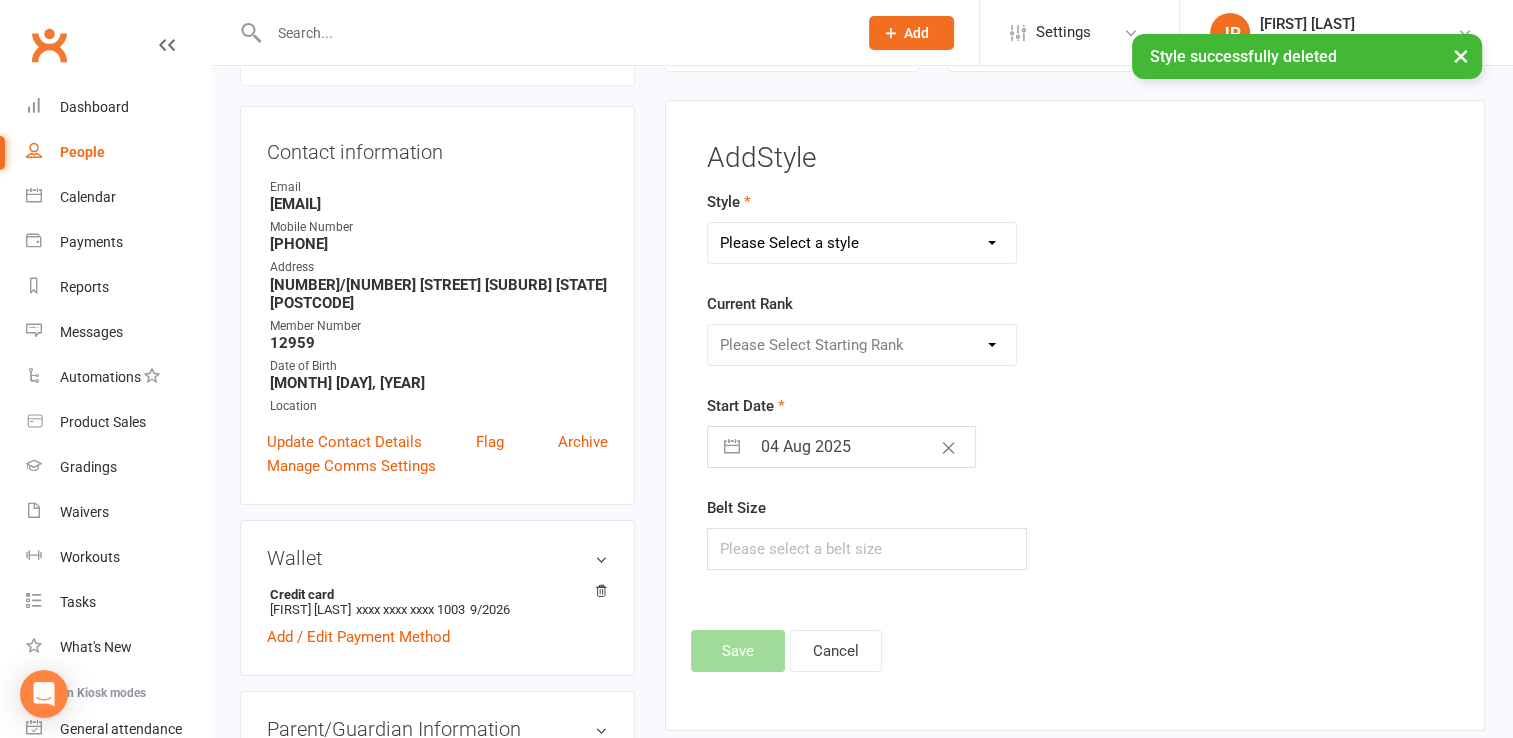 click on "Please Select a style Adults Brazilian Jiu-Jitsu (BJJ) Adults Muay Thai Kickboxing (MTK) Kids Brazilian Jiu-Jitsu (Kids BJJ) Kids Muay Thai Kickboxing (Kids MTK) Mixed Martial Arts (MMA) Open Mat Wrestling" at bounding box center (862, 243) 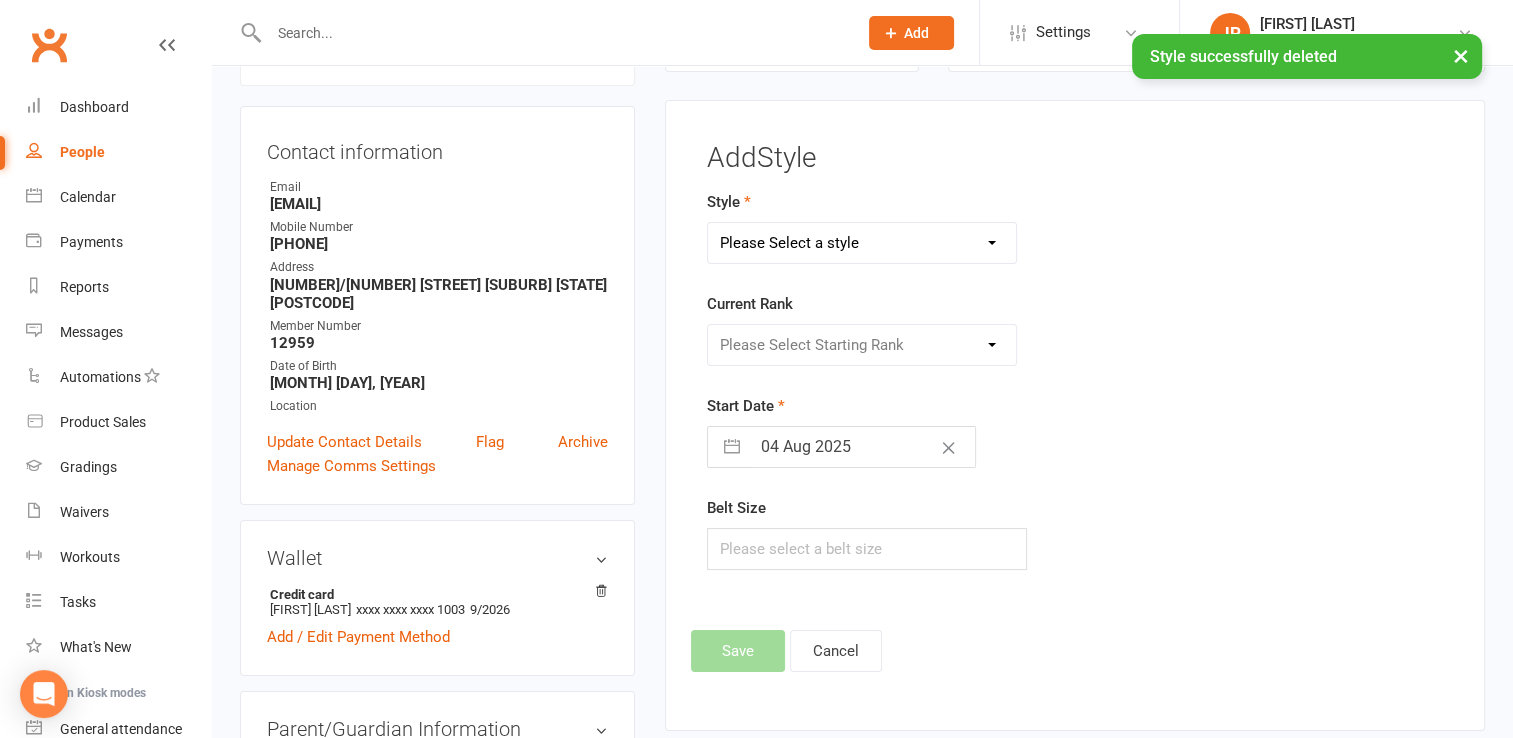 select on "3312" 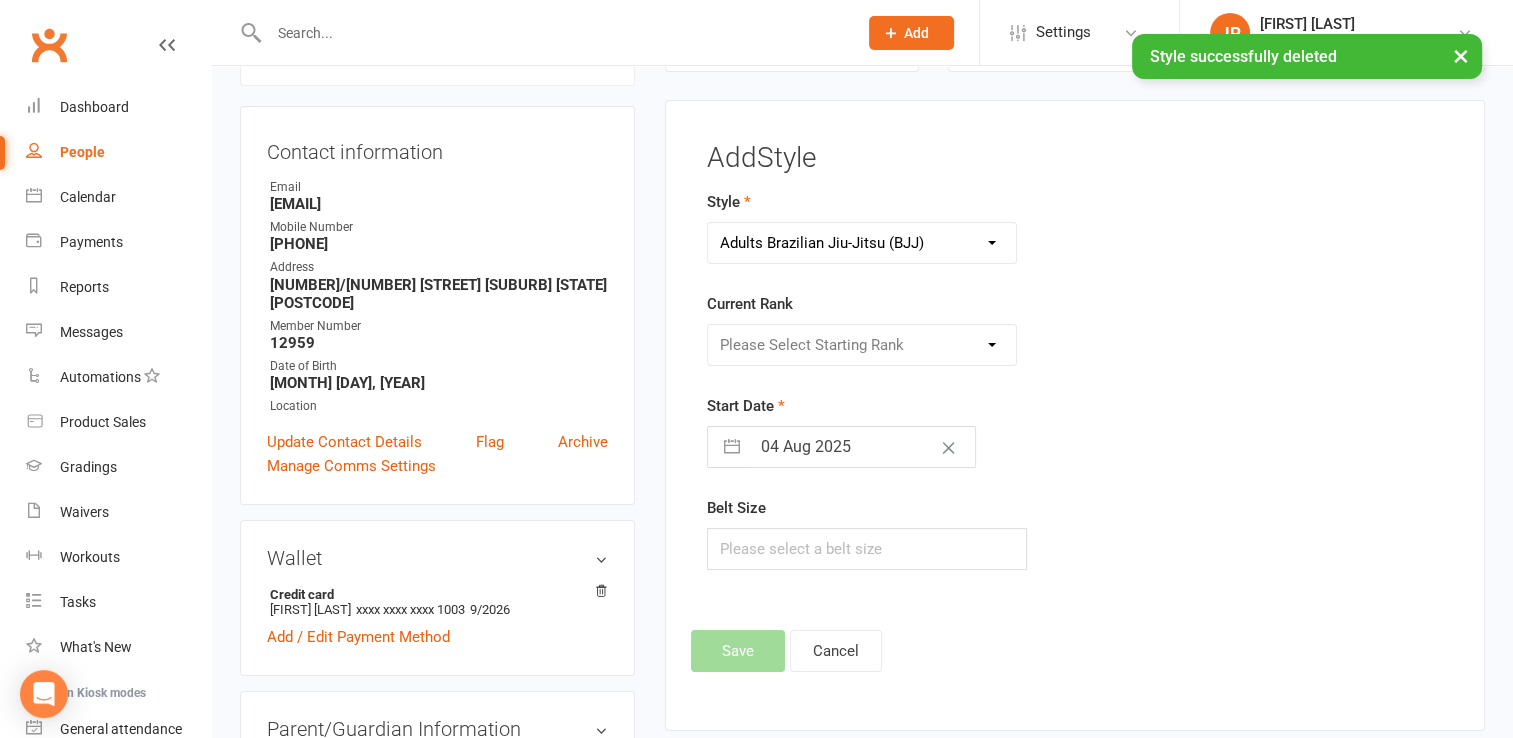 click on "Please Select a style Adults Brazilian Jiu-Jitsu (BJJ) Adults Muay Thai Kickboxing (MTK) Kids Brazilian Jiu-Jitsu (Kids BJJ) Kids Muay Thai Kickboxing (Kids MTK) Mixed Martial Arts (MMA) Open Mat Wrestling" at bounding box center (862, 243) 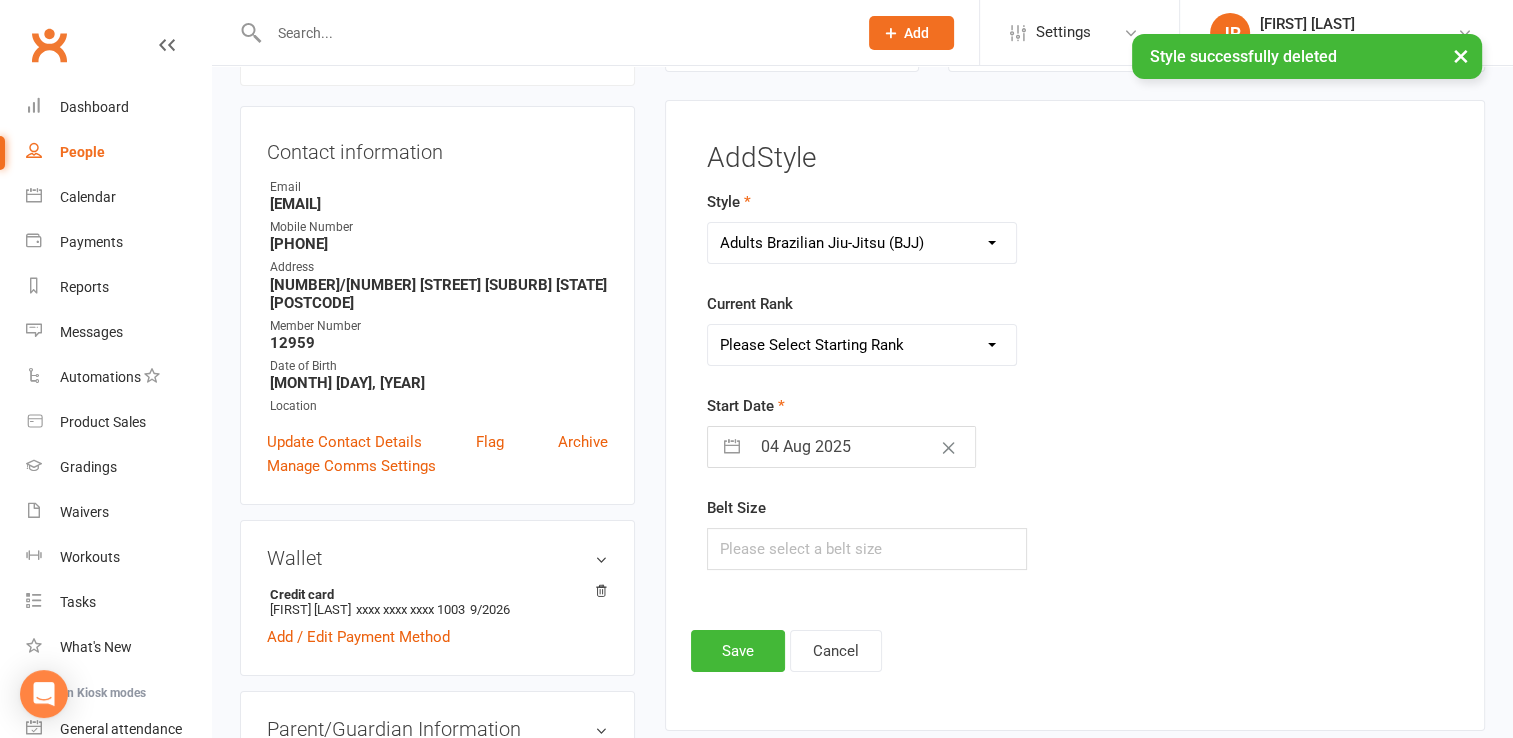 click on "Please Select Starting Rank White Belt White Belt 1st Stripe White Belt 2nd Stripe White Belt 3rd Stripe White Belt 4th Stripe Blue Belt Blue Belt 1st Stripe Blue Belt 2nd Stripe Blue Belt 3rd Stripe Blue Belt 4th Stripe Purple Belt Purple Belt 1st Stripe Purple Belt 2nd Stripe Purple Belt 3rd Stripe Purple Belt 4th Stripe Brown Belt Brown Belt 1st Stripe Brown Belt 2nd Stripe Brown Belt 3rd Stripe Brown Belt 4th Stripe Black Belt Black Belt 1st Degree Black Belt 2nd Degree Black Belt 3rd Degree Black Belt 4th Degree Black Belt 5th Degree" at bounding box center (862, 345) 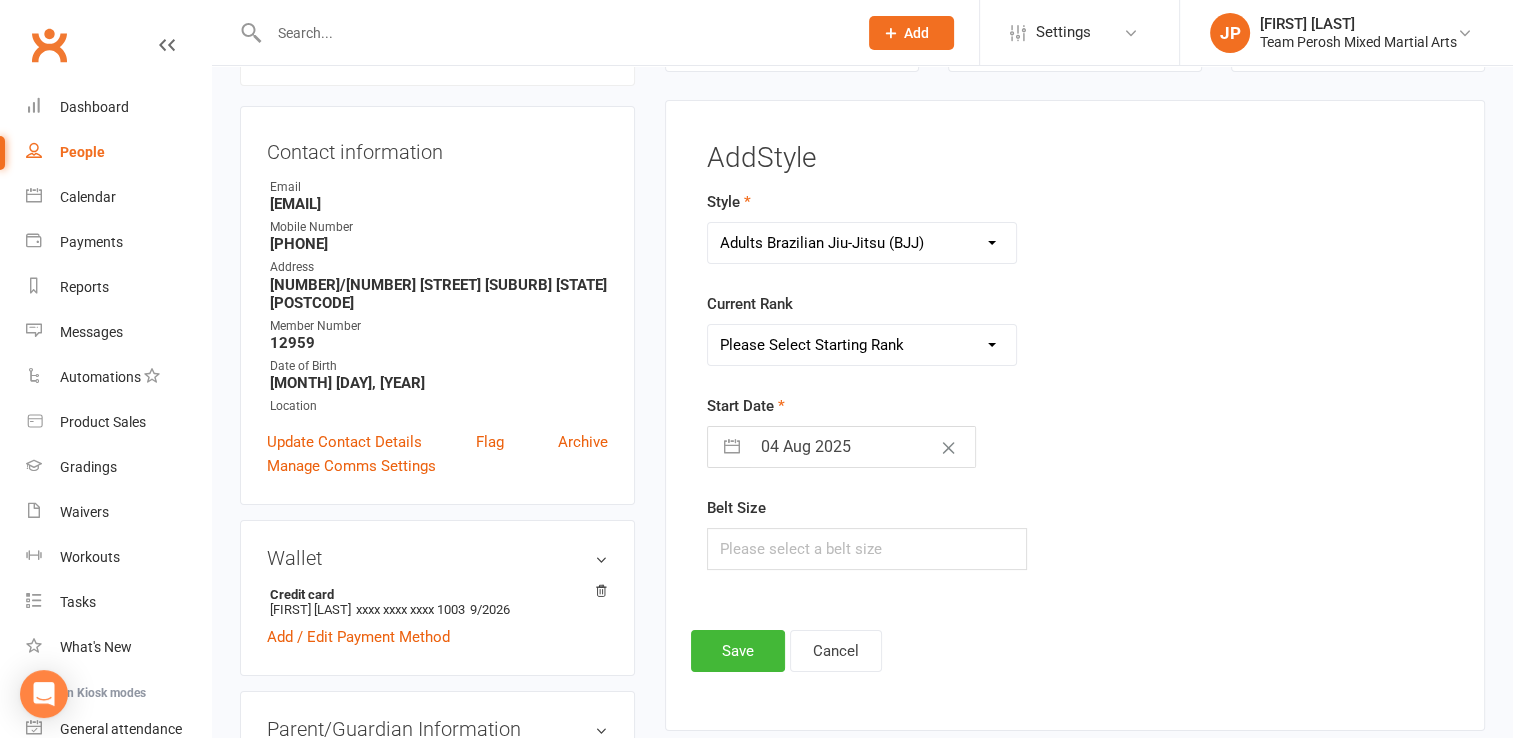 select on "37632" 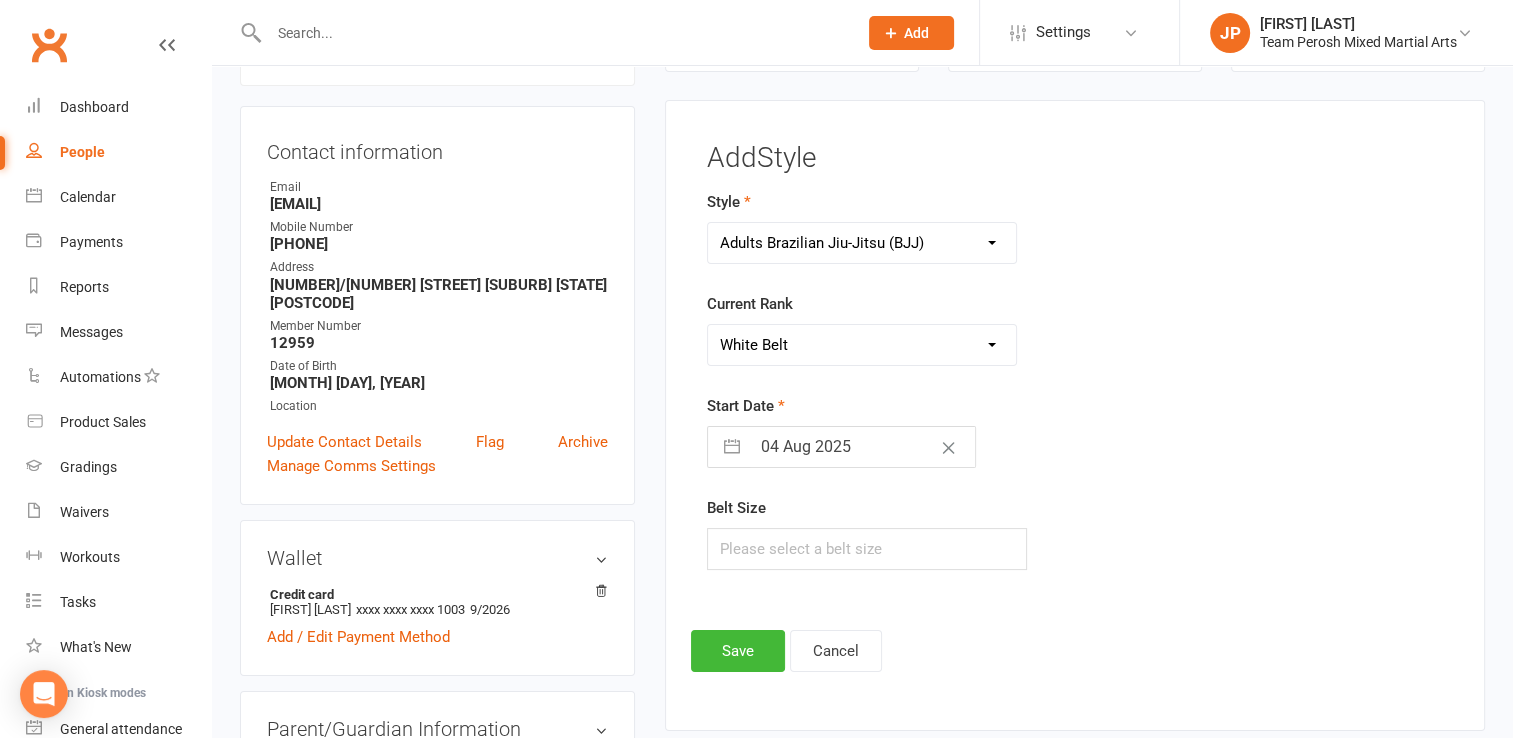 click on "Please Select Starting Rank White Belt White Belt 1st Stripe White Belt 2nd Stripe White Belt 3rd Stripe White Belt 4th Stripe Blue Belt Blue Belt 1st Stripe Blue Belt 2nd Stripe Blue Belt 3rd Stripe Blue Belt 4th Stripe Purple Belt Purple Belt 1st Stripe Purple Belt 2nd Stripe Purple Belt 3rd Stripe Purple Belt 4th Stripe Brown Belt Brown Belt 1st Stripe Brown Belt 2nd Stripe Brown Belt 3rd Stripe Brown Belt 4th Stripe Black Belt Black Belt 1st Degree Black Belt 2nd Degree Black Belt 3rd Degree Black Belt 4th Degree Black Belt 5th Degree" at bounding box center [862, 345] 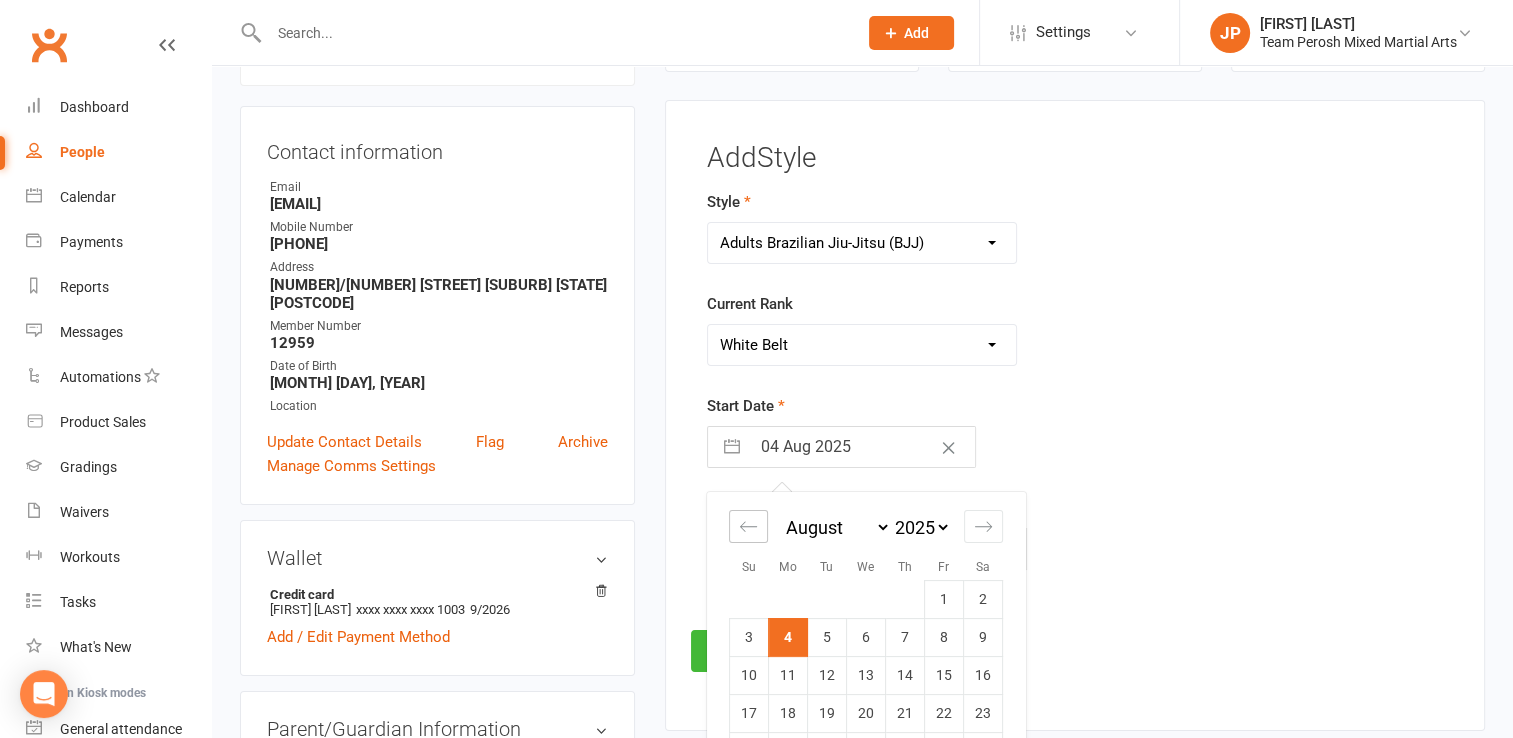 click 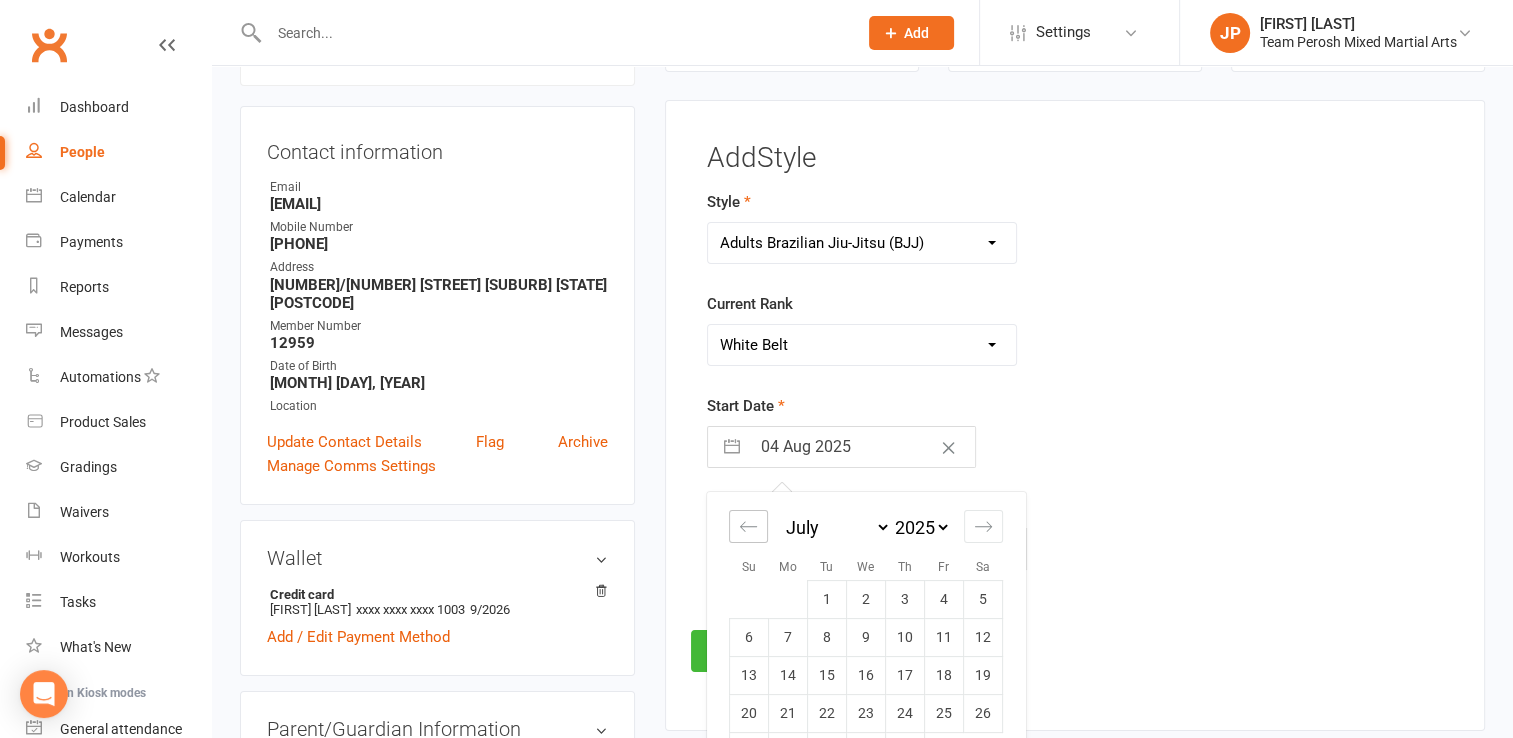 click 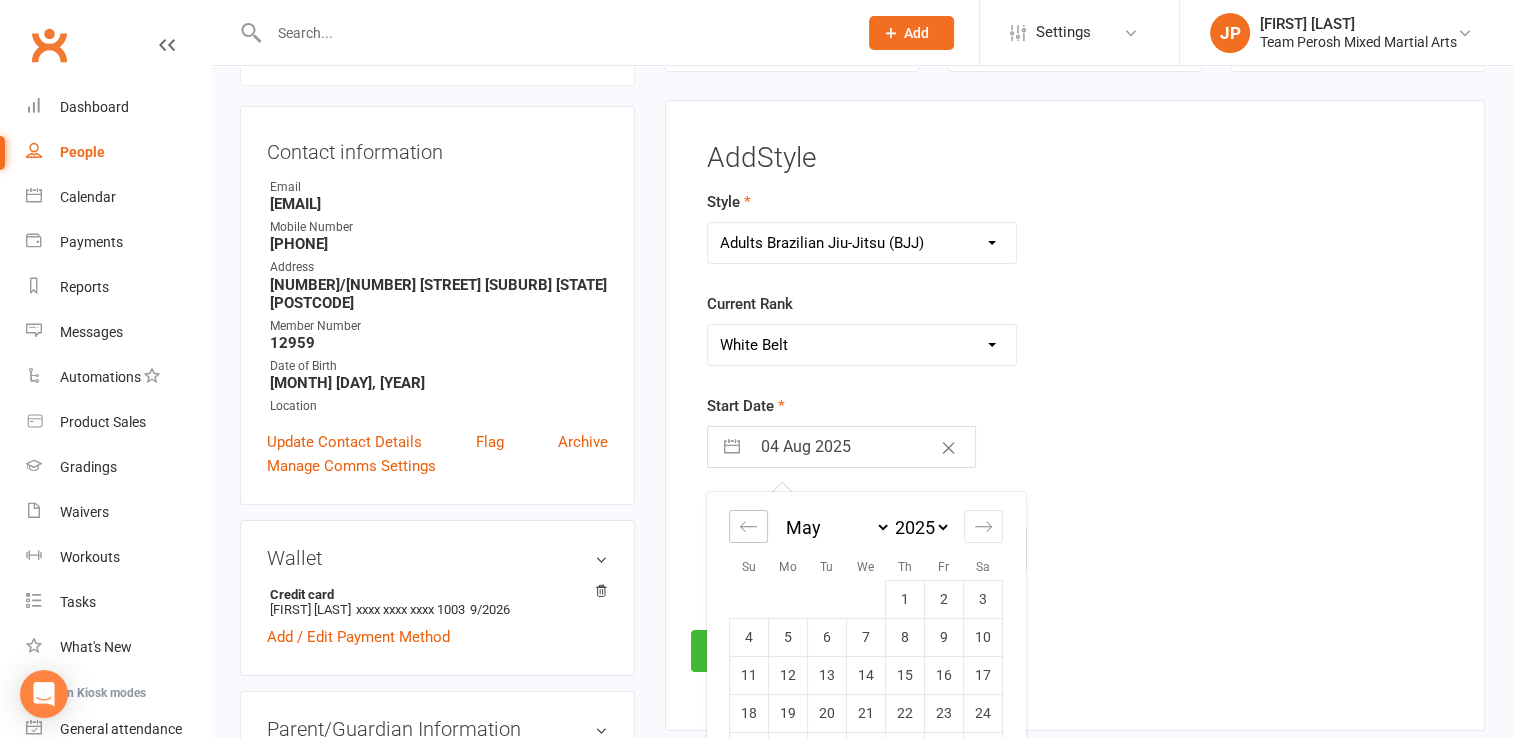 click 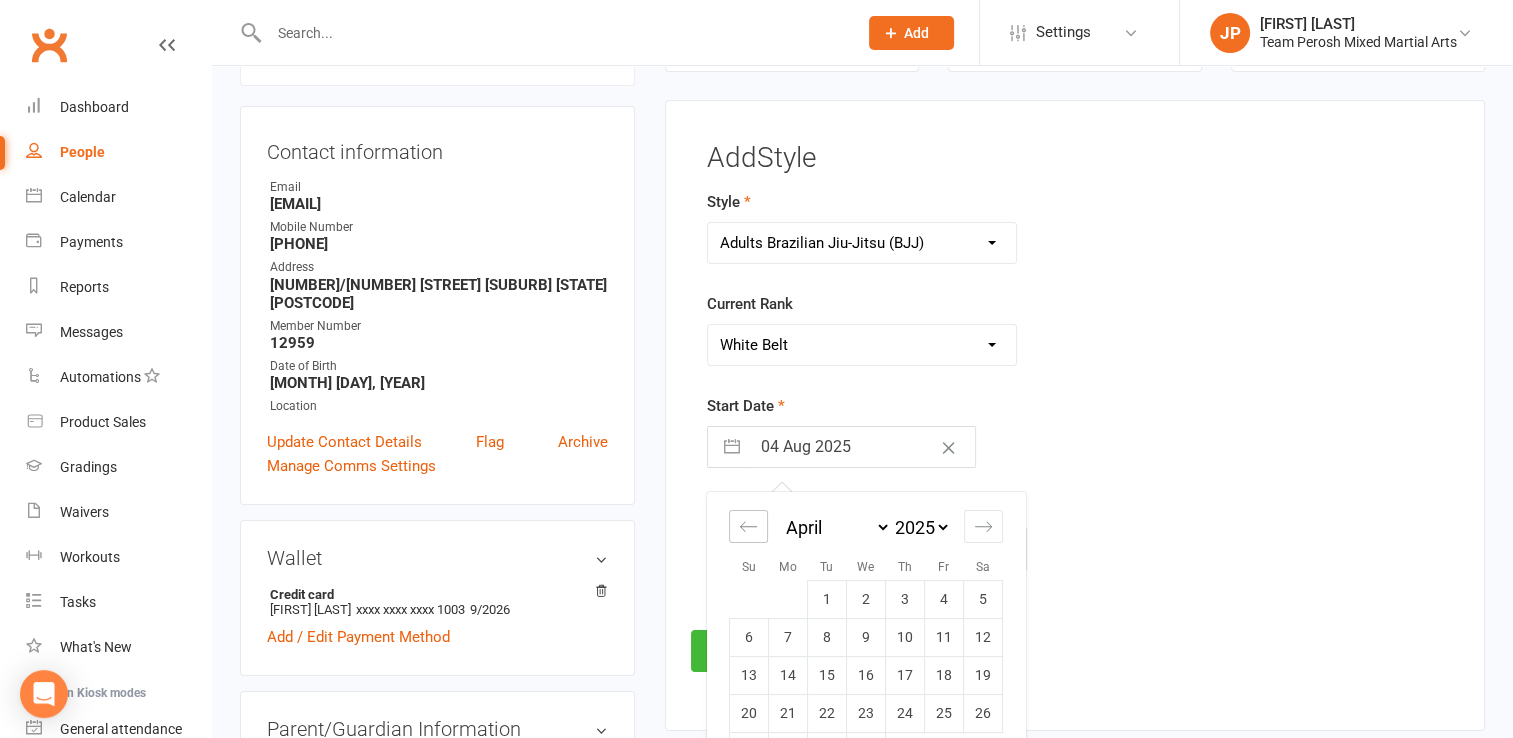 click 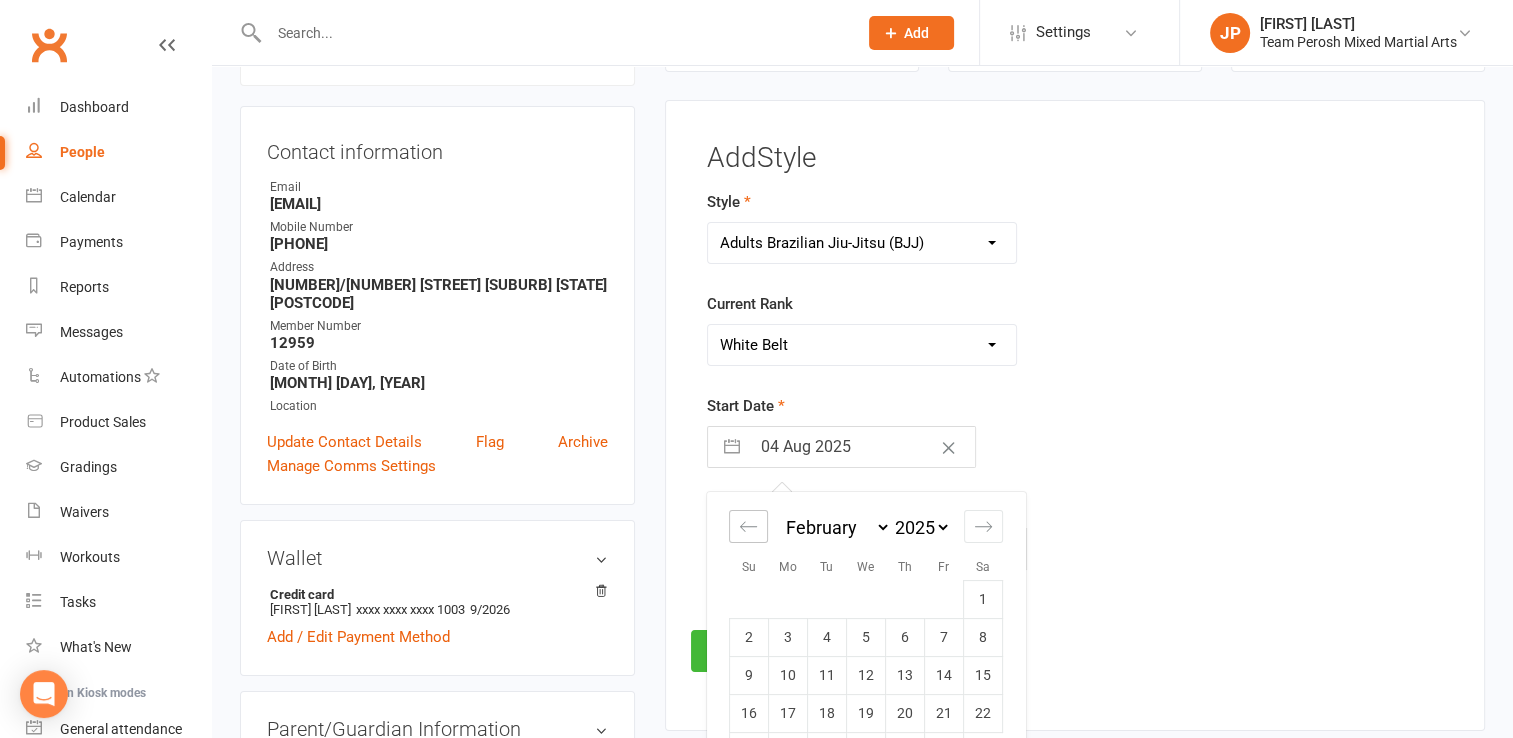 click 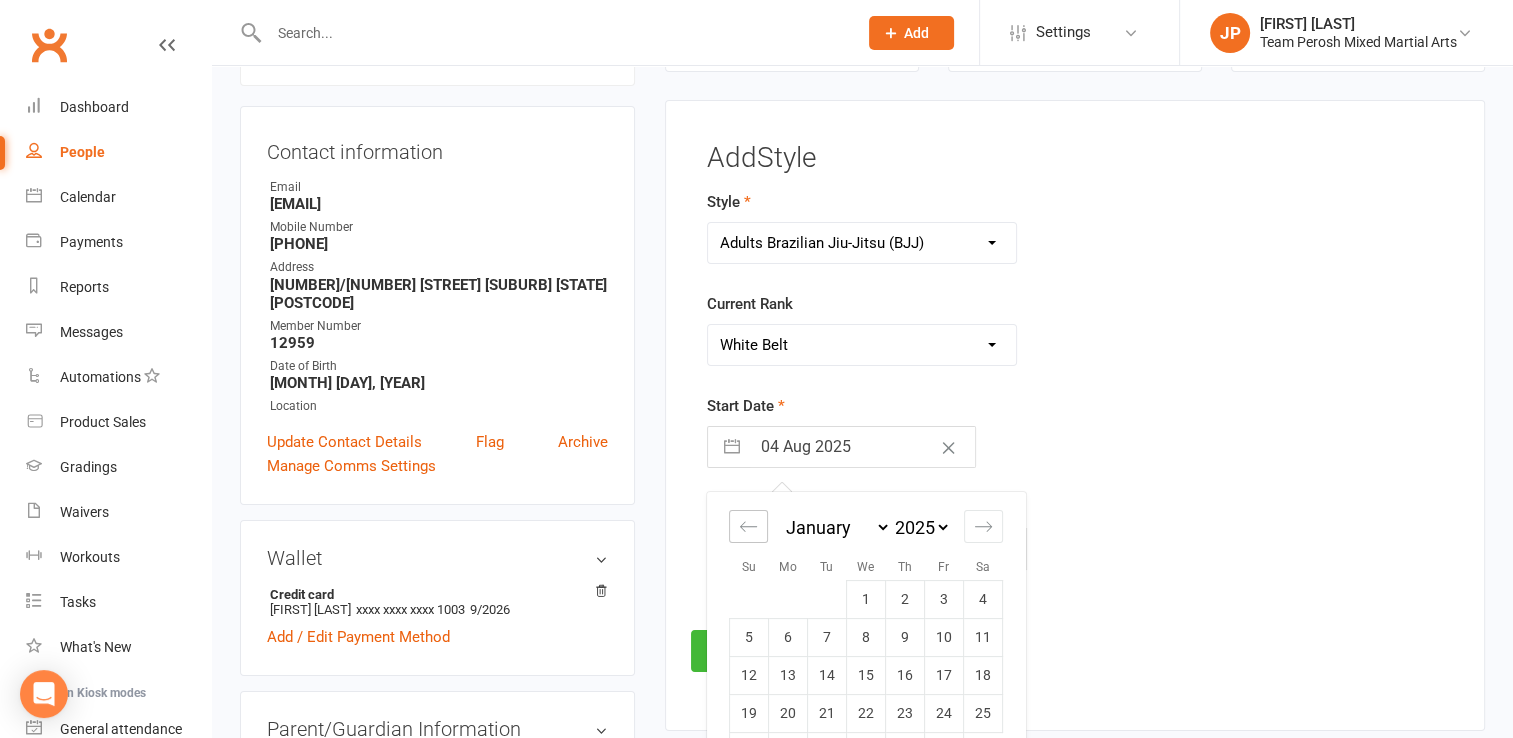 click 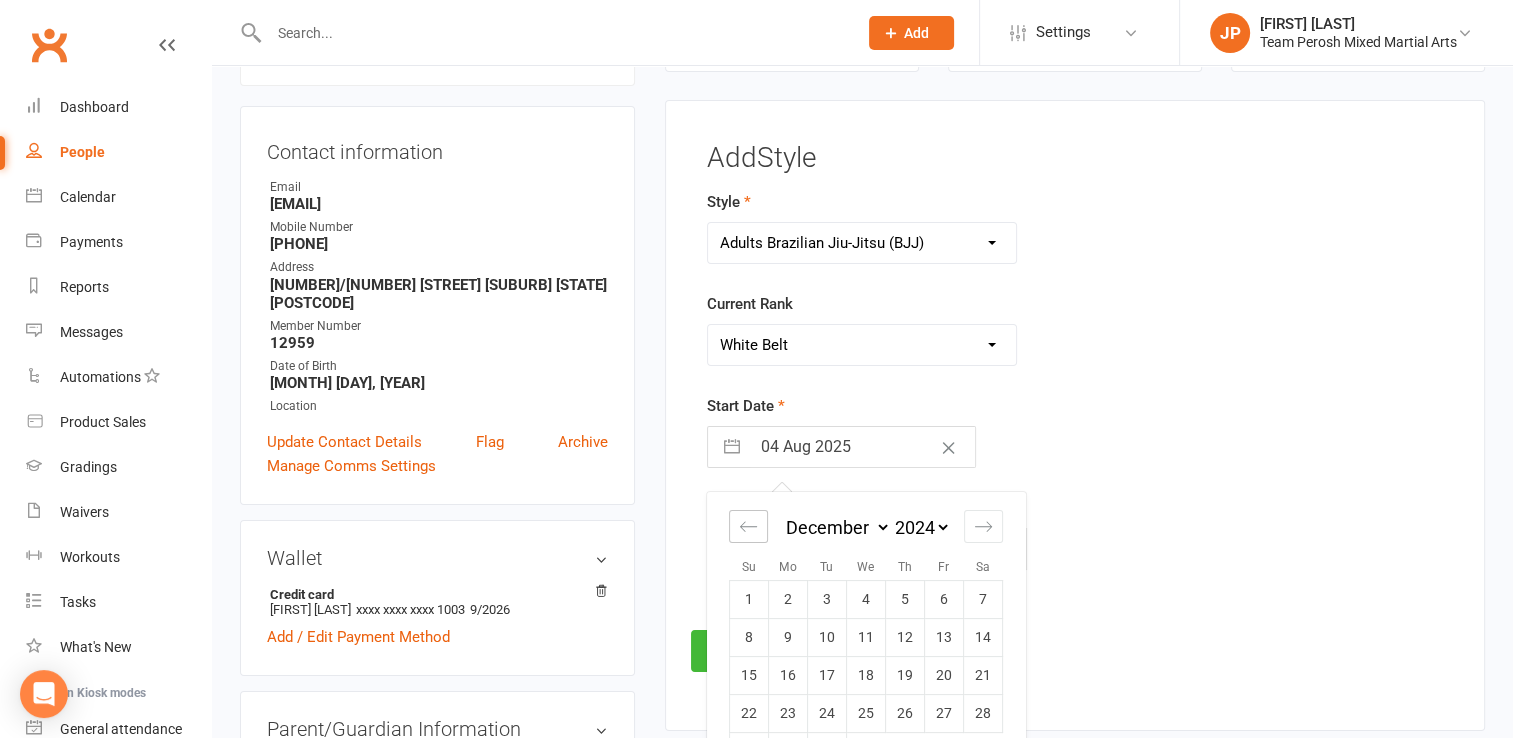 click 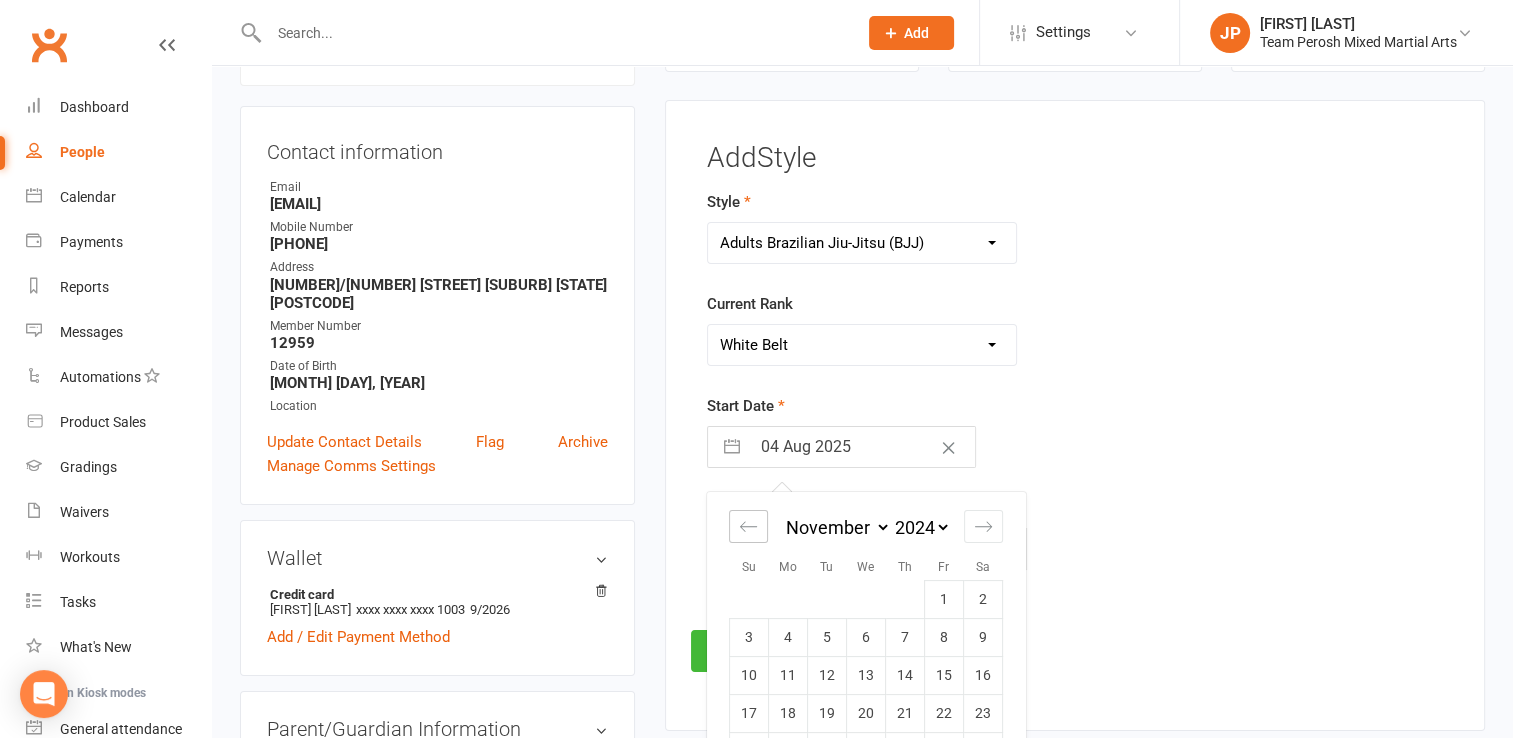 click 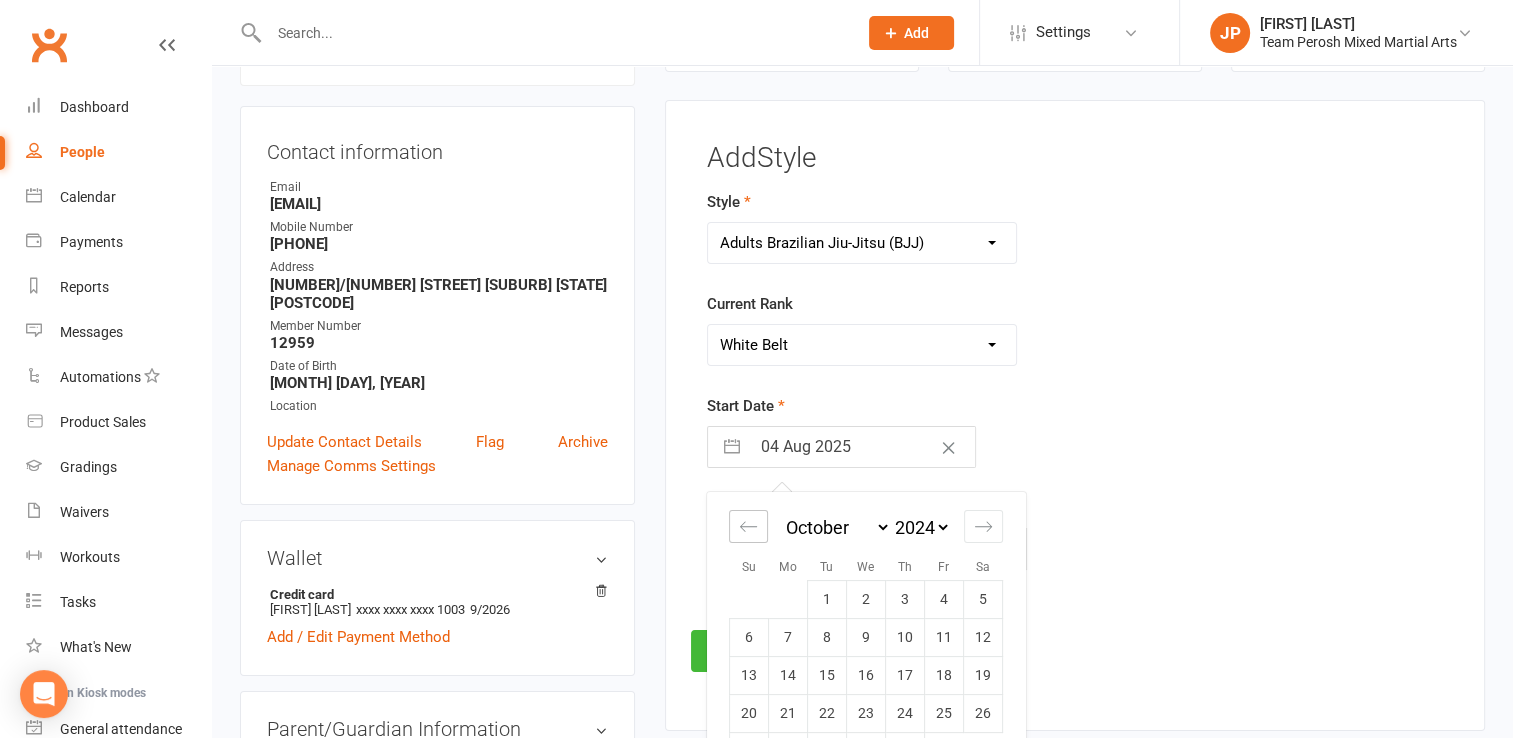 click 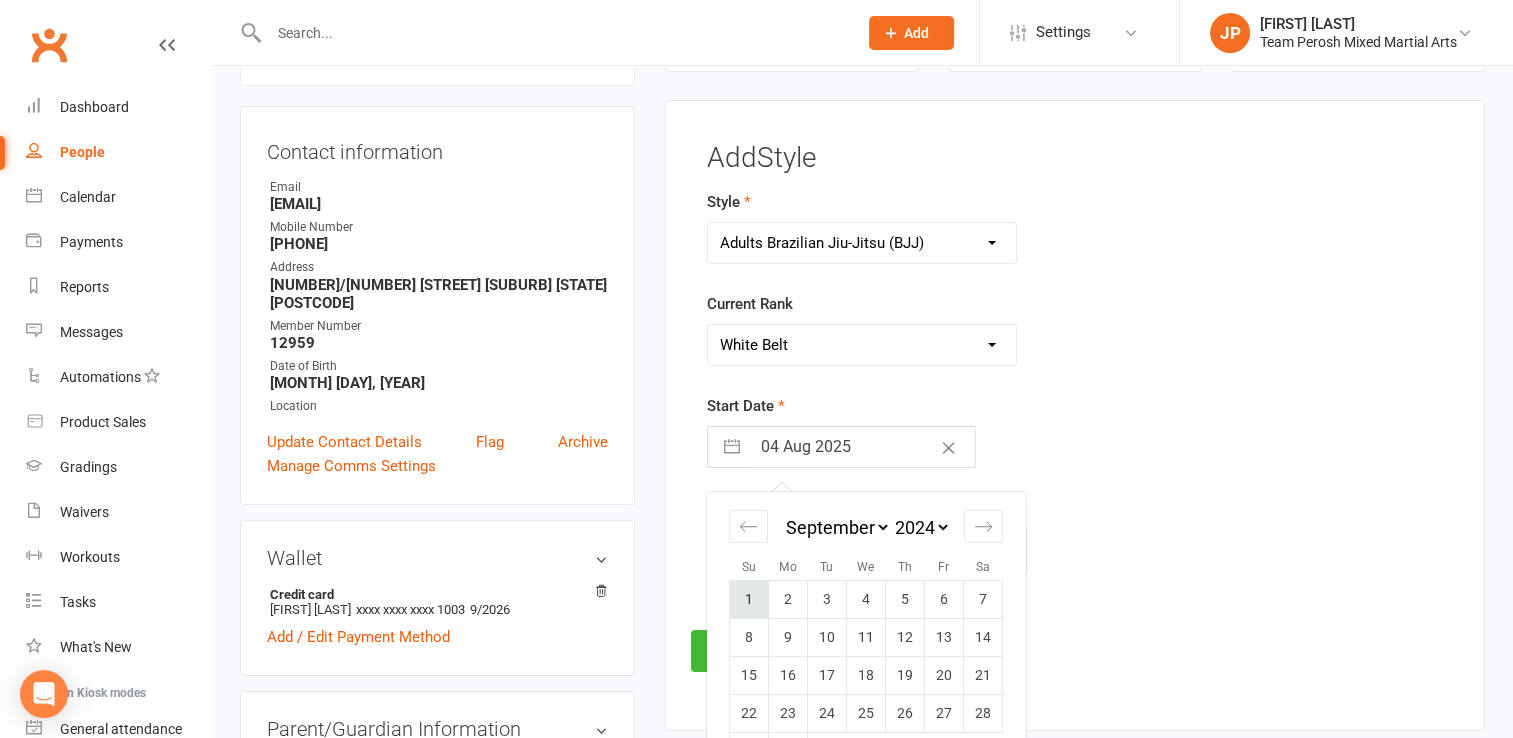 click on "1" at bounding box center (749, 599) 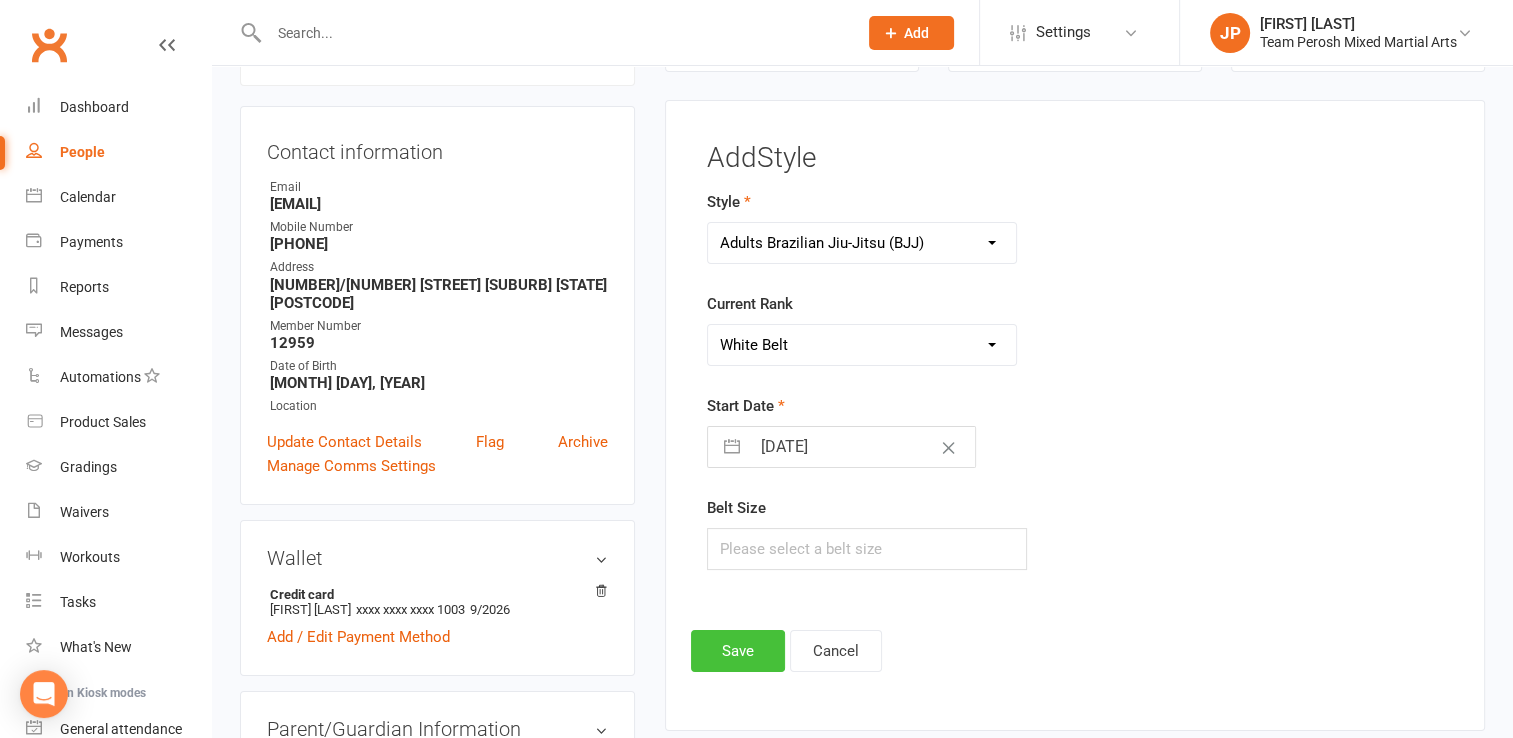 click on "Save" at bounding box center (738, 651) 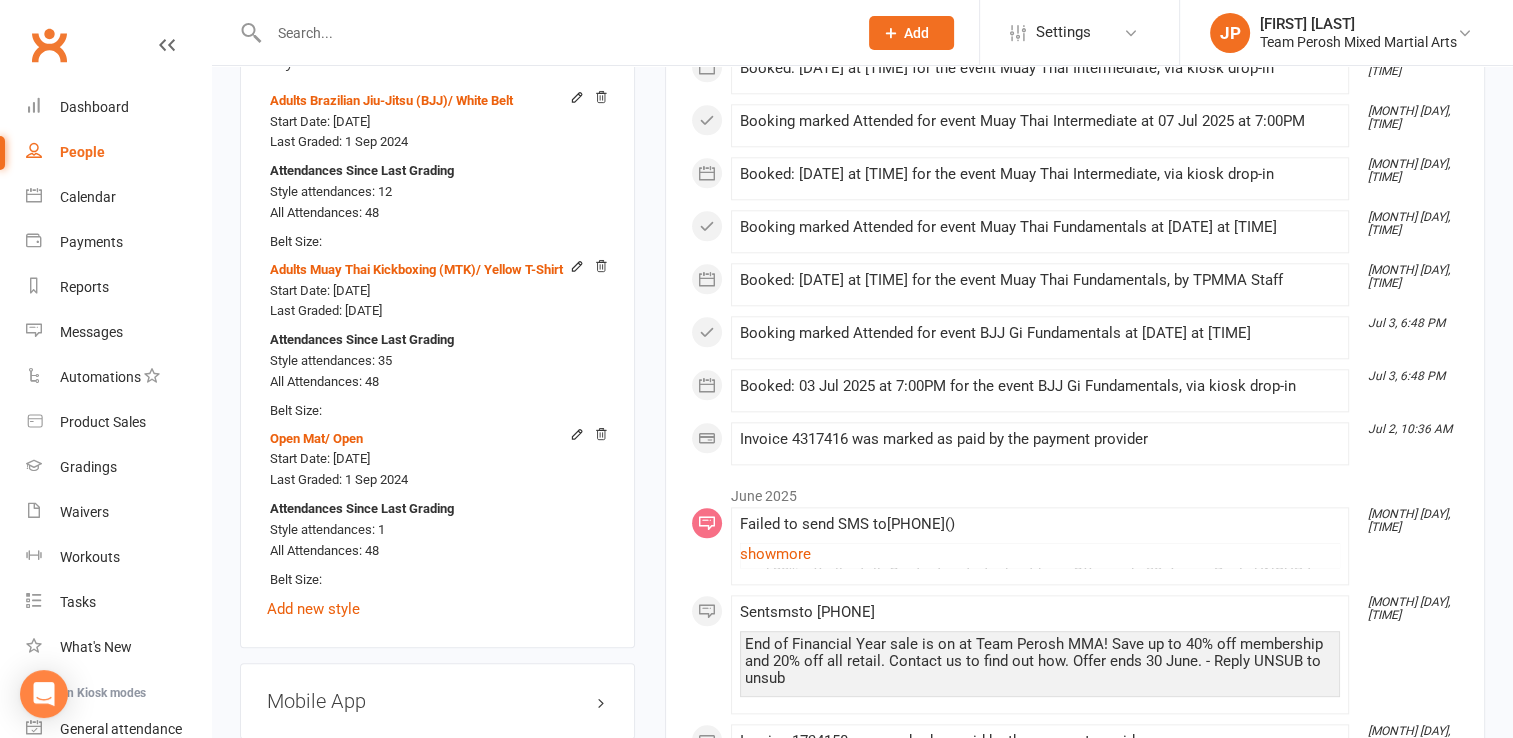 scroll, scrollTop: 2116, scrollLeft: 0, axis: vertical 